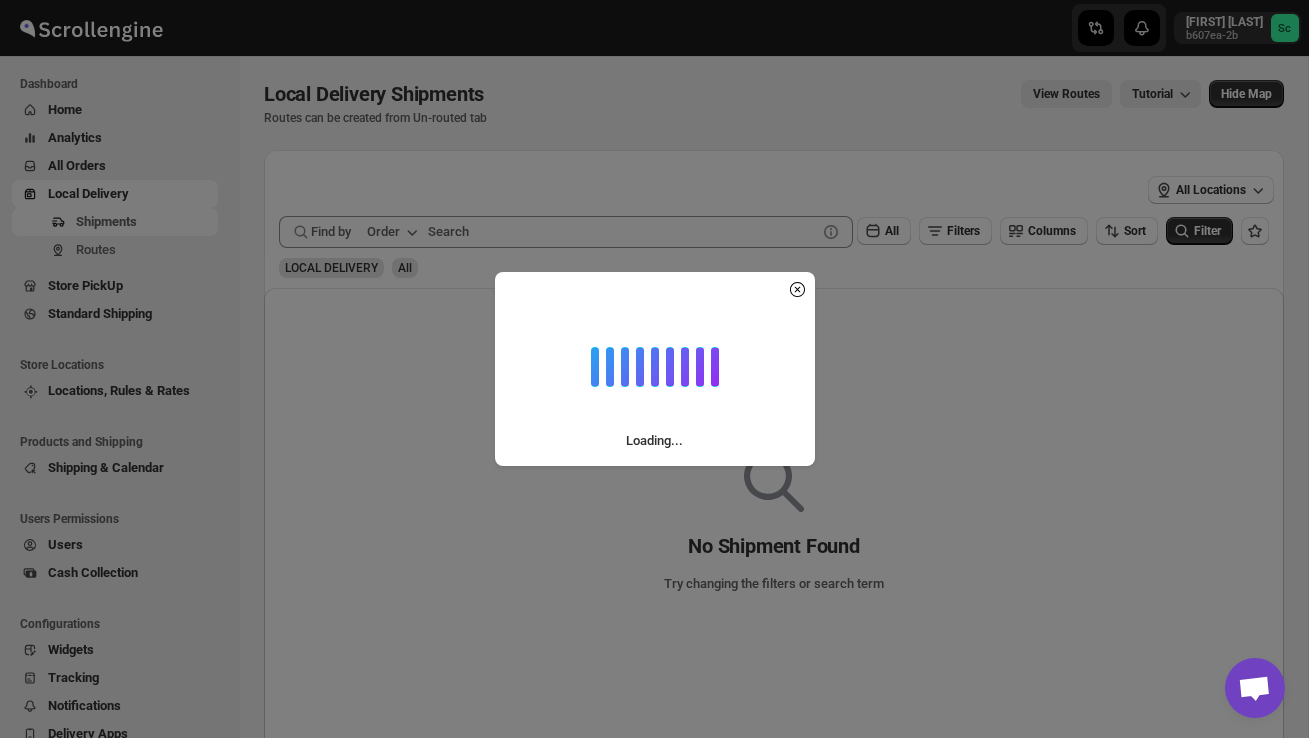 scroll, scrollTop: 0, scrollLeft: 0, axis: both 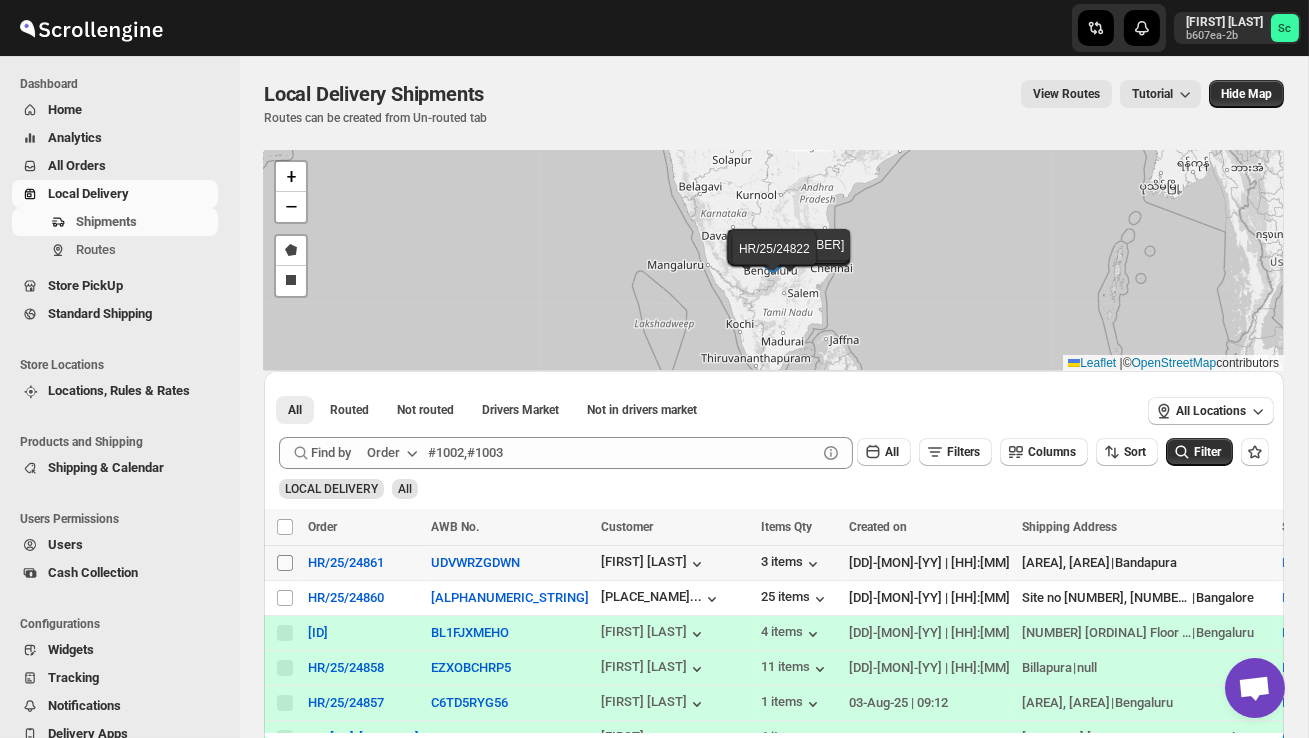 click on "Select shipment" at bounding box center [285, 563] 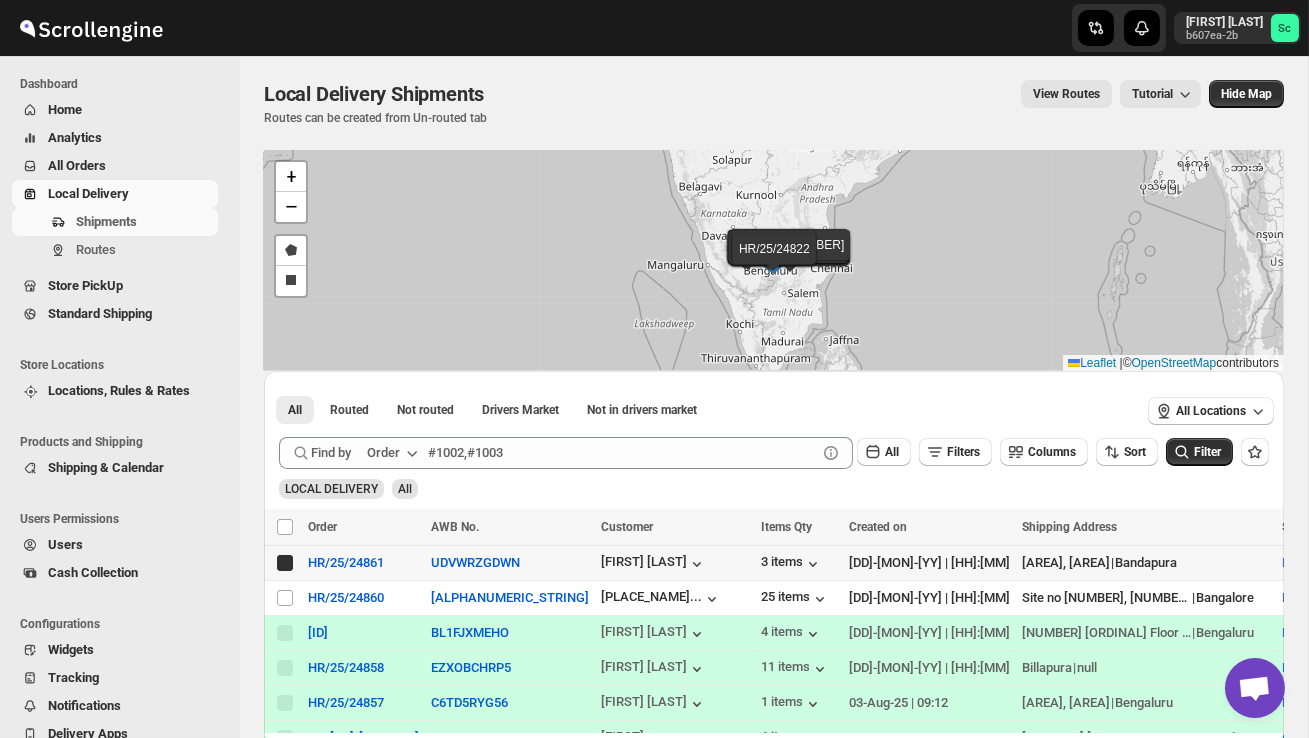 checkbox on "true" 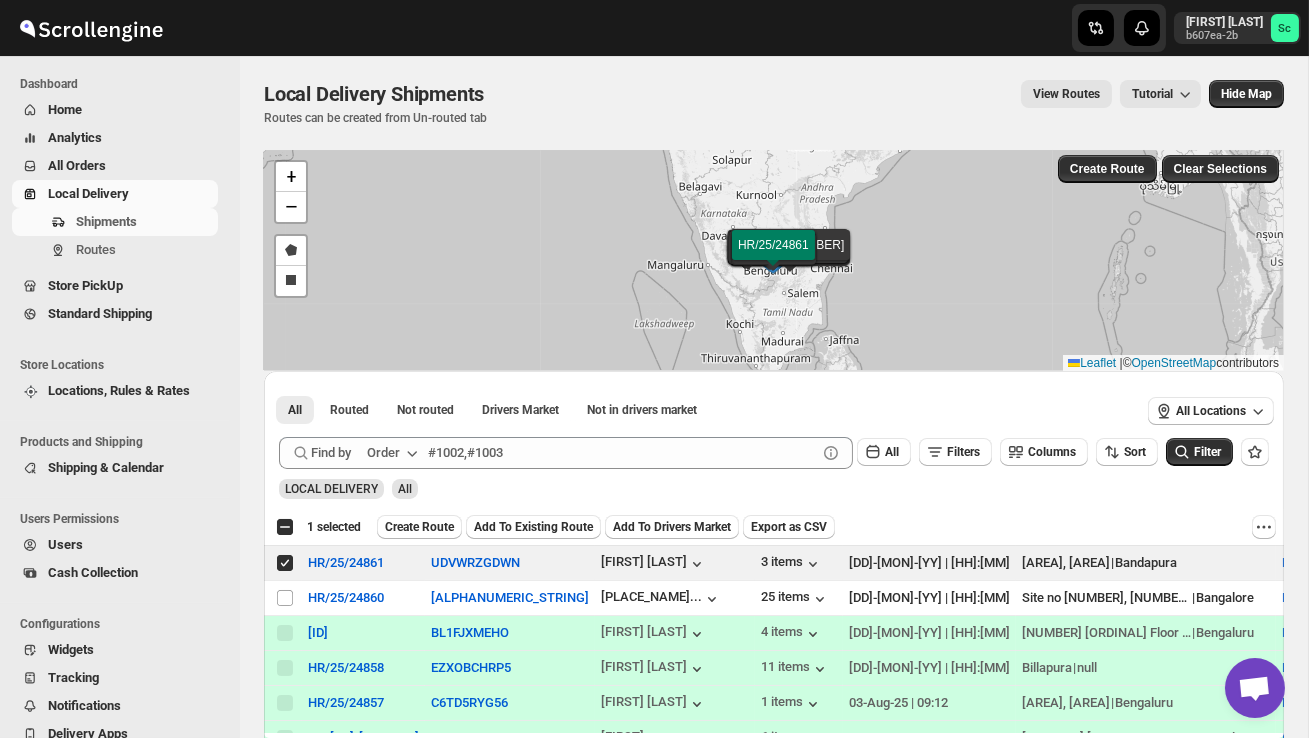 click on "Create Route" at bounding box center [419, 527] 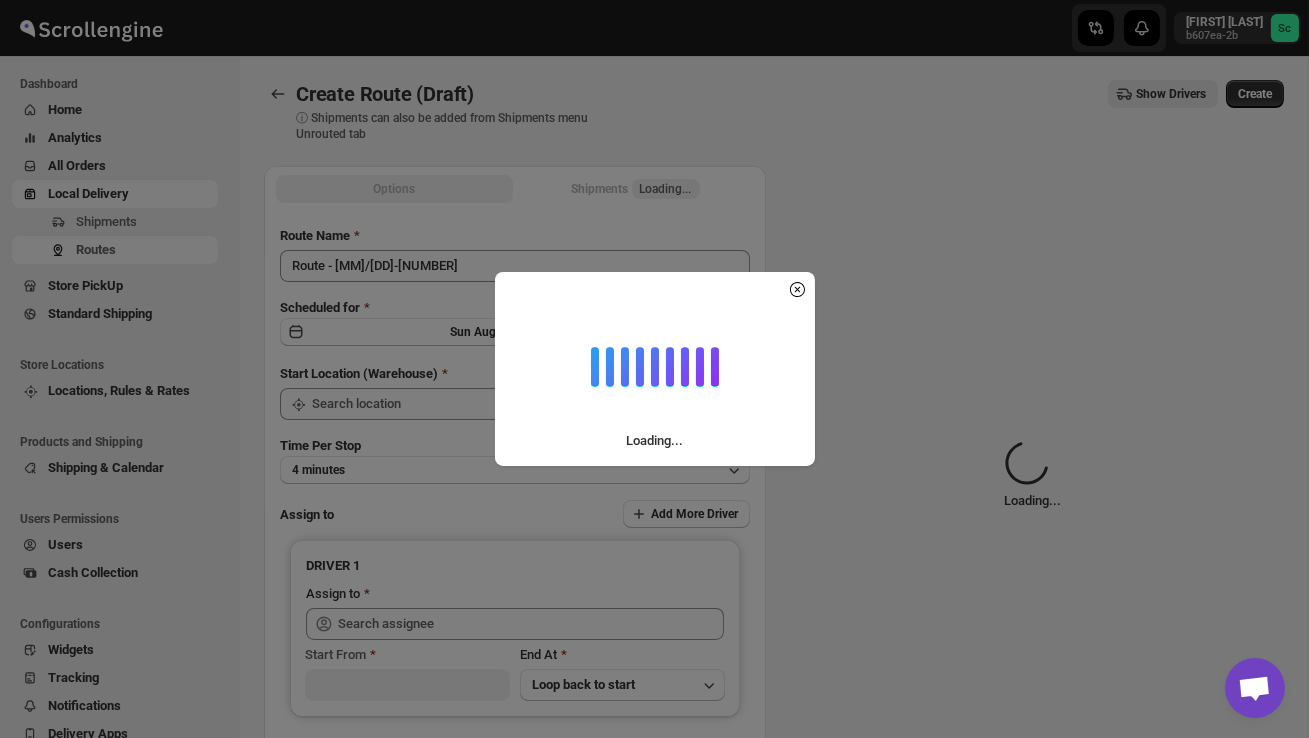 type on "DS02 Bileshivale" 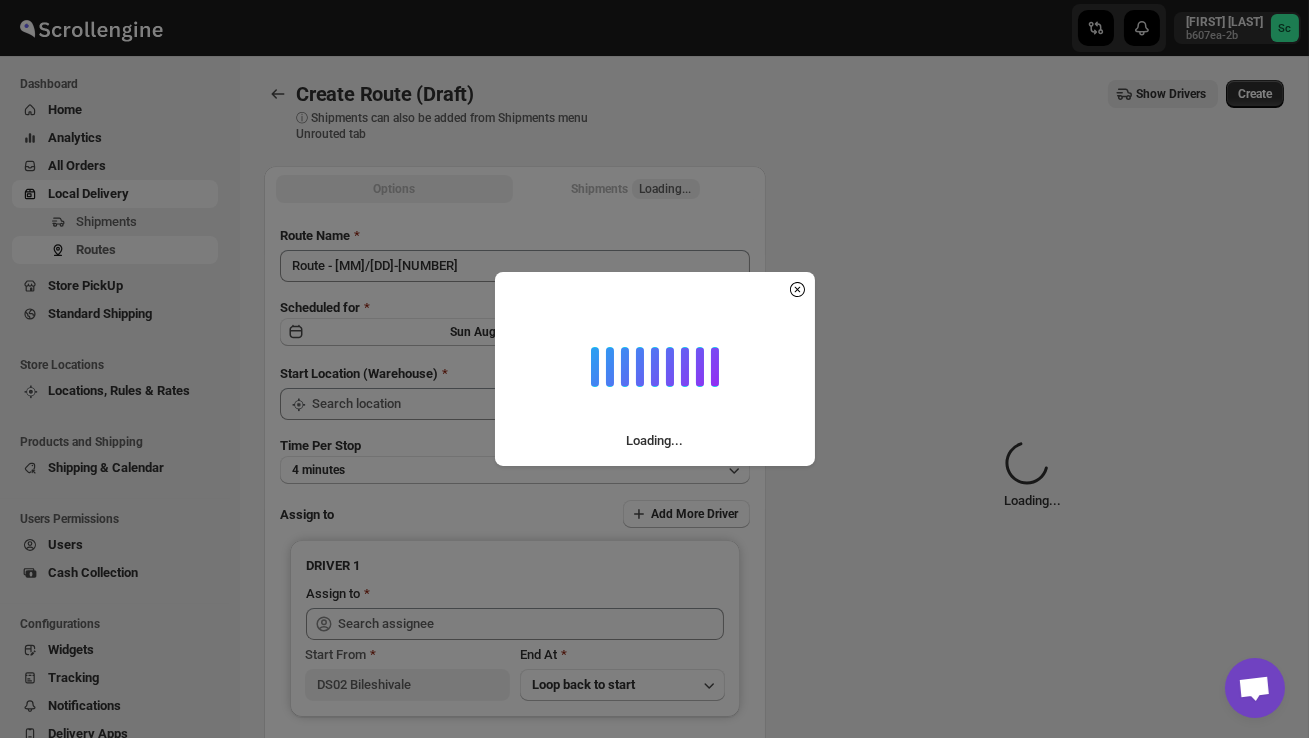 type on "DS02 Bileshivale" 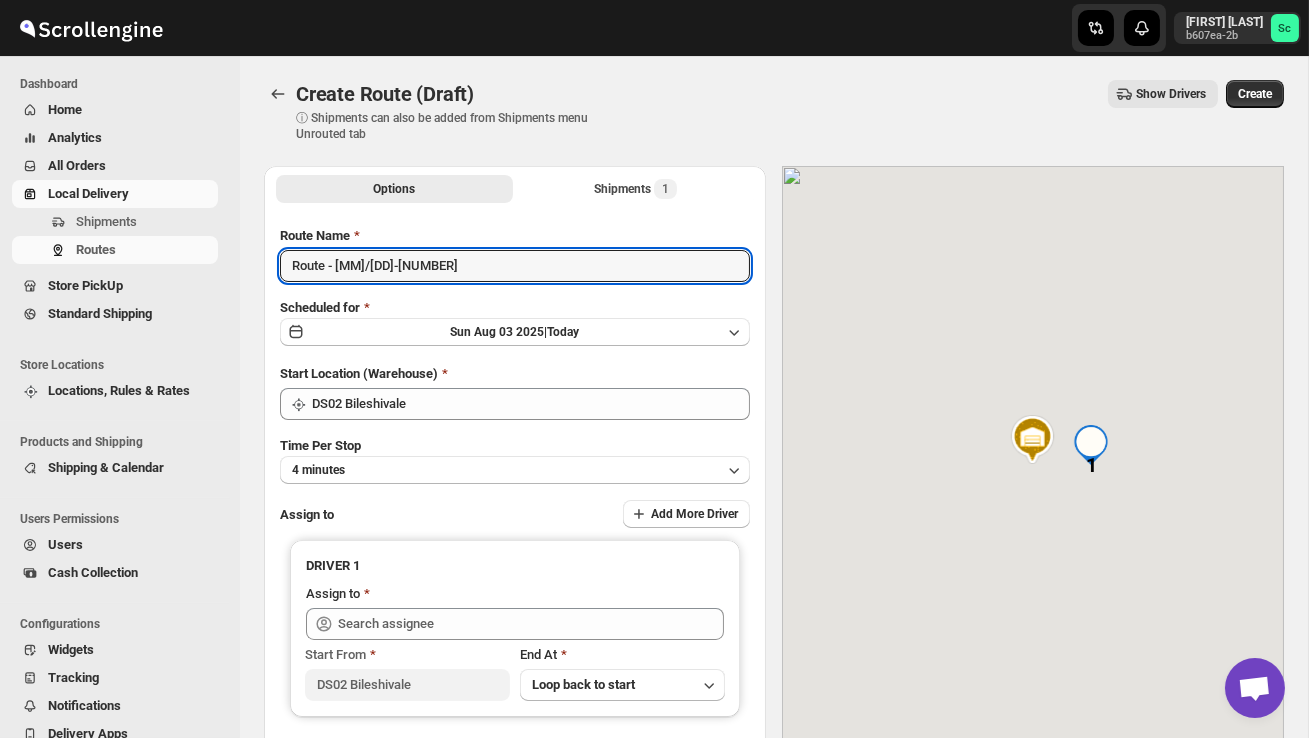 click on "Route - [MM]/[DD]-[NUMBER]" at bounding box center [515, 266] 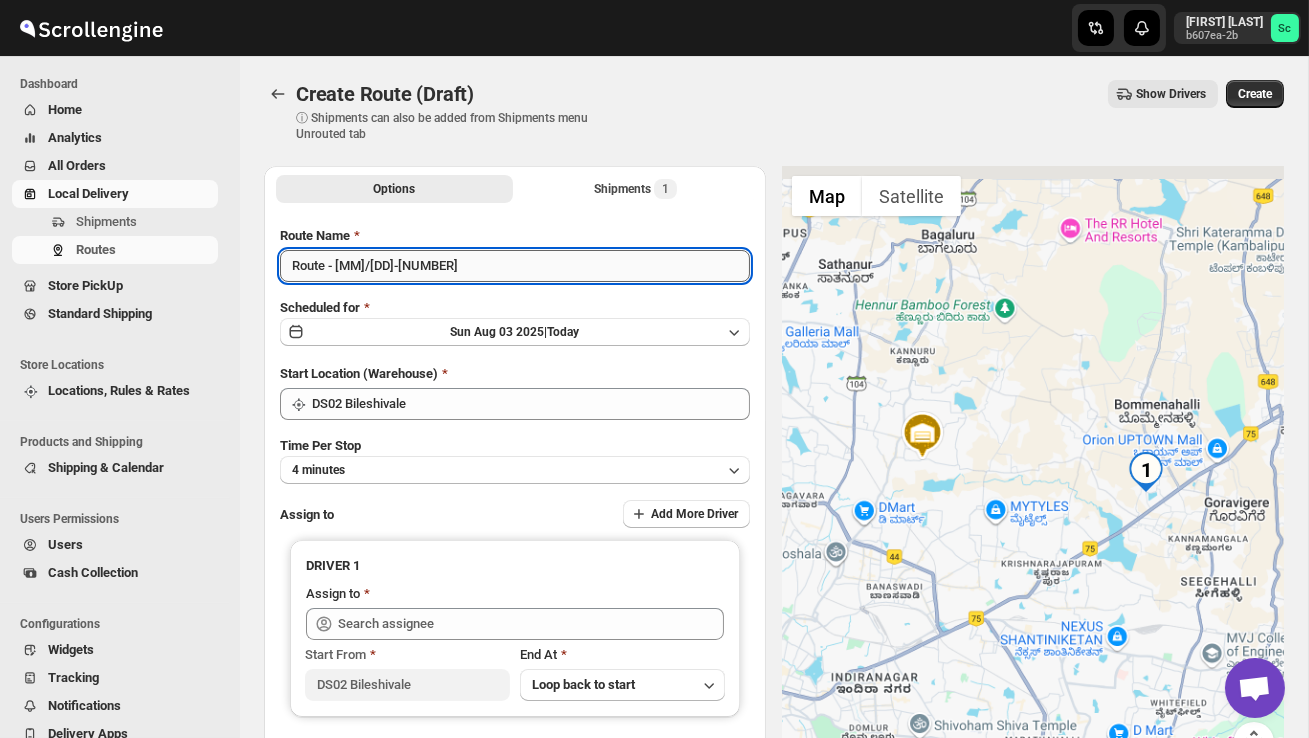 click on "Route - [MM]/[DD]-[NUMBER]" at bounding box center (515, 266) 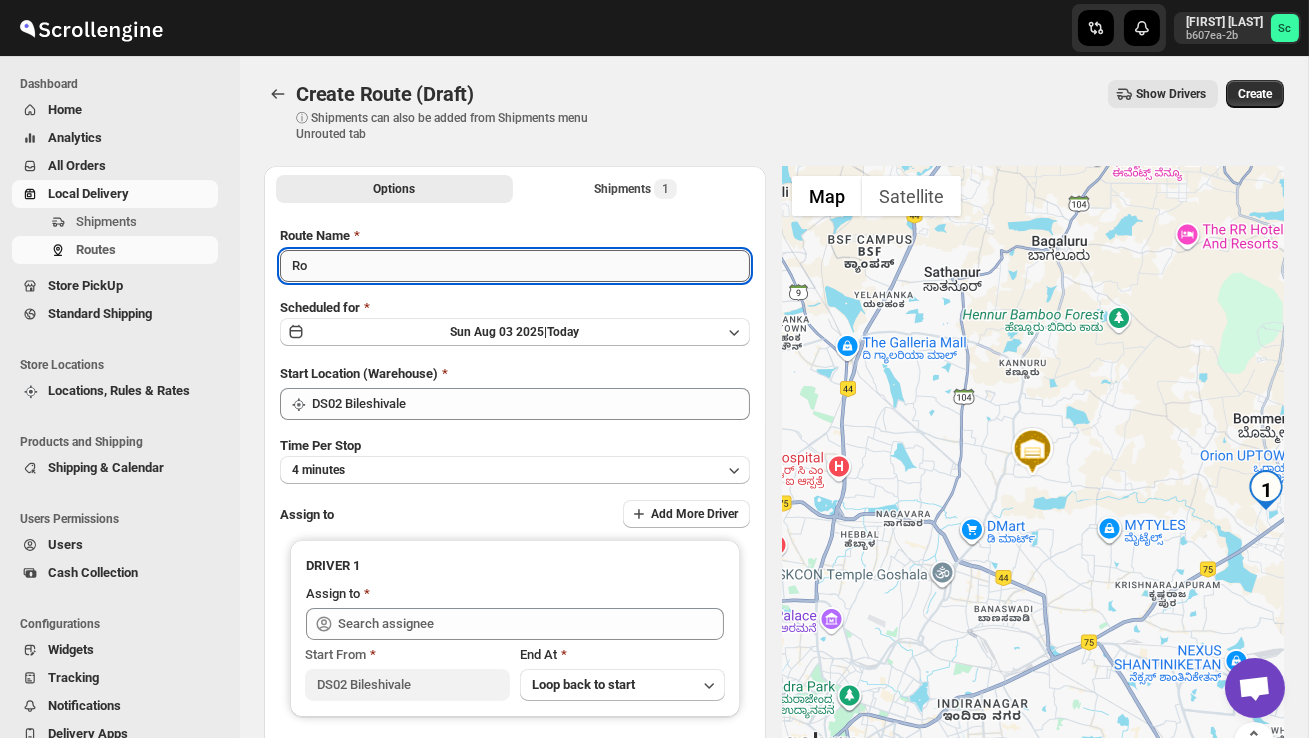 type on "R" 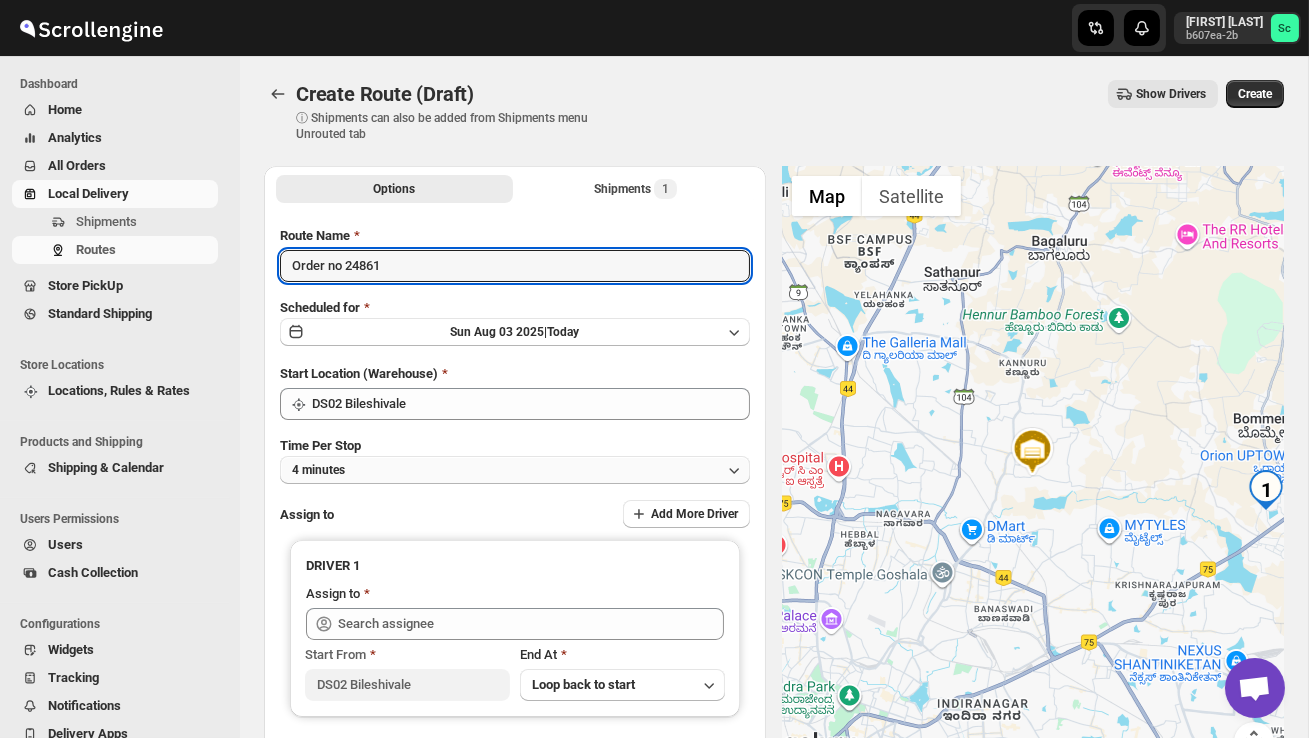 type on "Order no 24861" 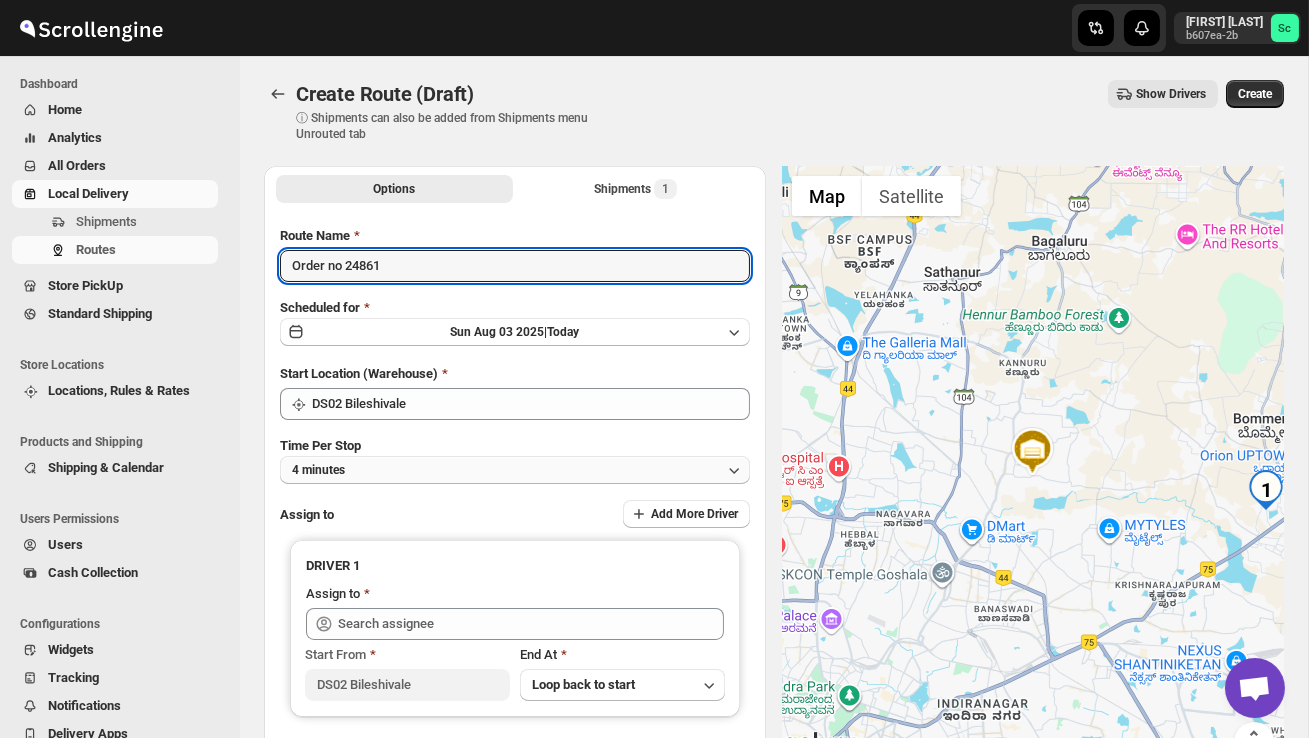 click on "4 minutes" at bounding box center [515, 470] 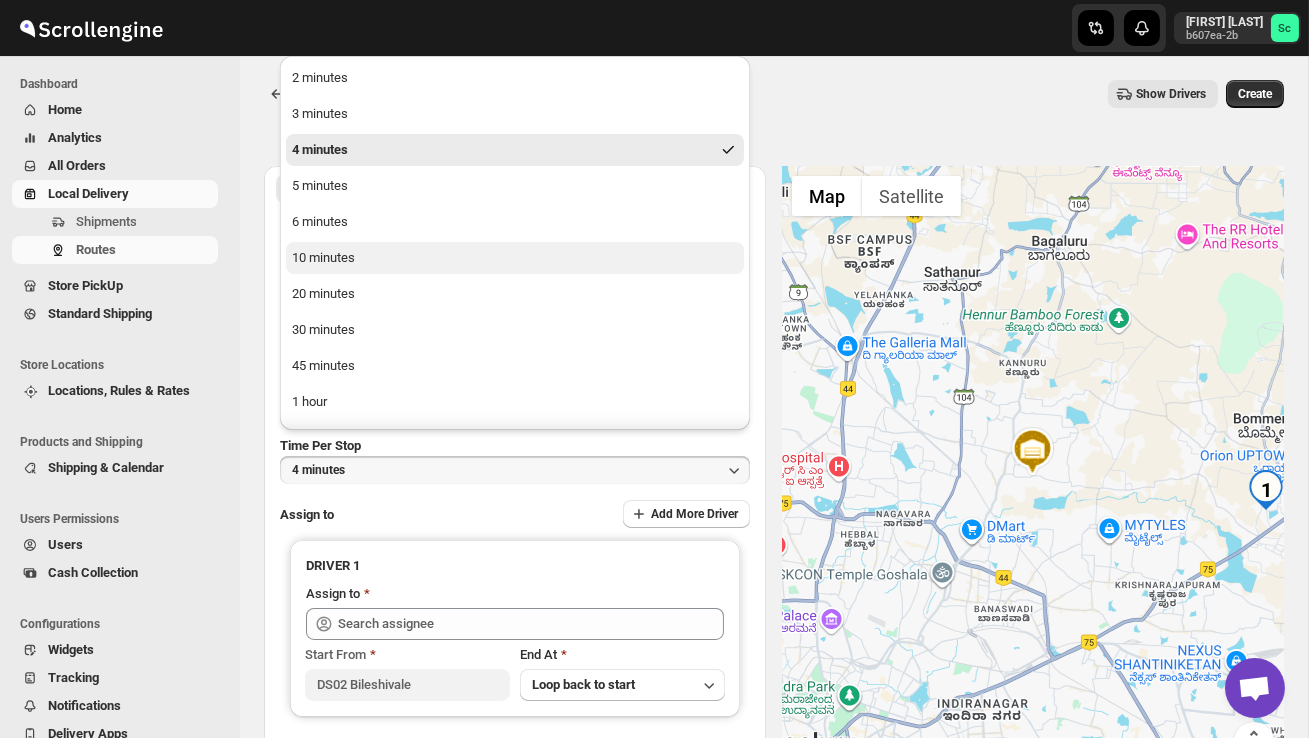 click on "10 minutes" at bounding box center (515, 258) 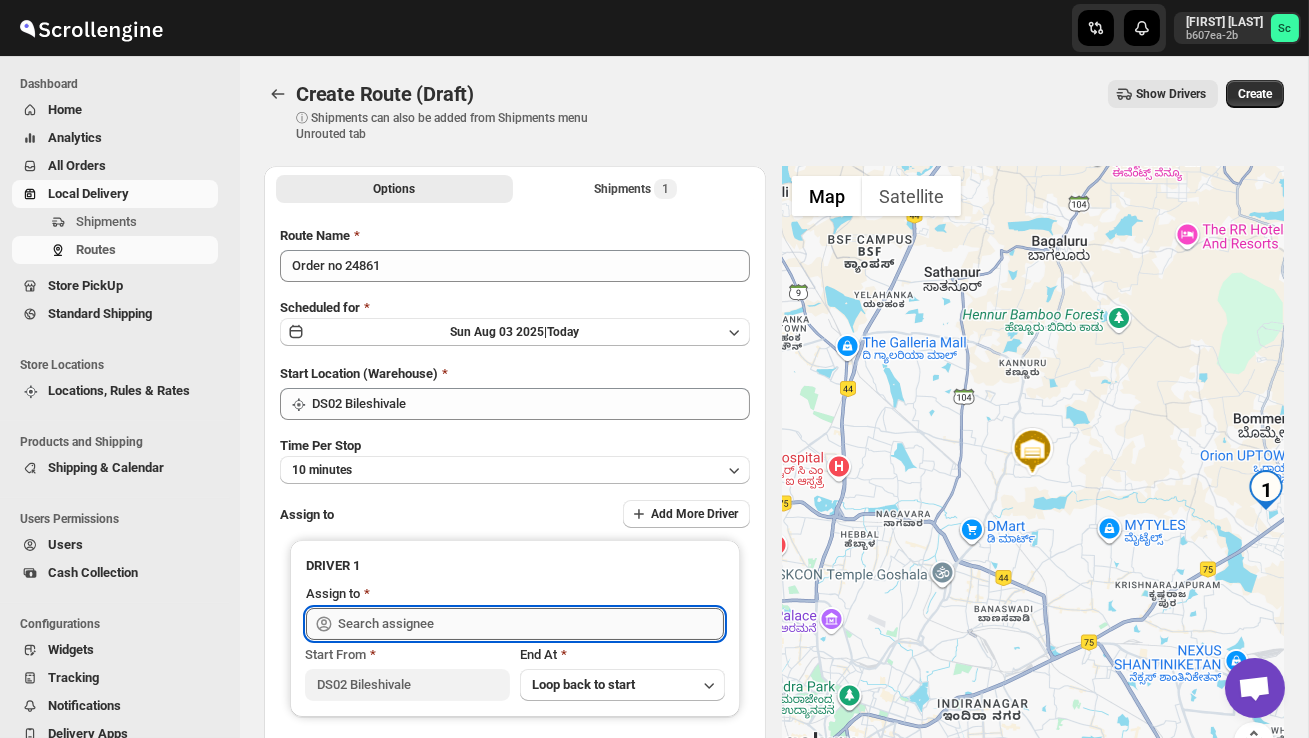 click at bounding box center [531, 624] 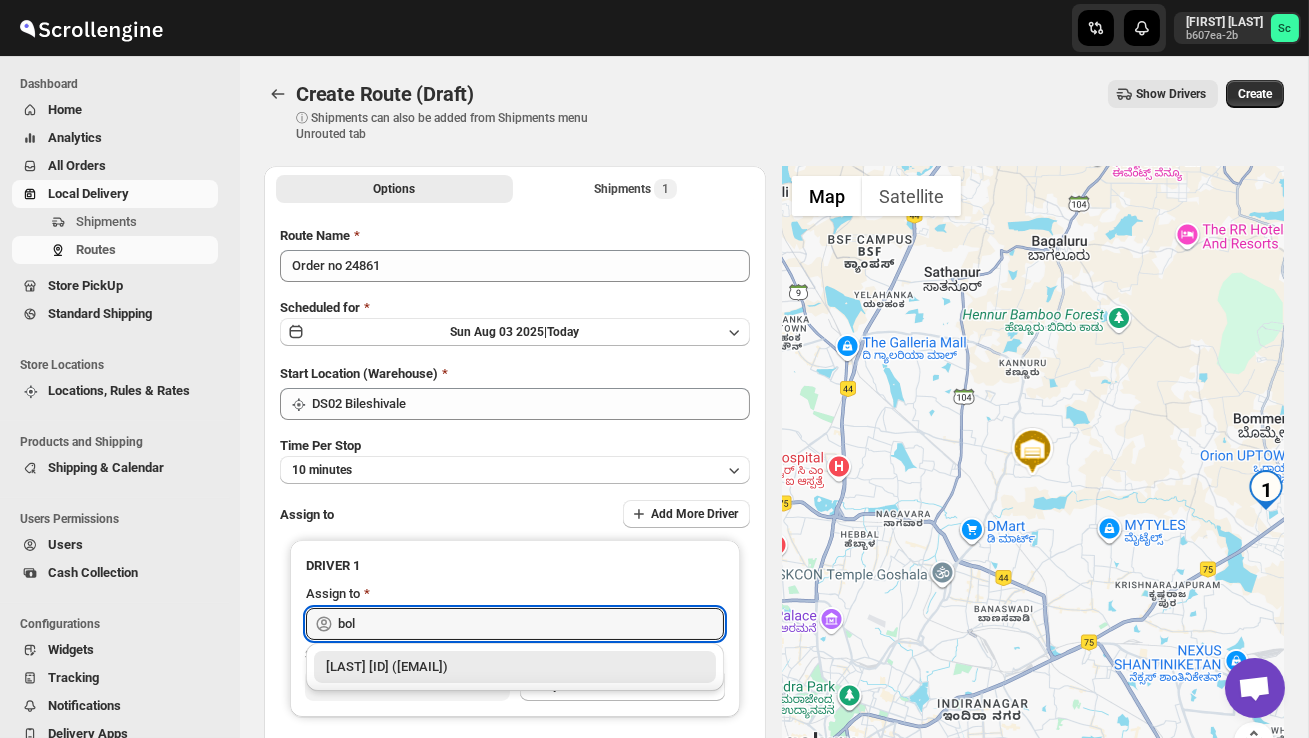 click on "[LAST] [ID] ([EMAIL])" at bounding box center (515, 667) 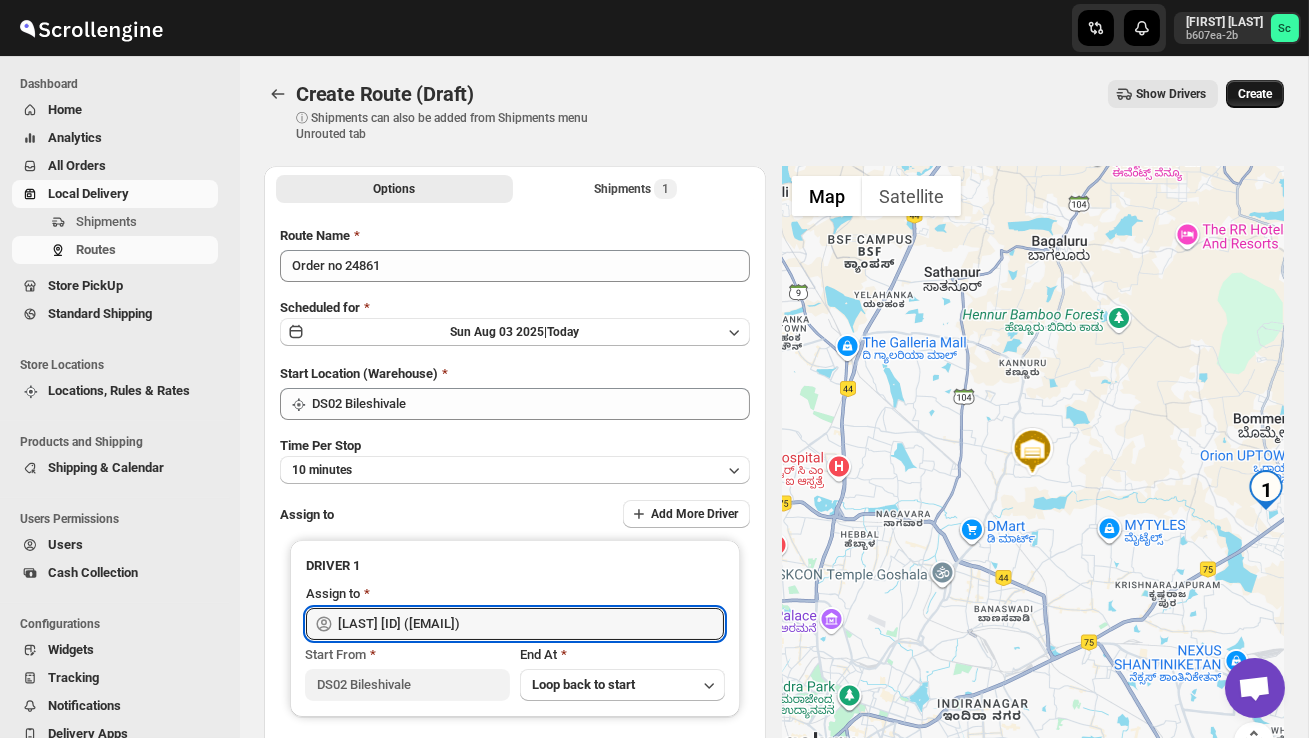 type on "[LAST] [ID] ([EMAIL])" 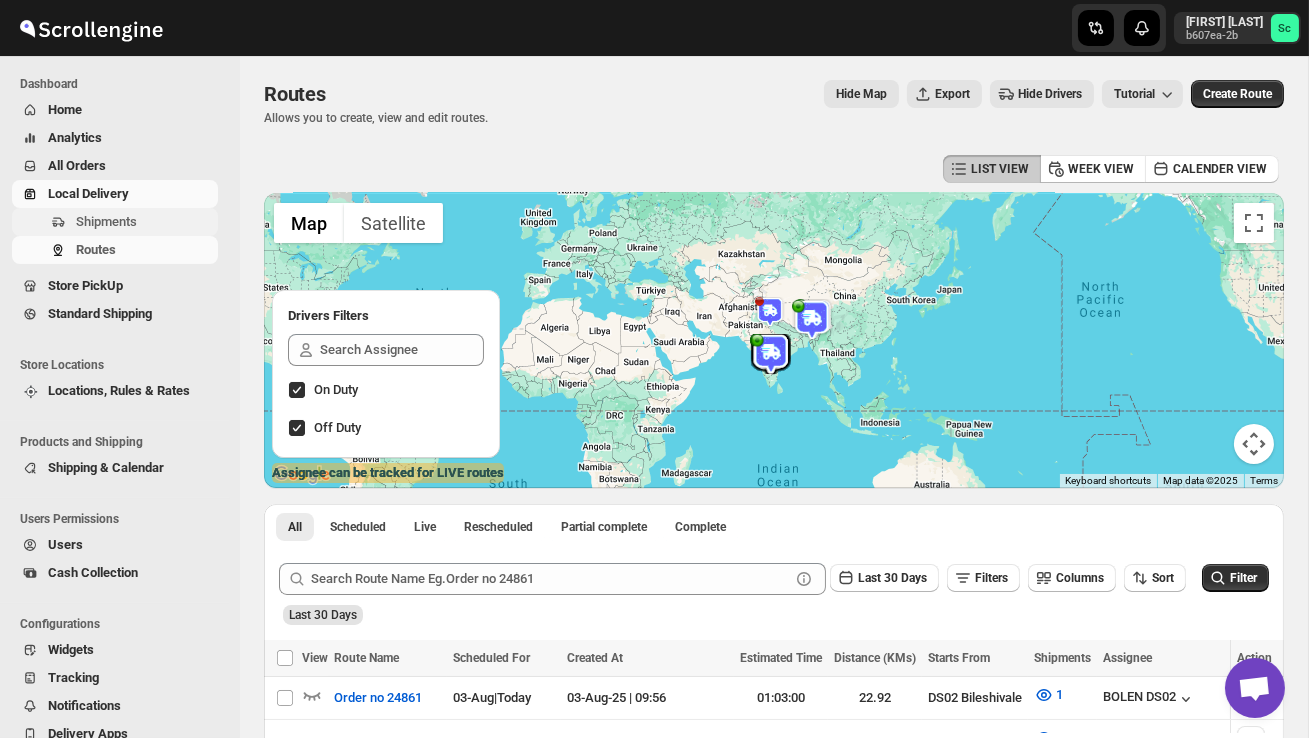 click on "Shipments" at bounding box center (106, 221) 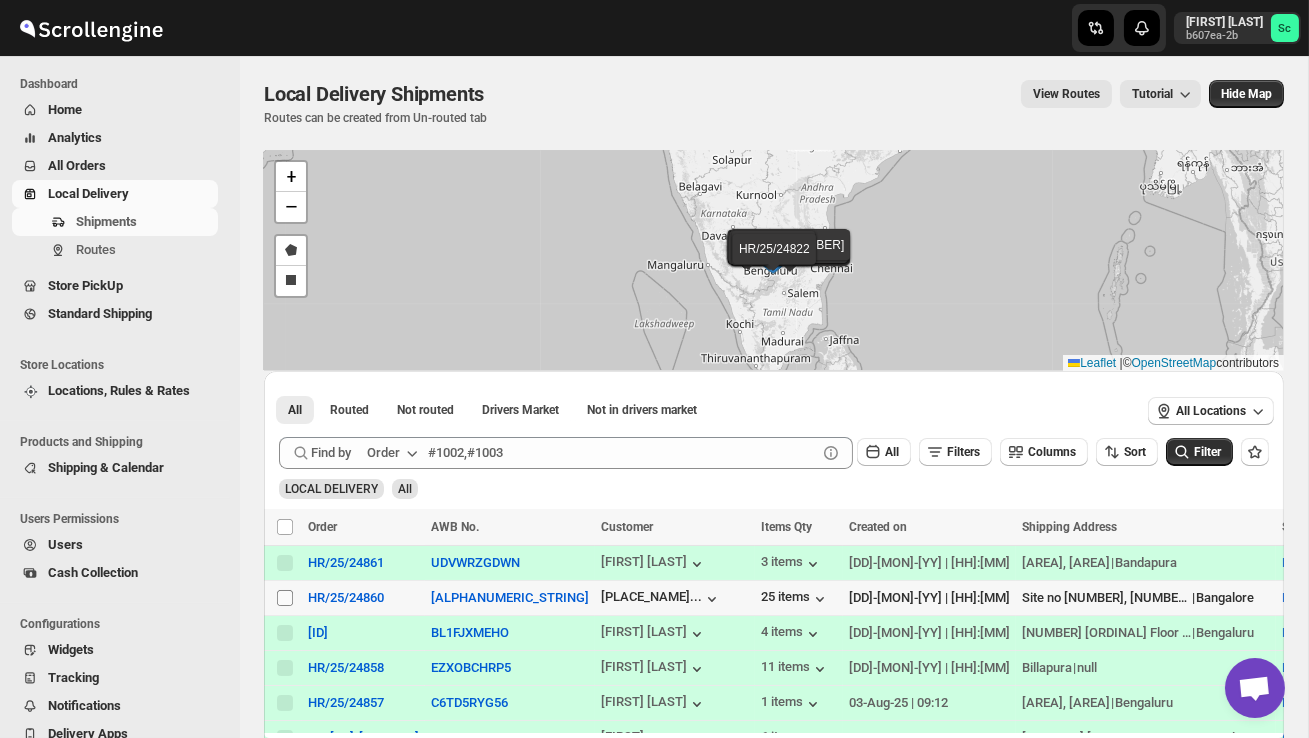 click on "Select shipment" at bounding box center [285, 598] 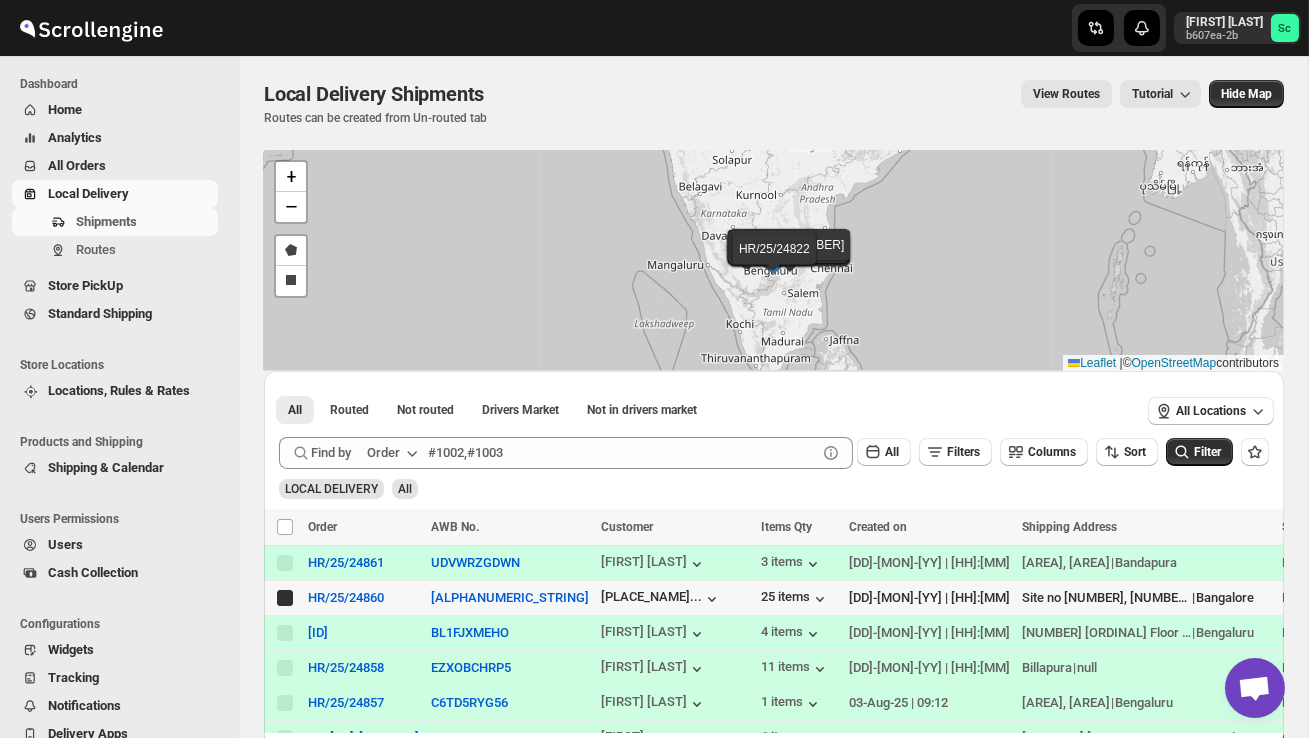 checkbox on "true" 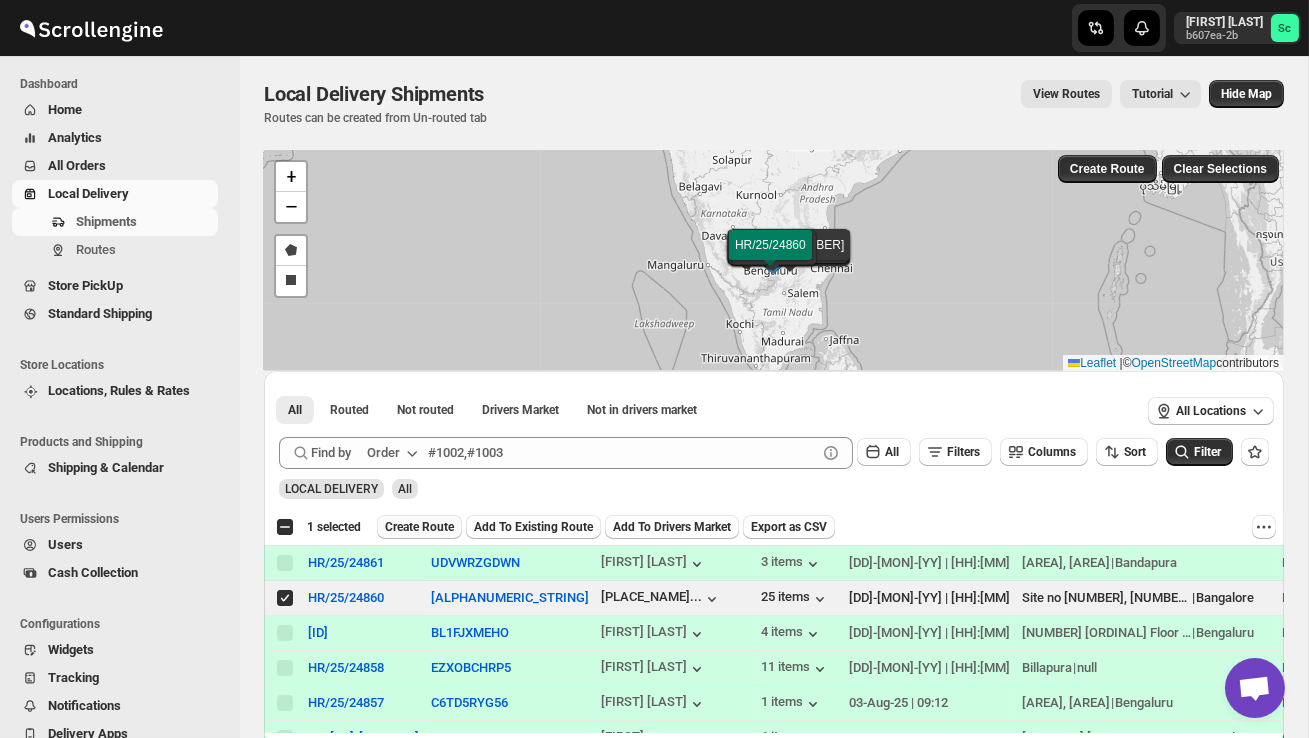 click on "Create Route" at bounding box center (419, 527) 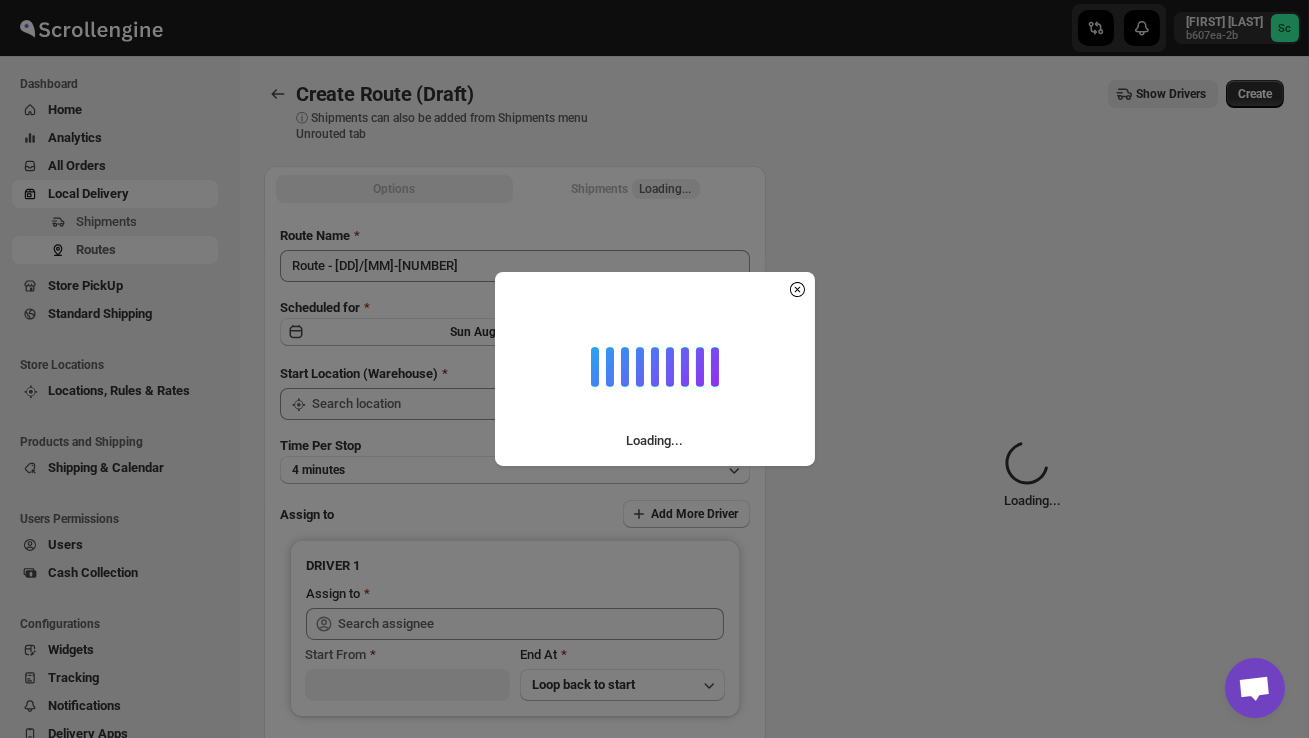 type on "DS02 Bileshivale" 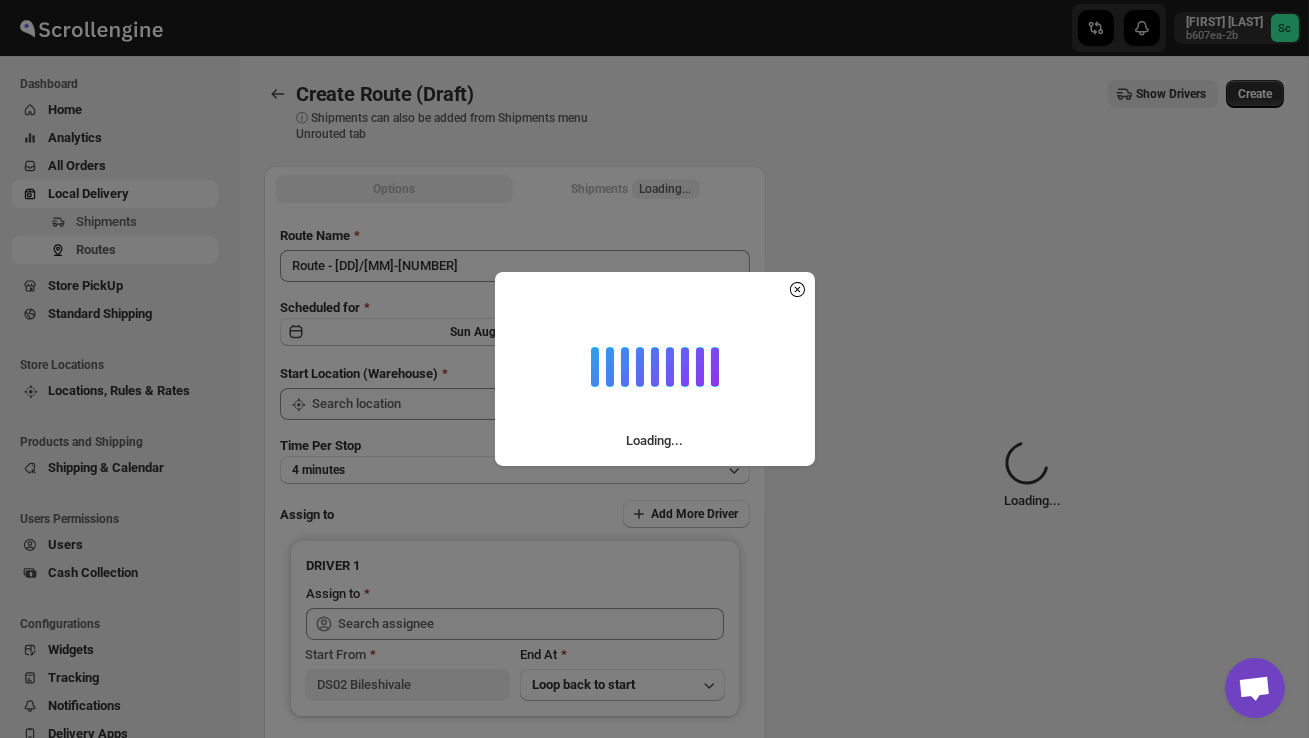 type on "DS02 Bileshivale" 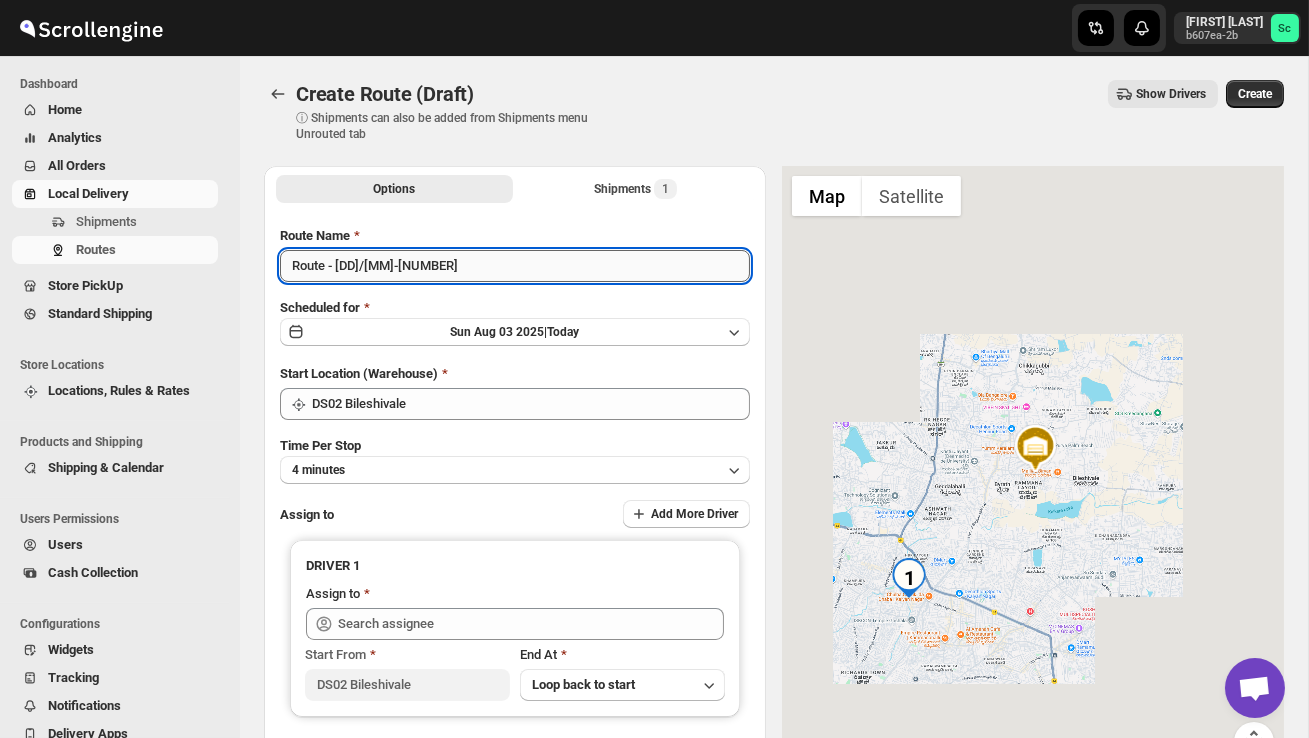 click on "Route - [DD]/[MM]-[NUMBER]" at bounding box center (515, 266) 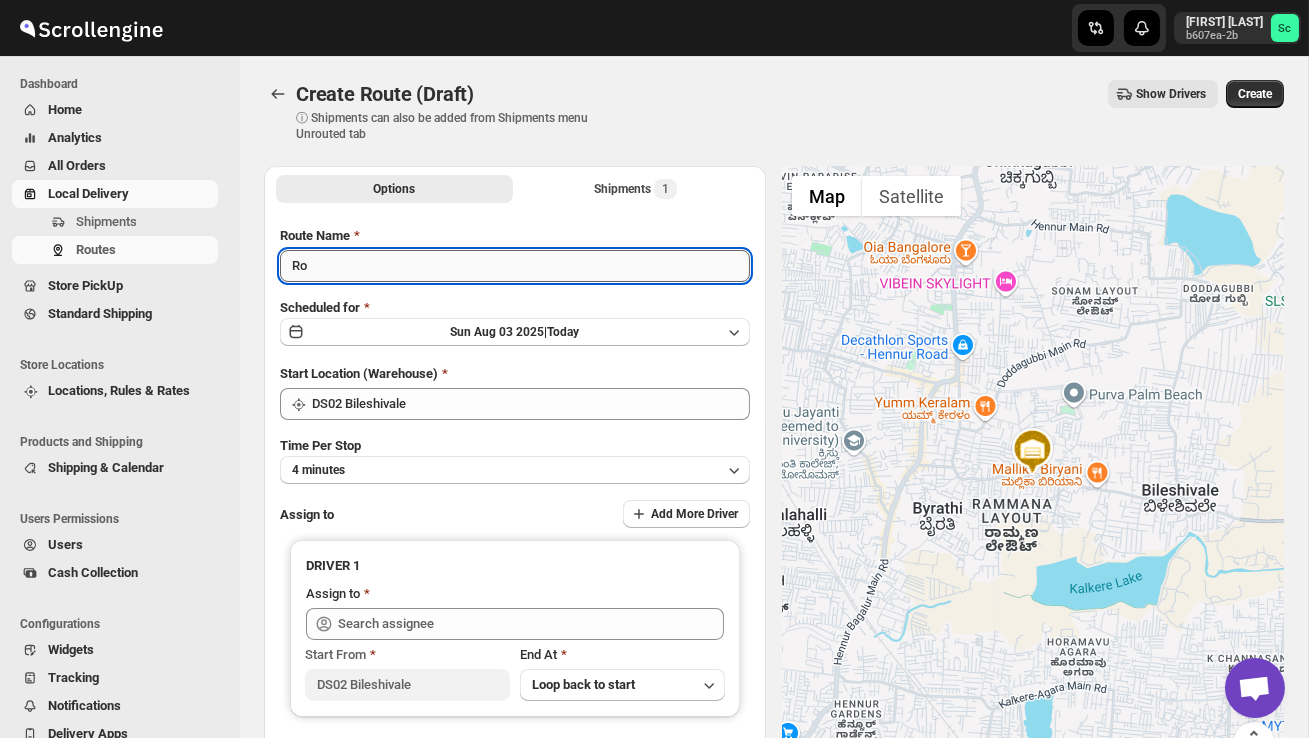 type on "R" 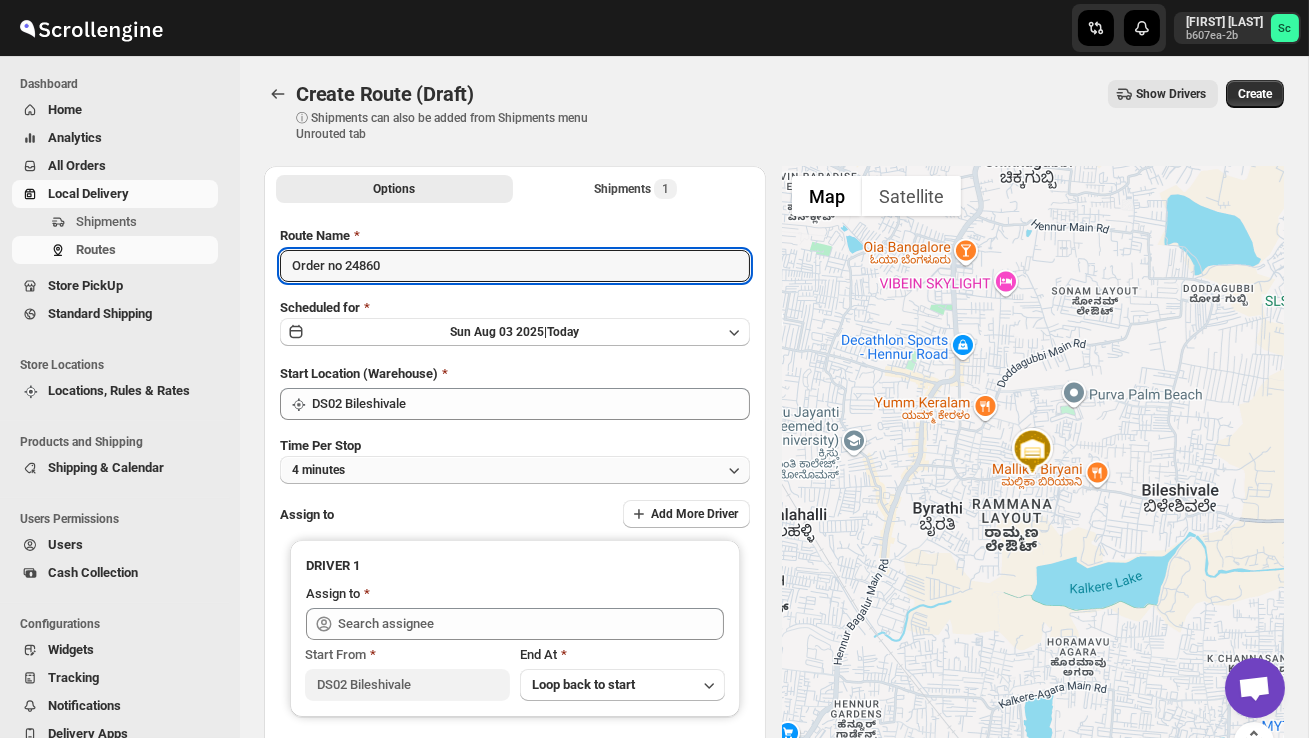 type on "Order no 24860" 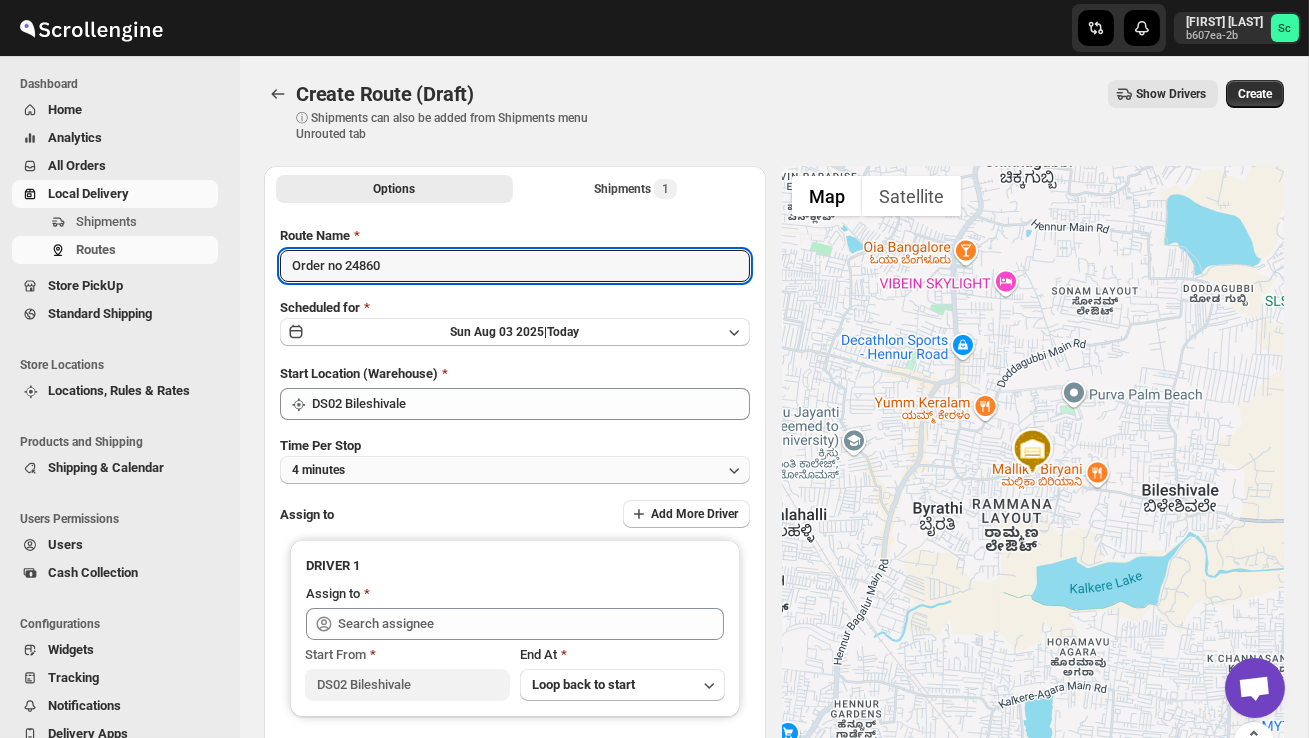 click on "4 minutes" at bounding box center (515, 470) 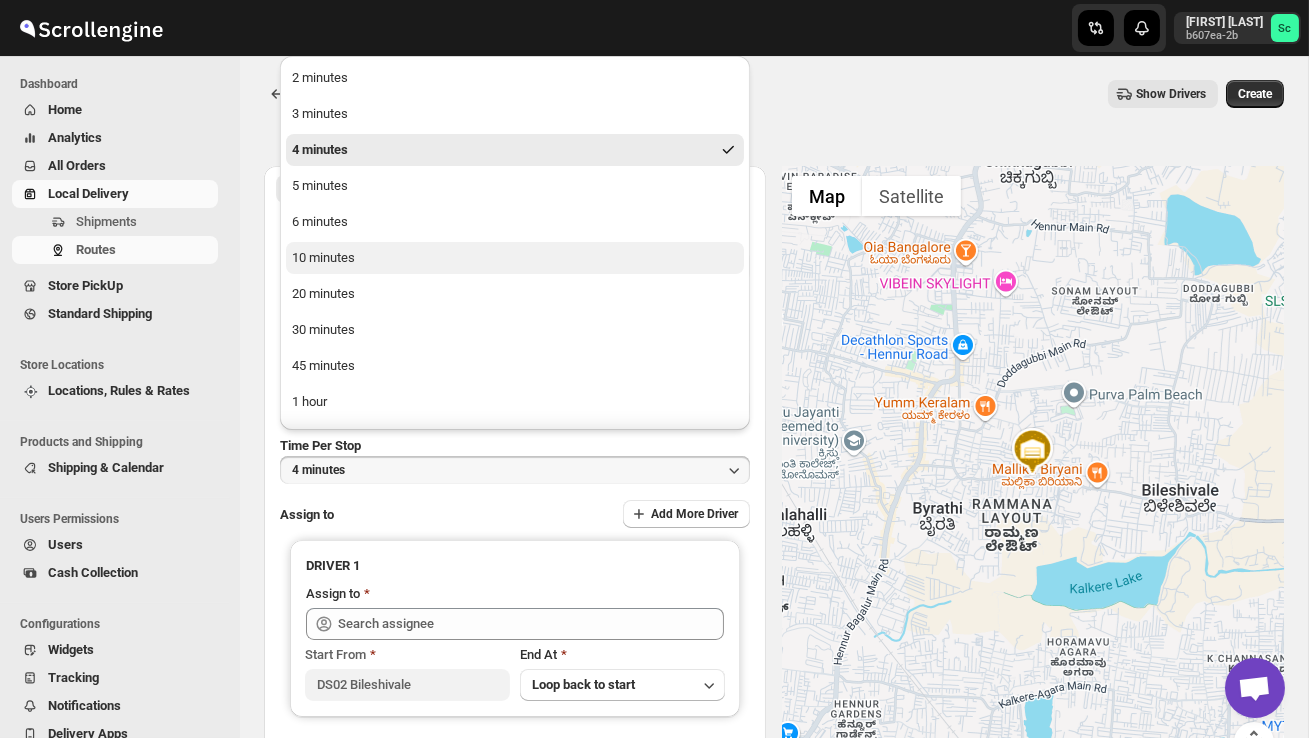 click on "10 minutes" at bounding box center [515, 258] 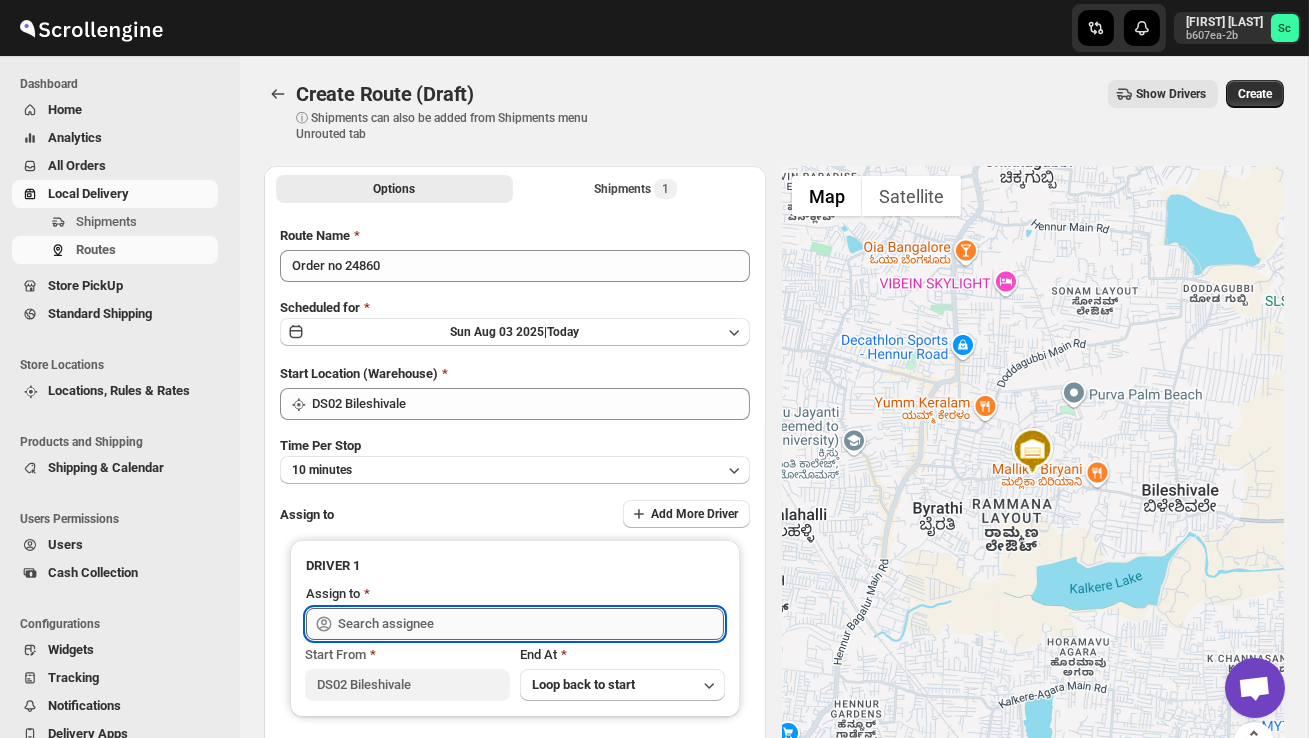 click at bounding box center [531, 624] 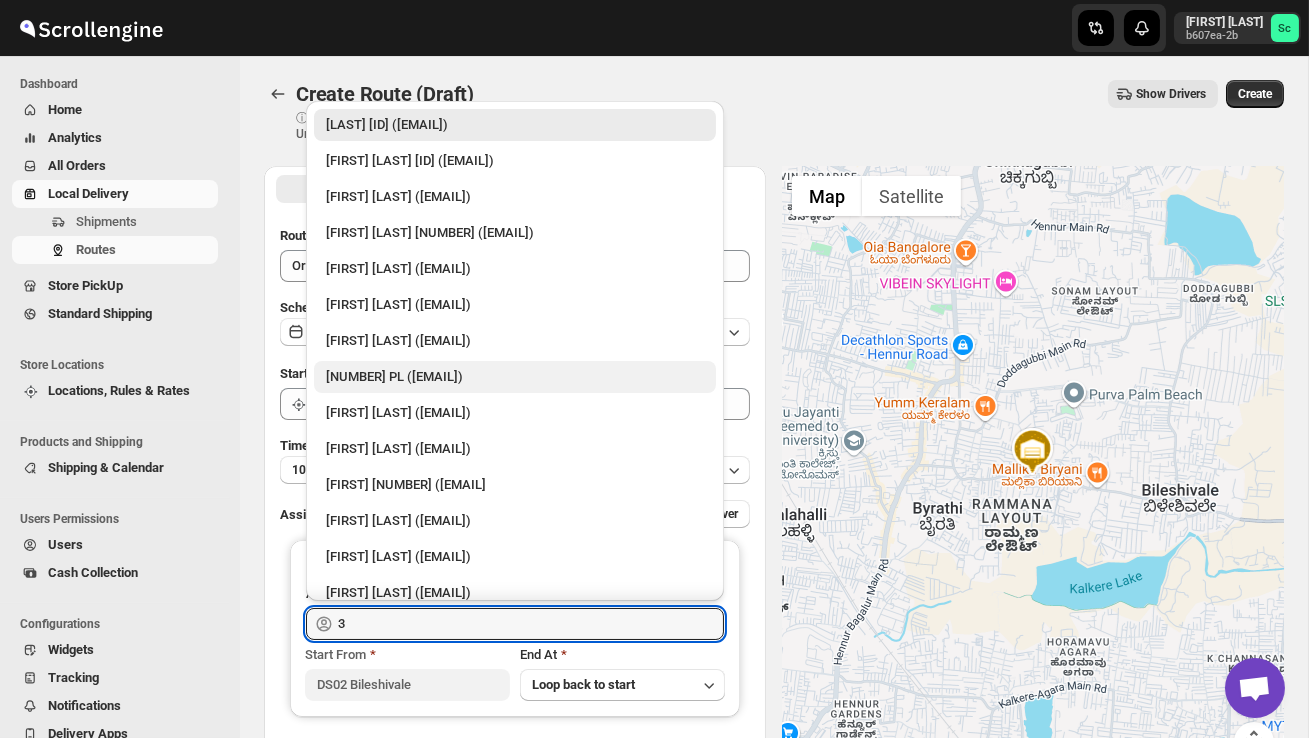 click on "[NUMBER] PL ([EMAIL])" at bounding box center [515, 377] 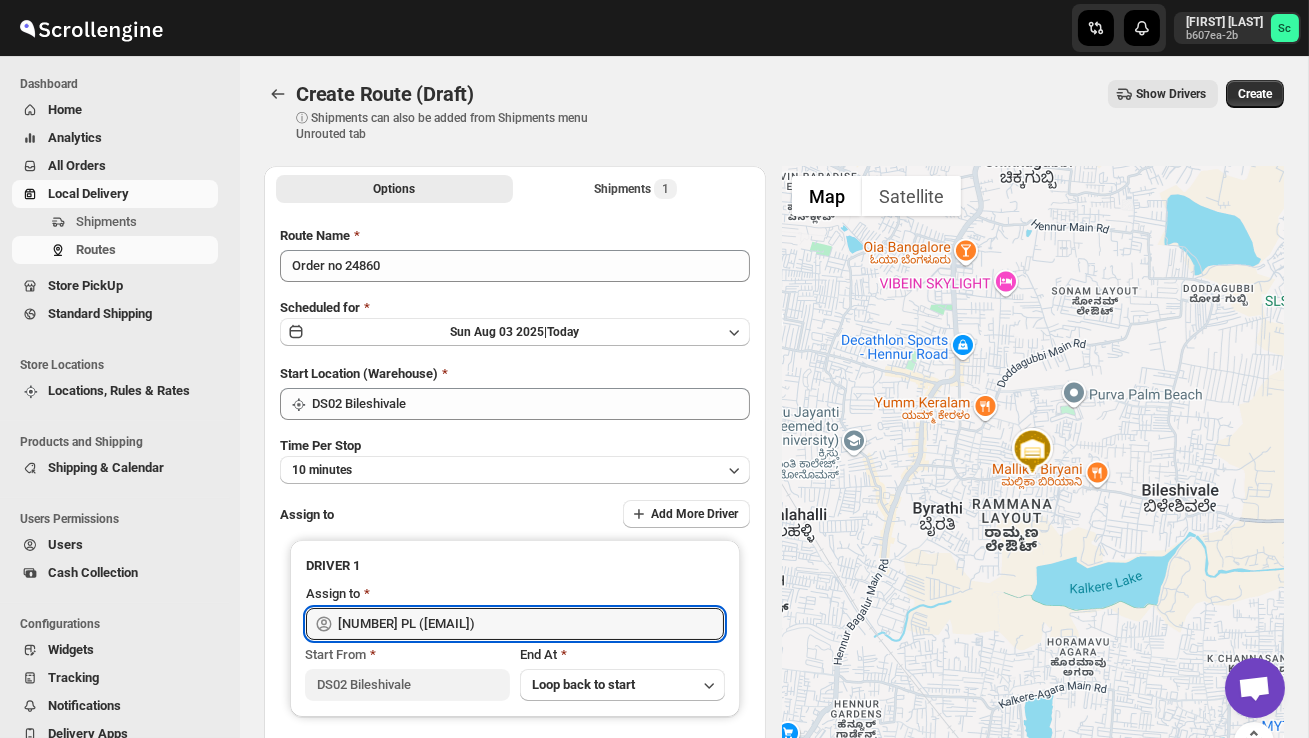 type on "[NUMBER] PL ([EMAIL])" 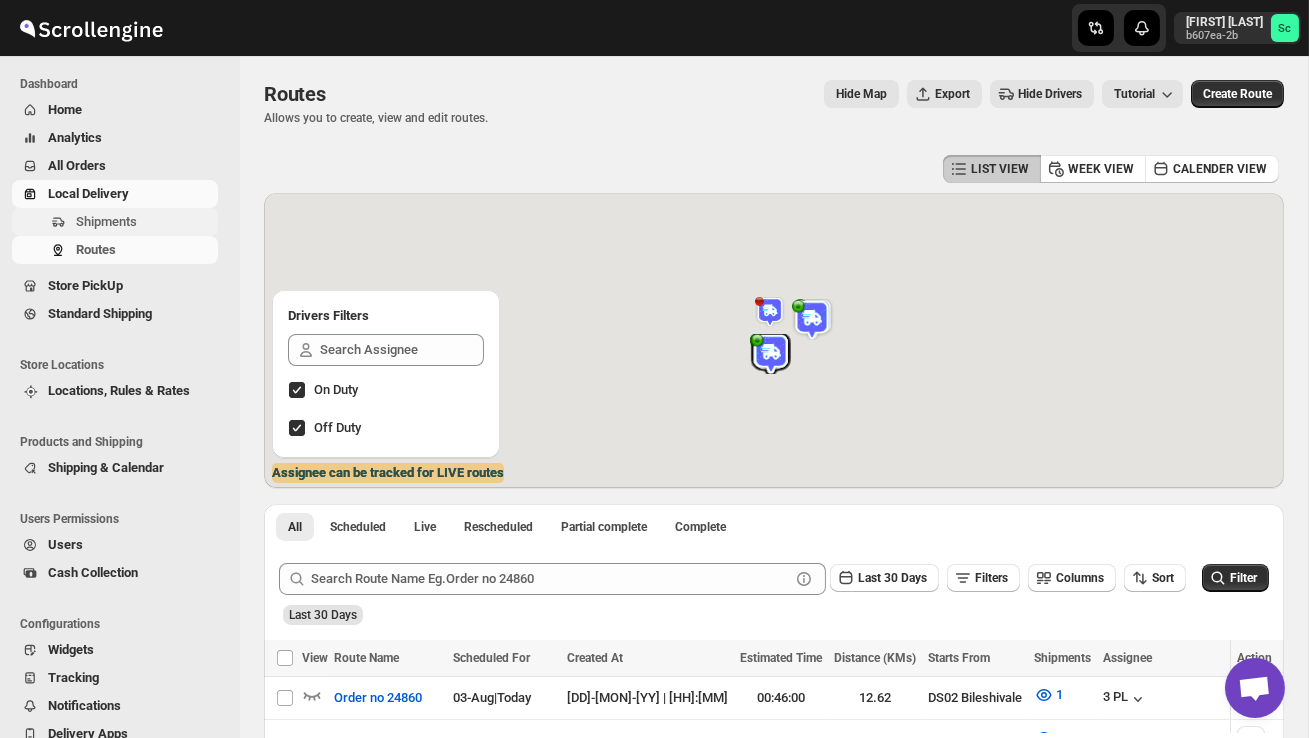 click on "Shipments" at bounding box center (145, 222) 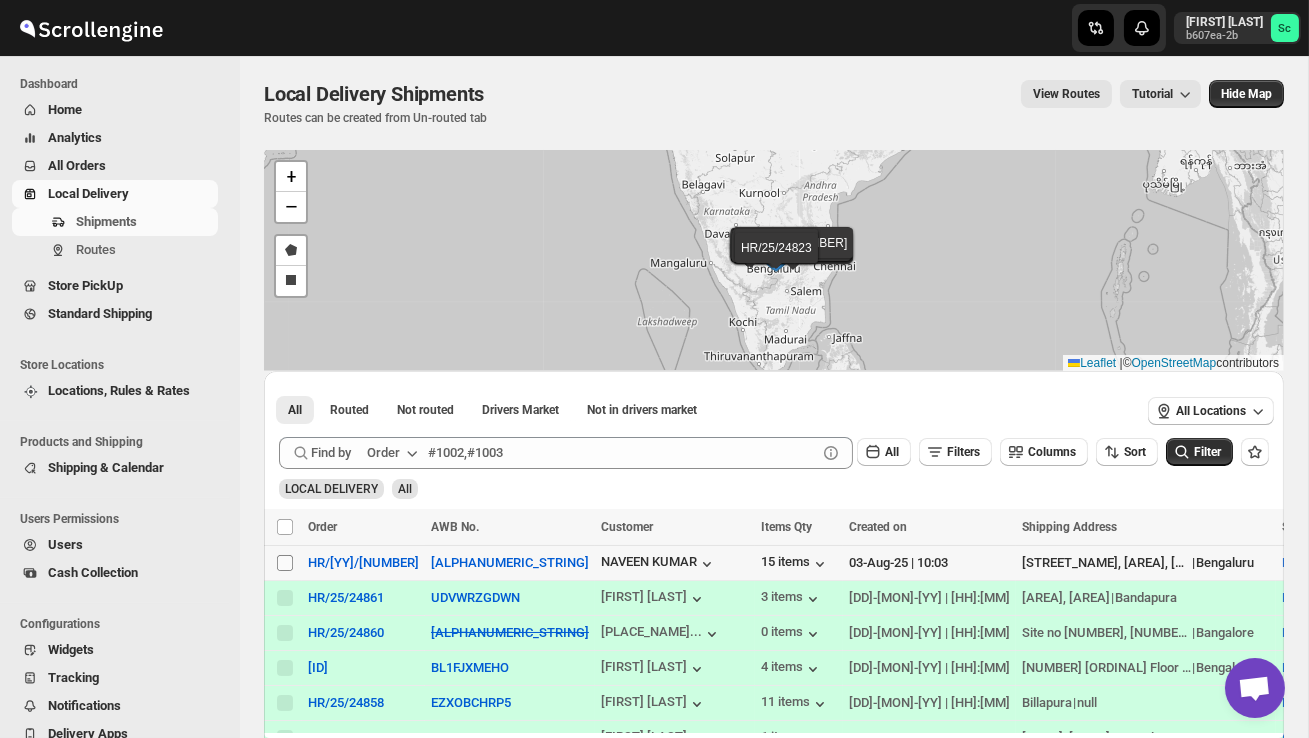 click on "Select shipment" at bounding box center [285, 563] 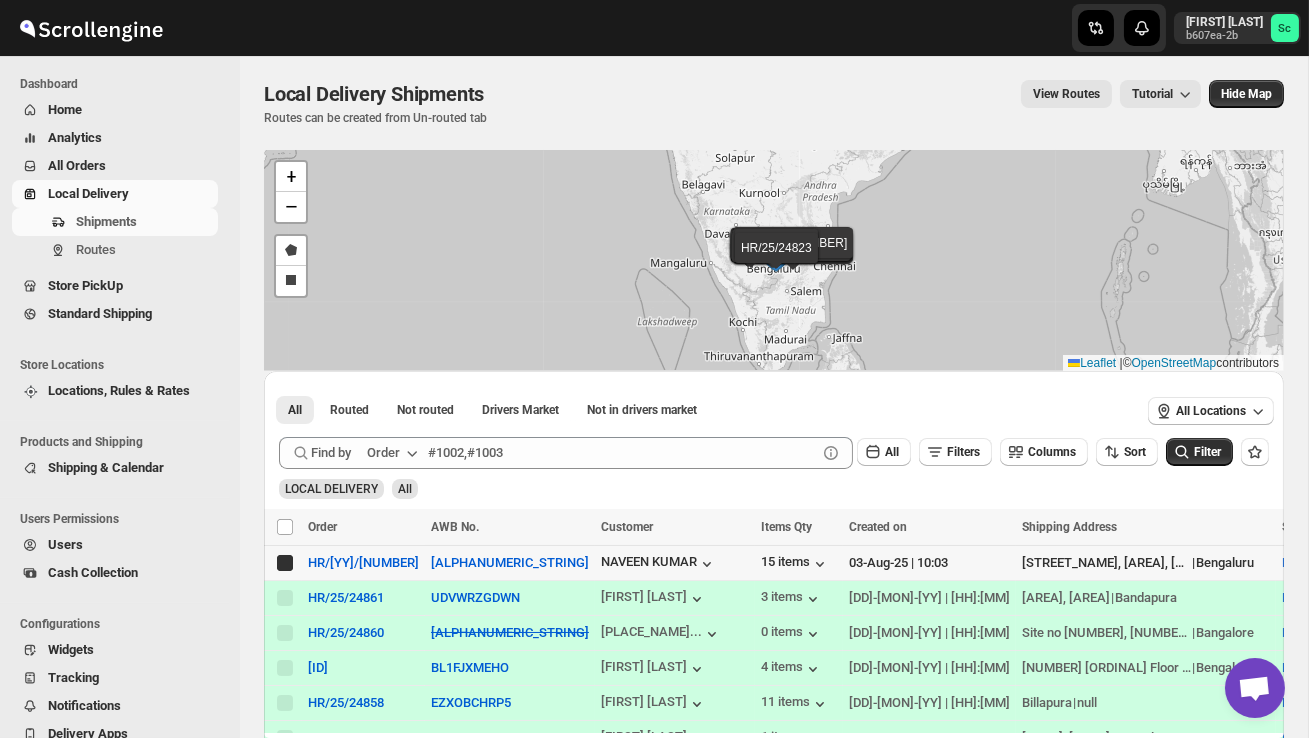 checkbox on "true" 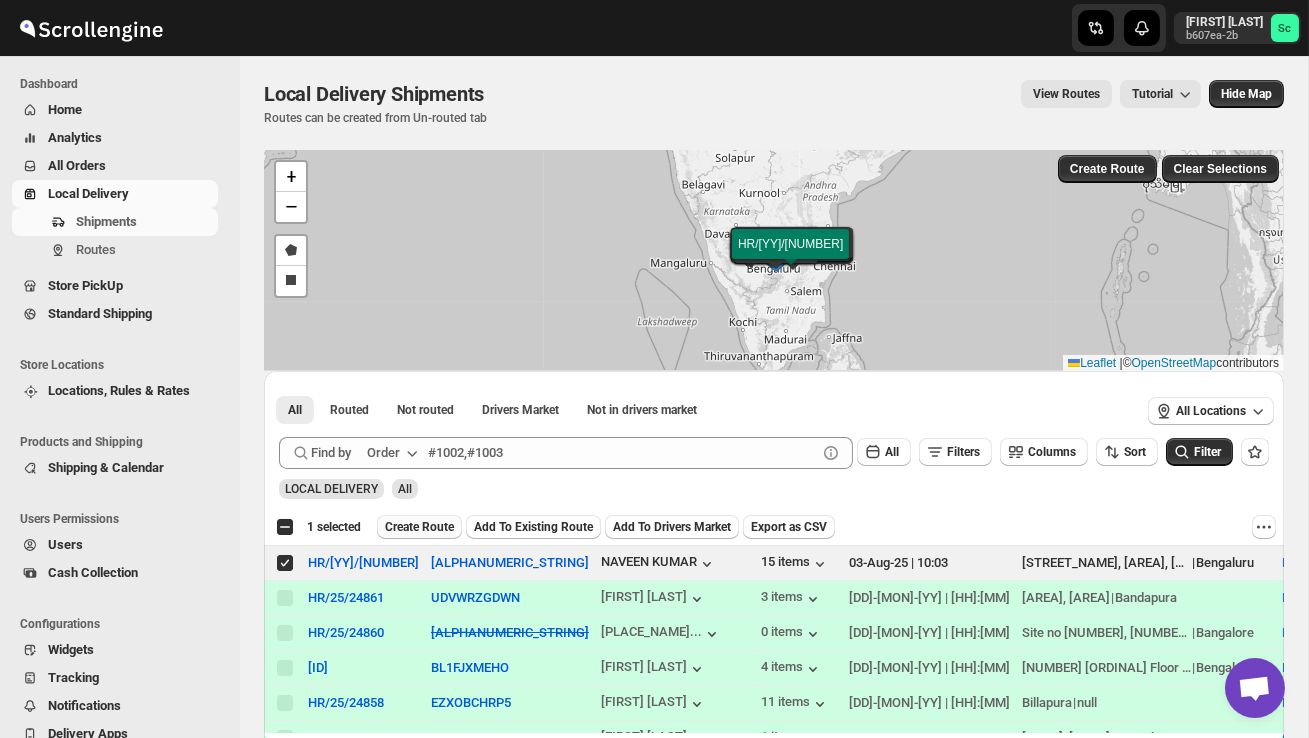 click on "Create Route" at bounding box center [419, 527] 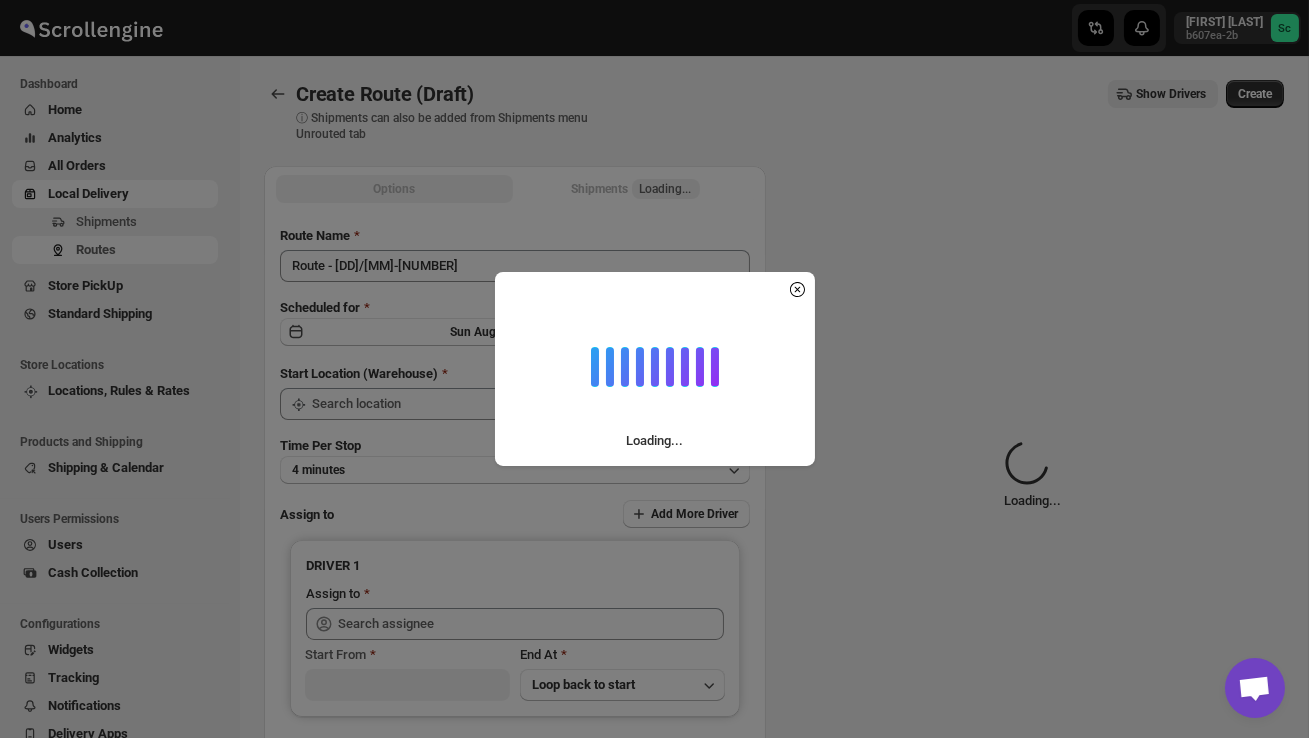 type on "DS02 Bileshivale" 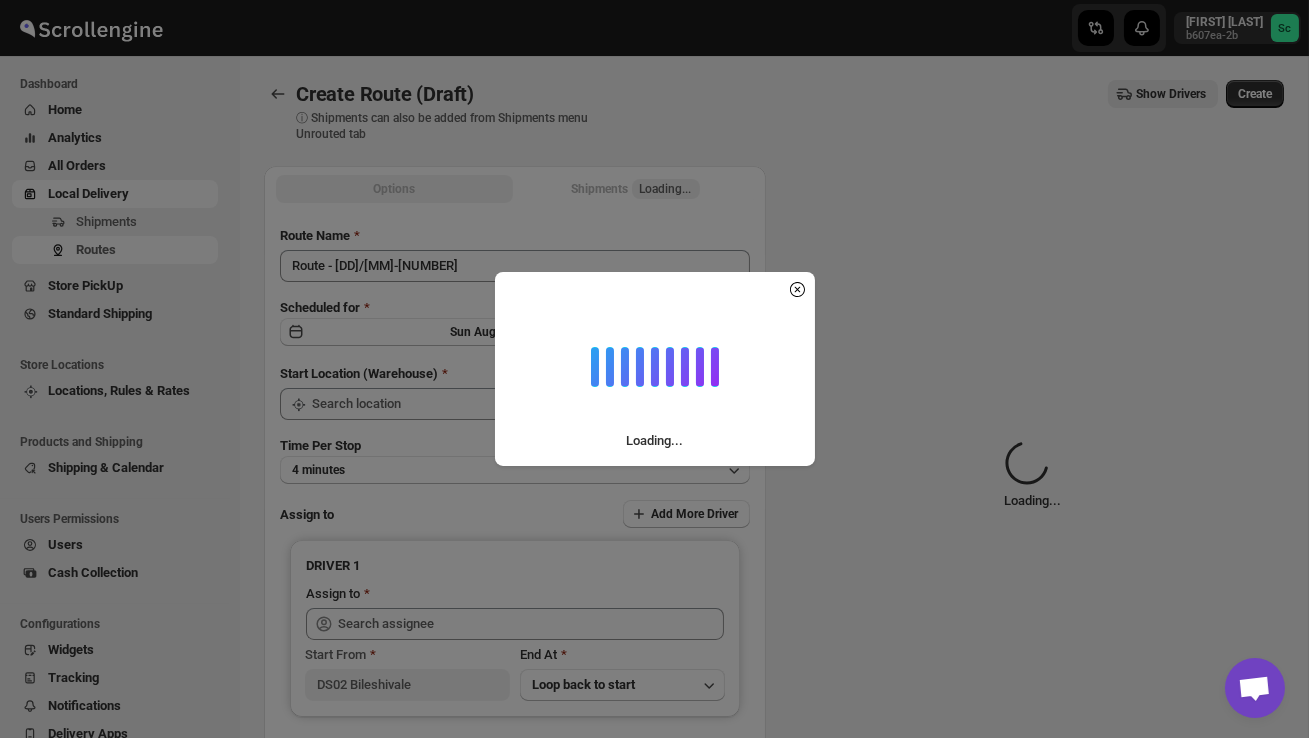 type on "DS02 Bileshivale" 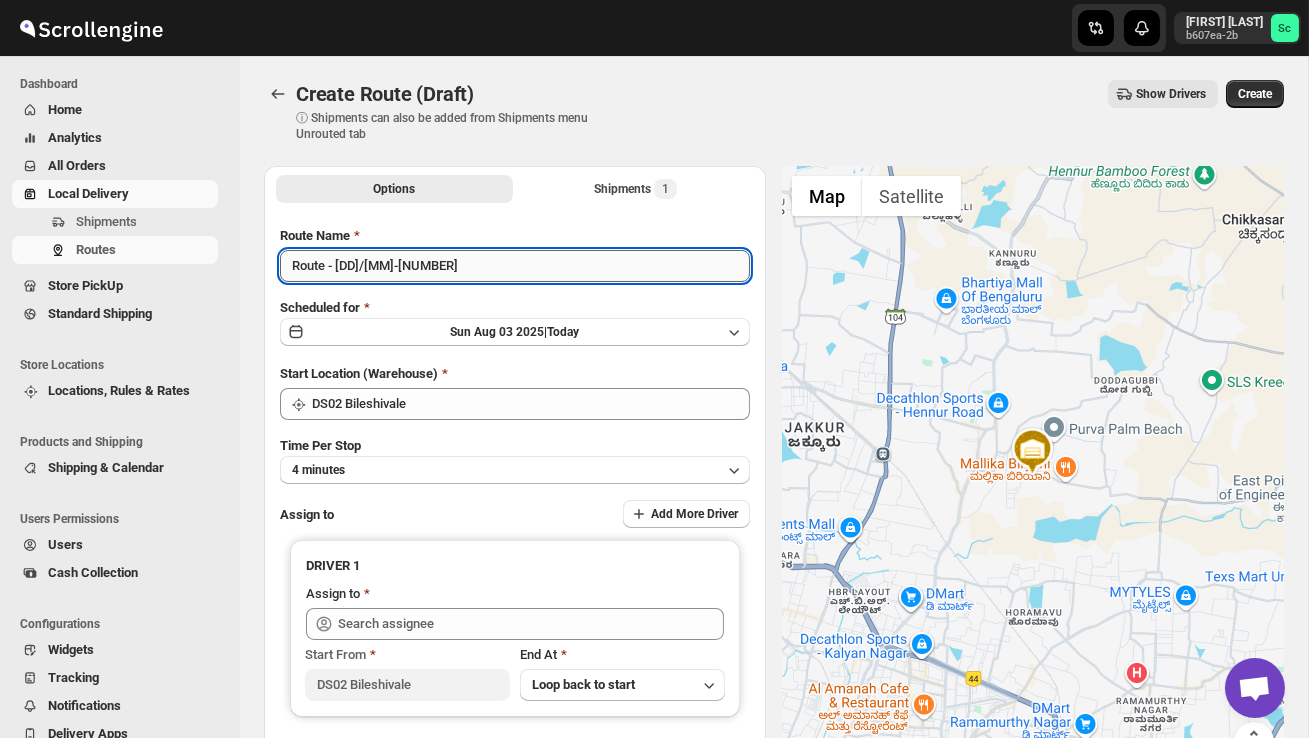 click on "Route - [DD]/[MM]-[NUMBER]" at bounding box center [515, 266] 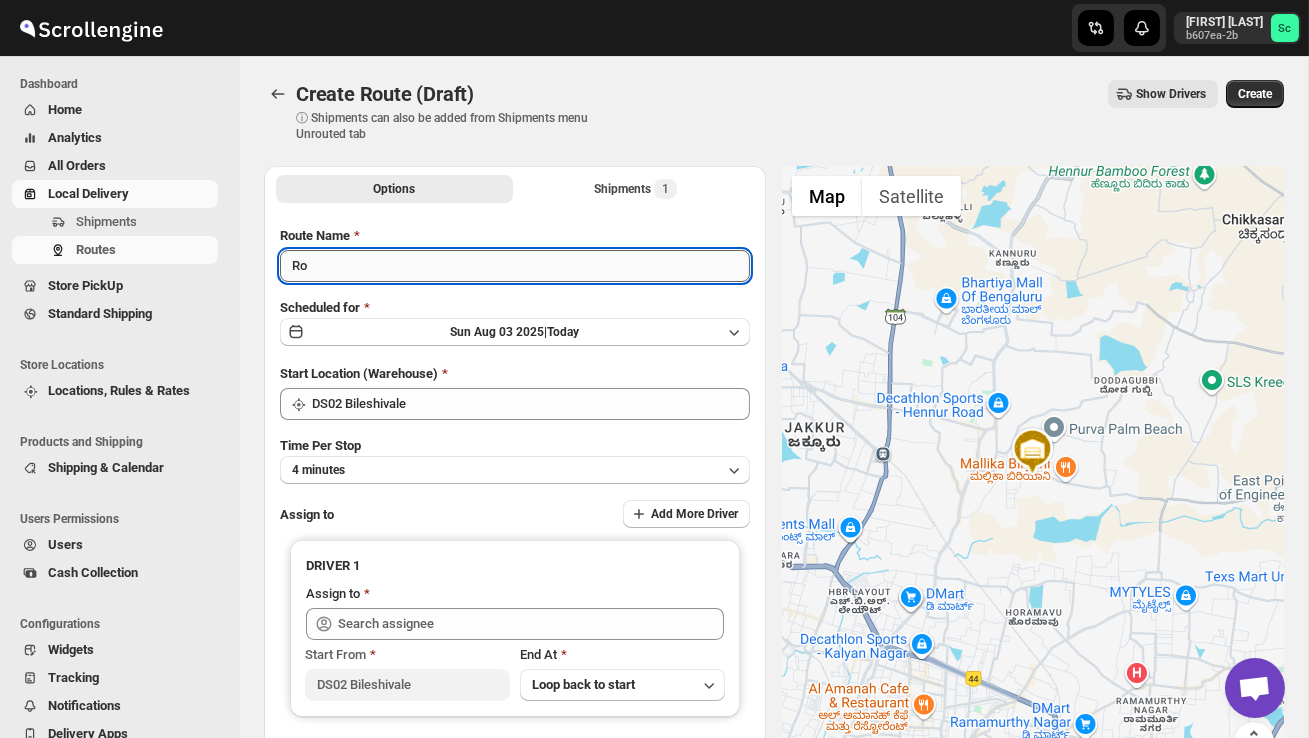 type on "R" 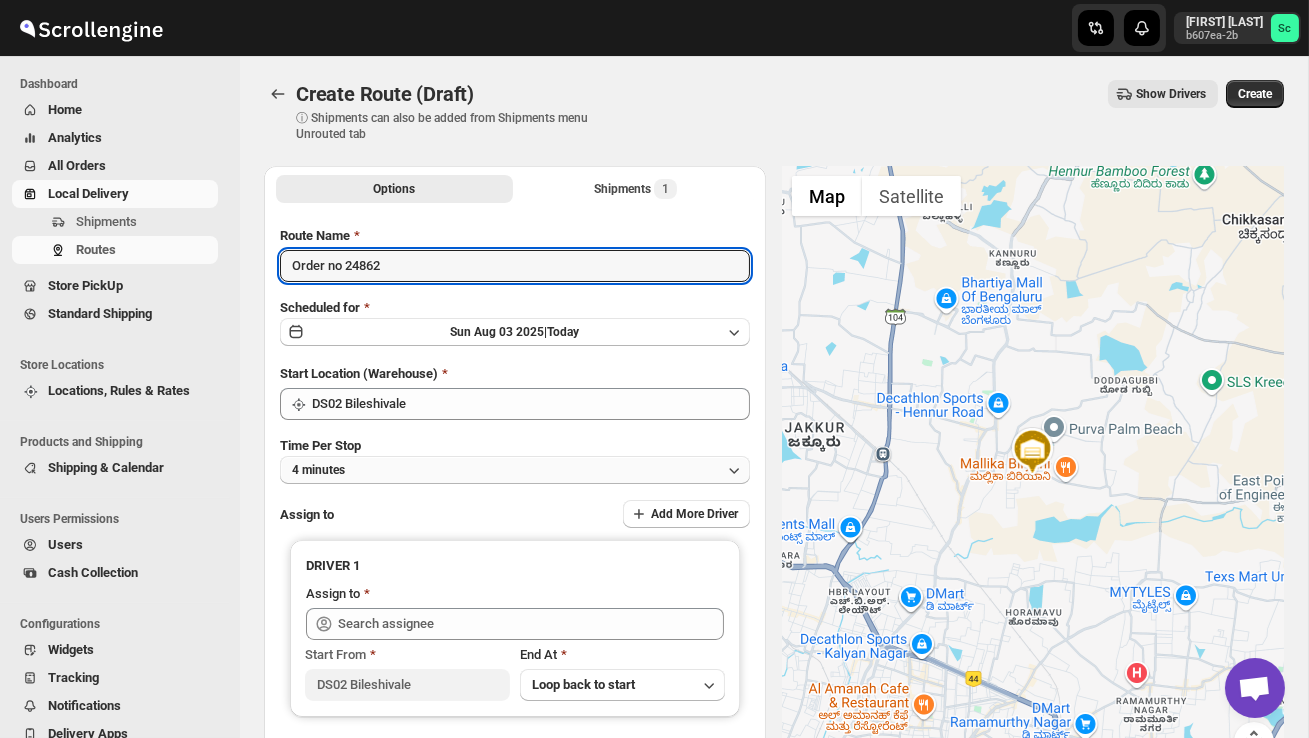 type on "Order no 24862" 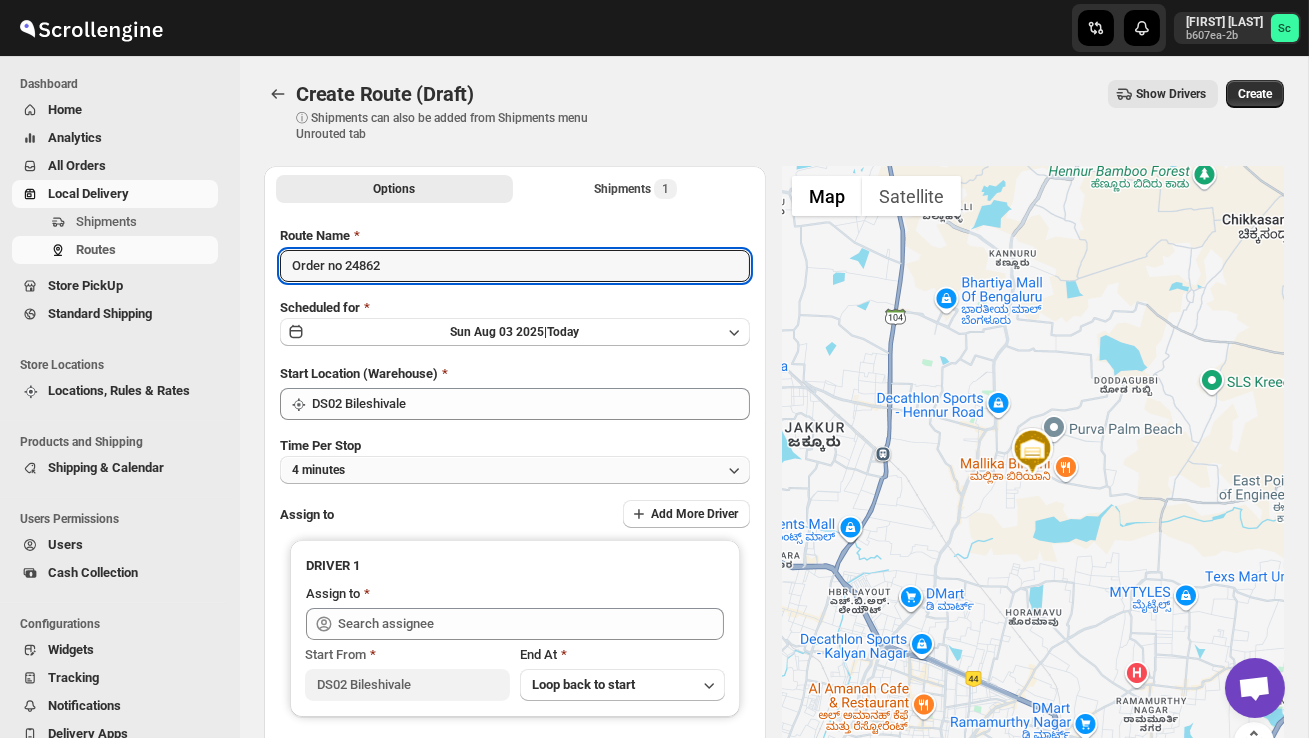 click on "4 minutes" at bounding box center [515, 470] 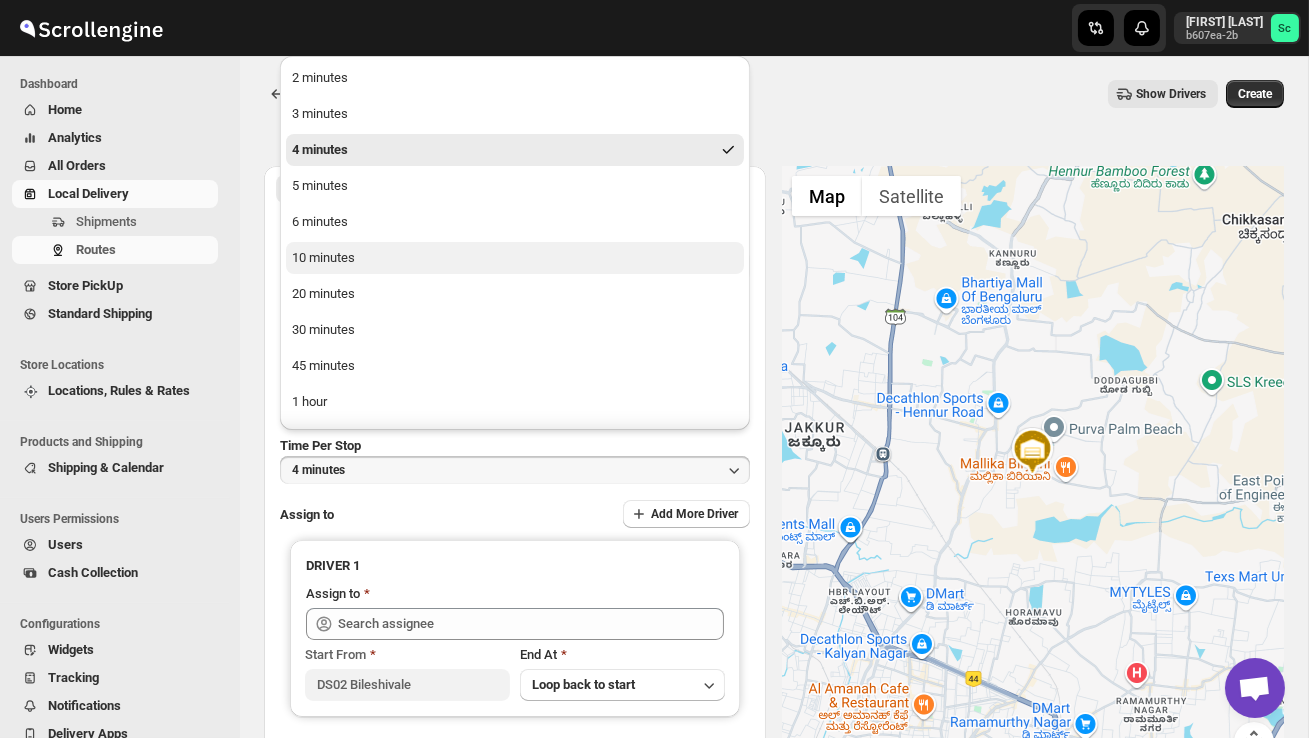 click on "10 minutes" at bounding box center (515, 258) 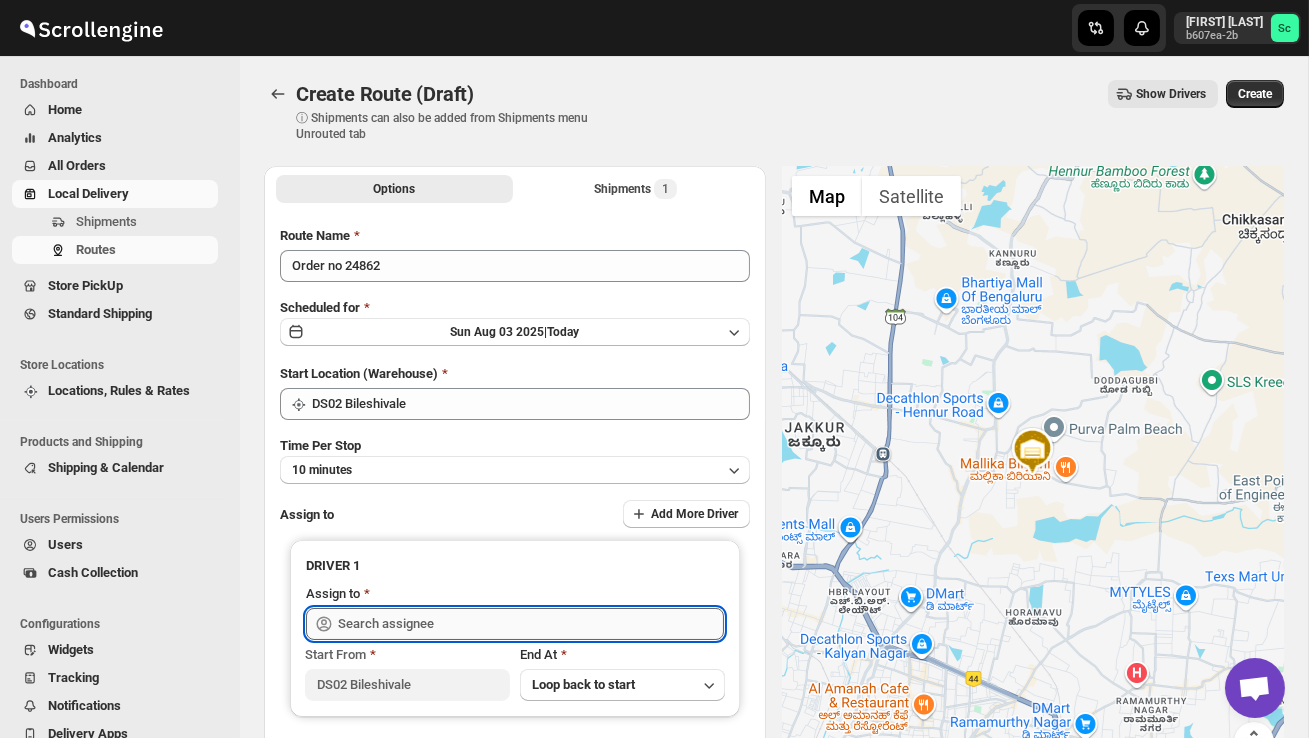 click at bounding box center (531, 624) 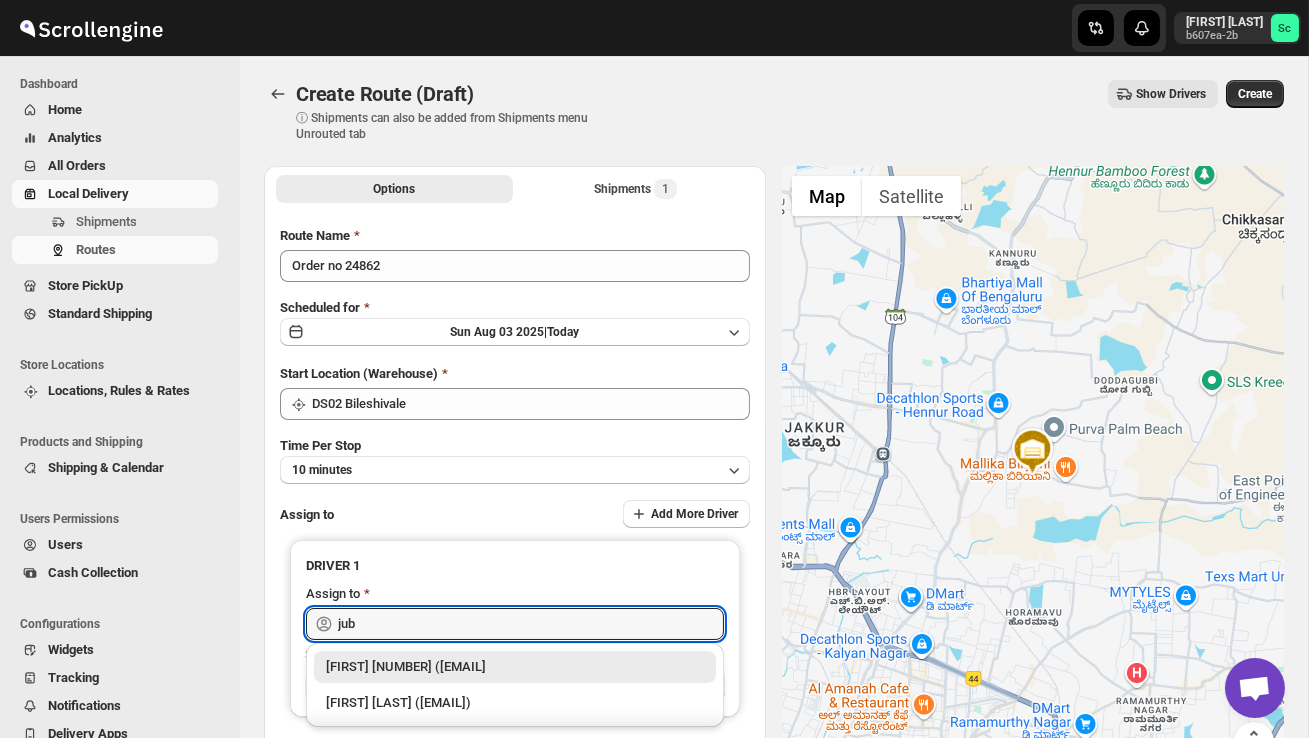 click on "[FIRST] [NUMBER] ([EMAIL]" at bounding box center (515, 667) 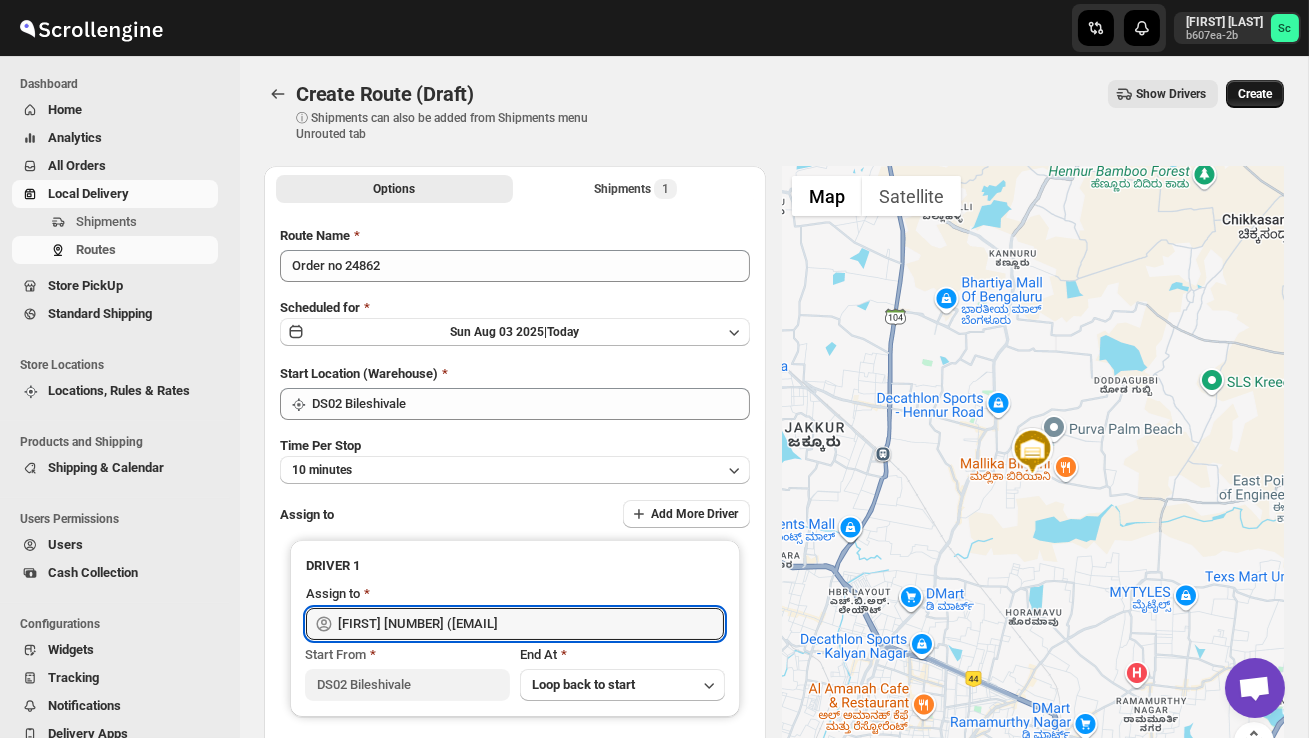 type on "[FIRST] [NUMBER] ([EMAIL]" 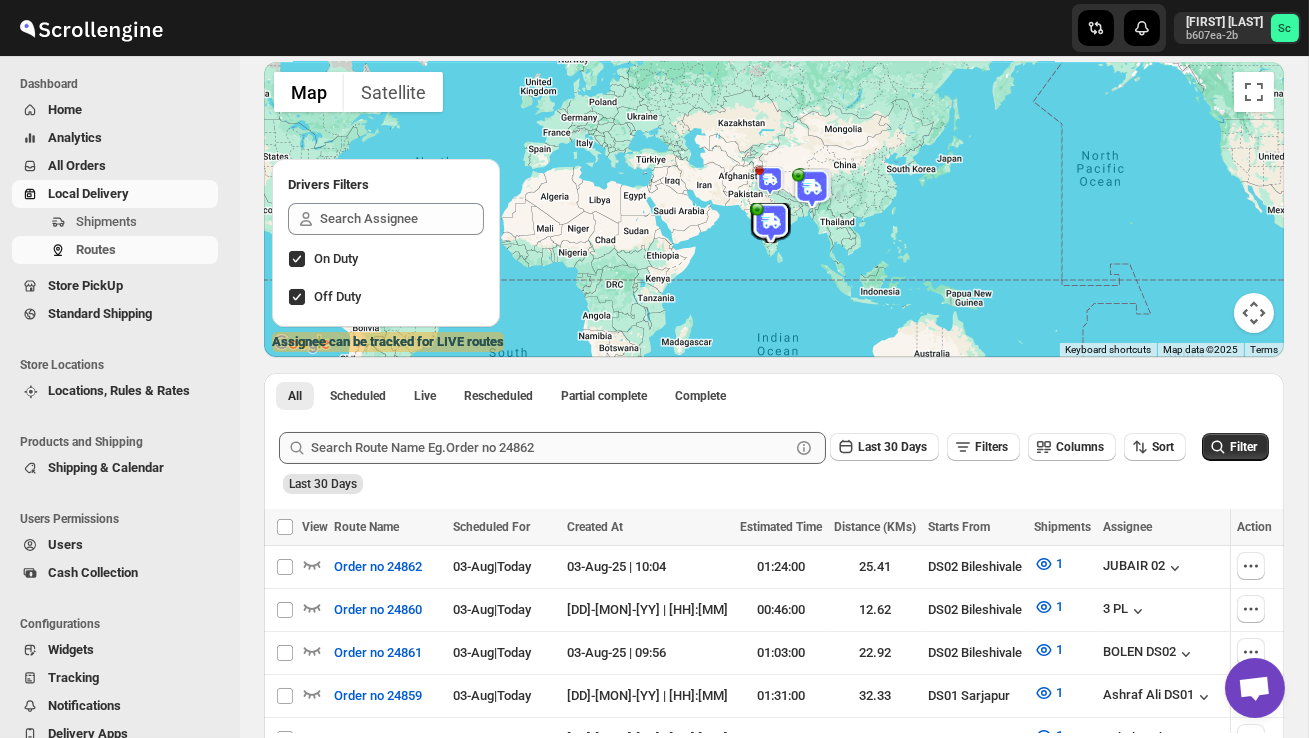 scroll, scrollTop: 194, scrollLeft: 0, axis: vertical 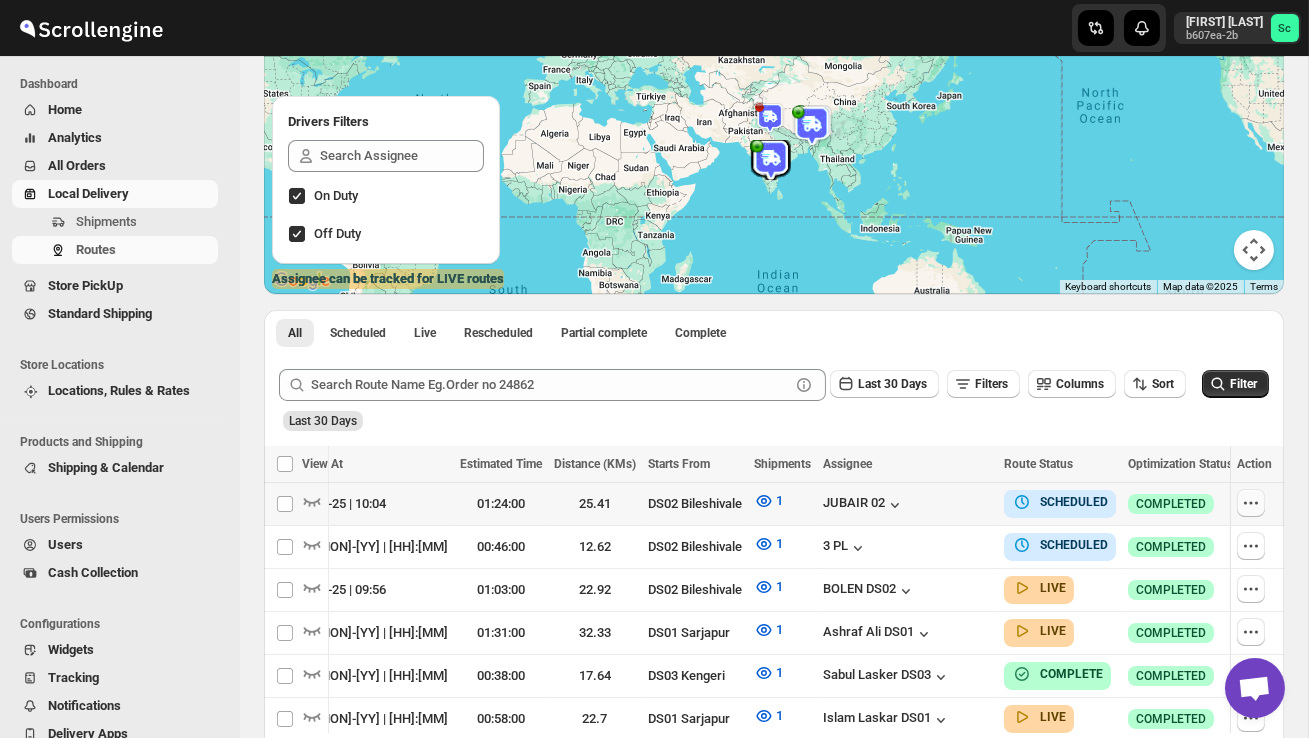 click 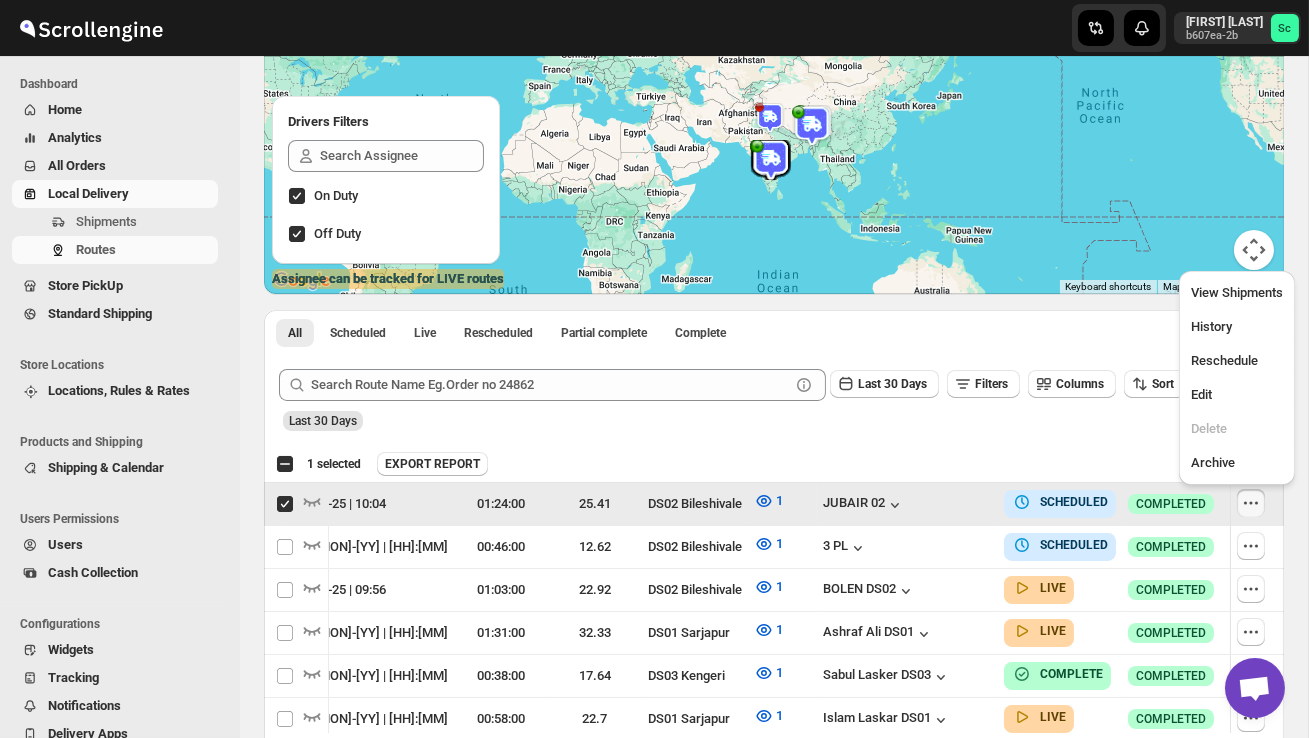 scroll, scrollTop: 0, scrollLeft: 1, axis: horizontal 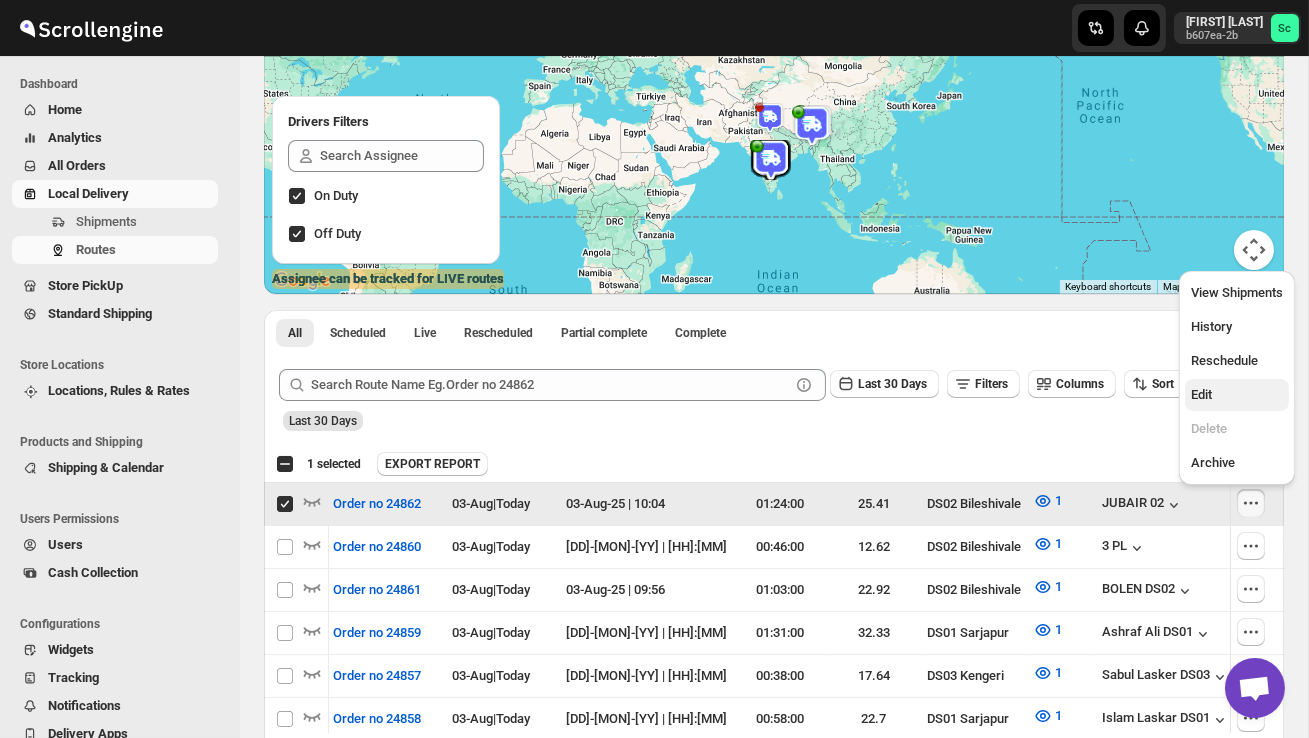 click on "Edit" at bounding box center [1237, 395] 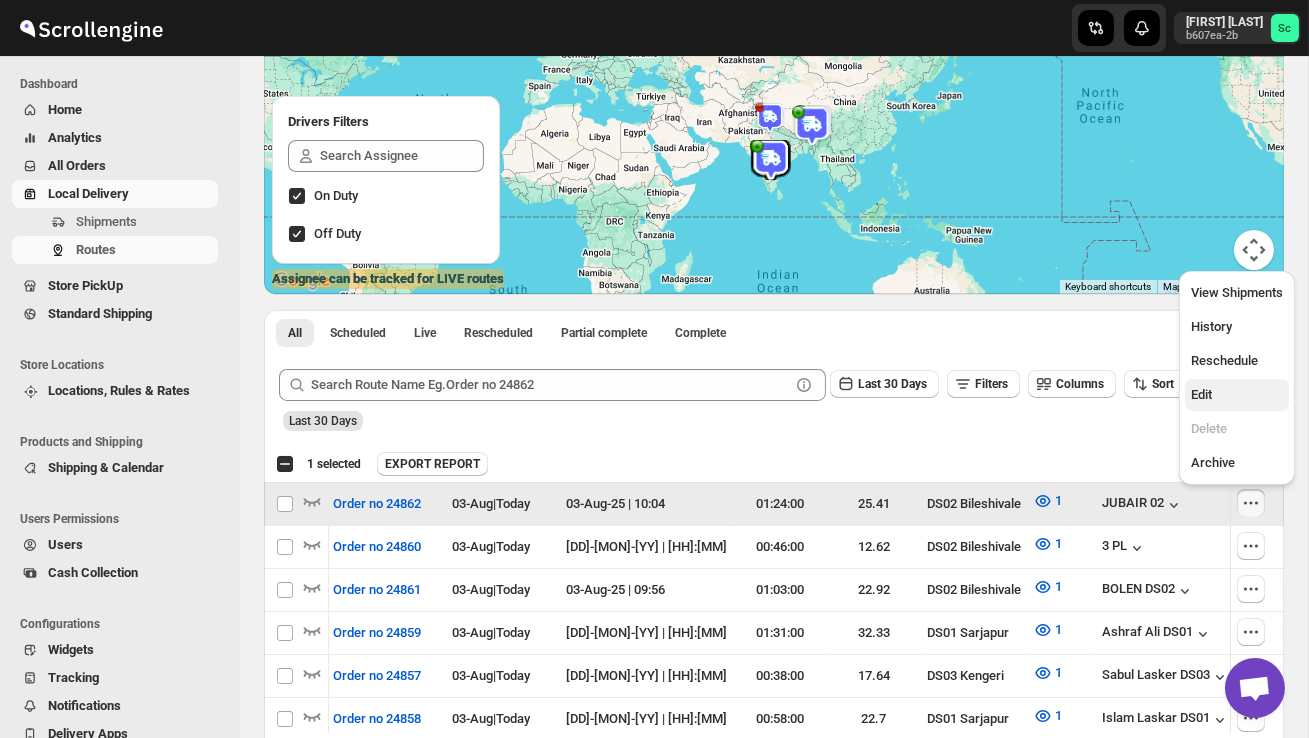 checkbox on "false" 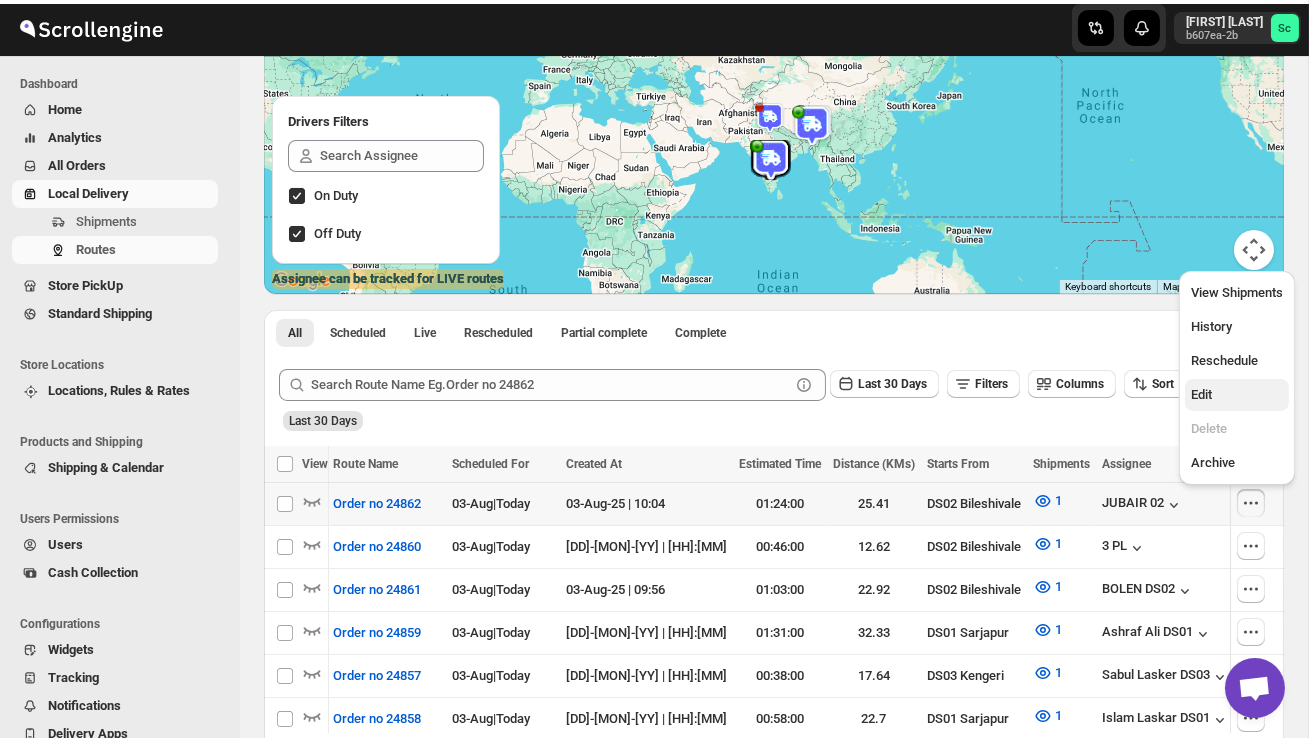 scroll, scrollTop: 0, scrollLeft: 0, axis: both 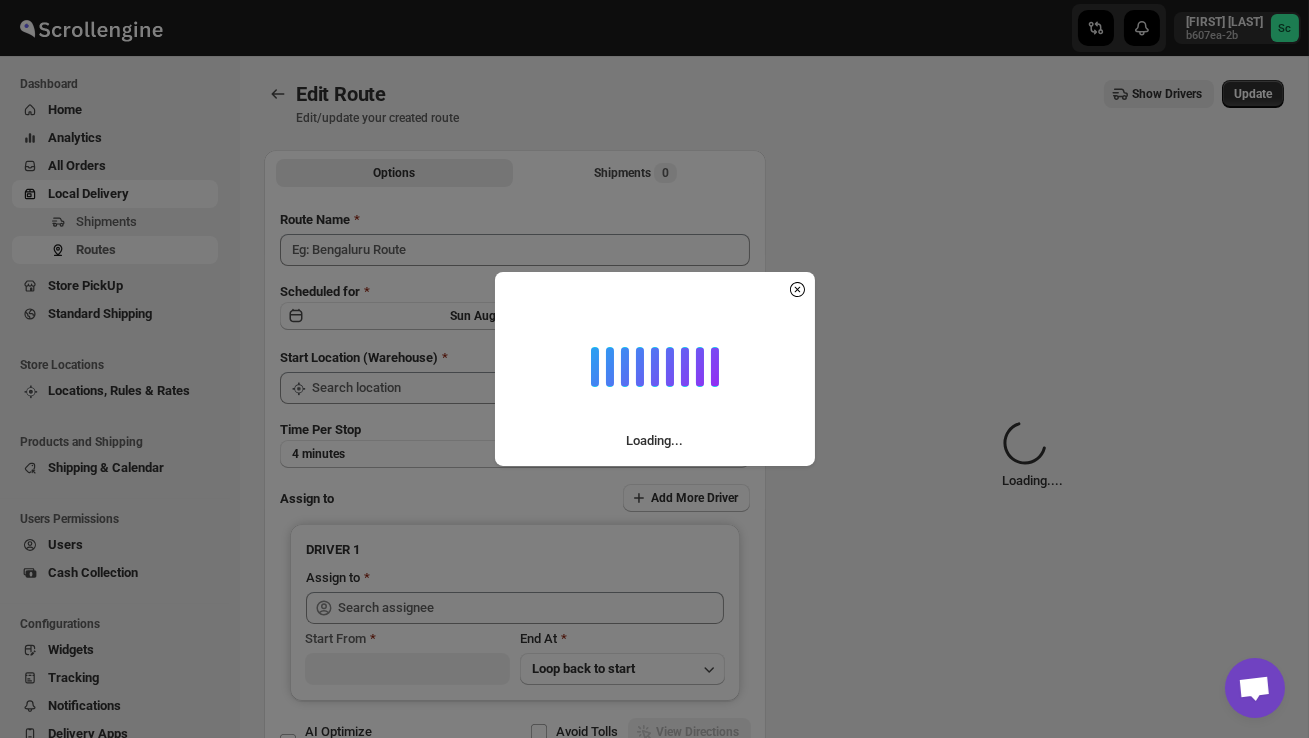 type on "Order no 24862" 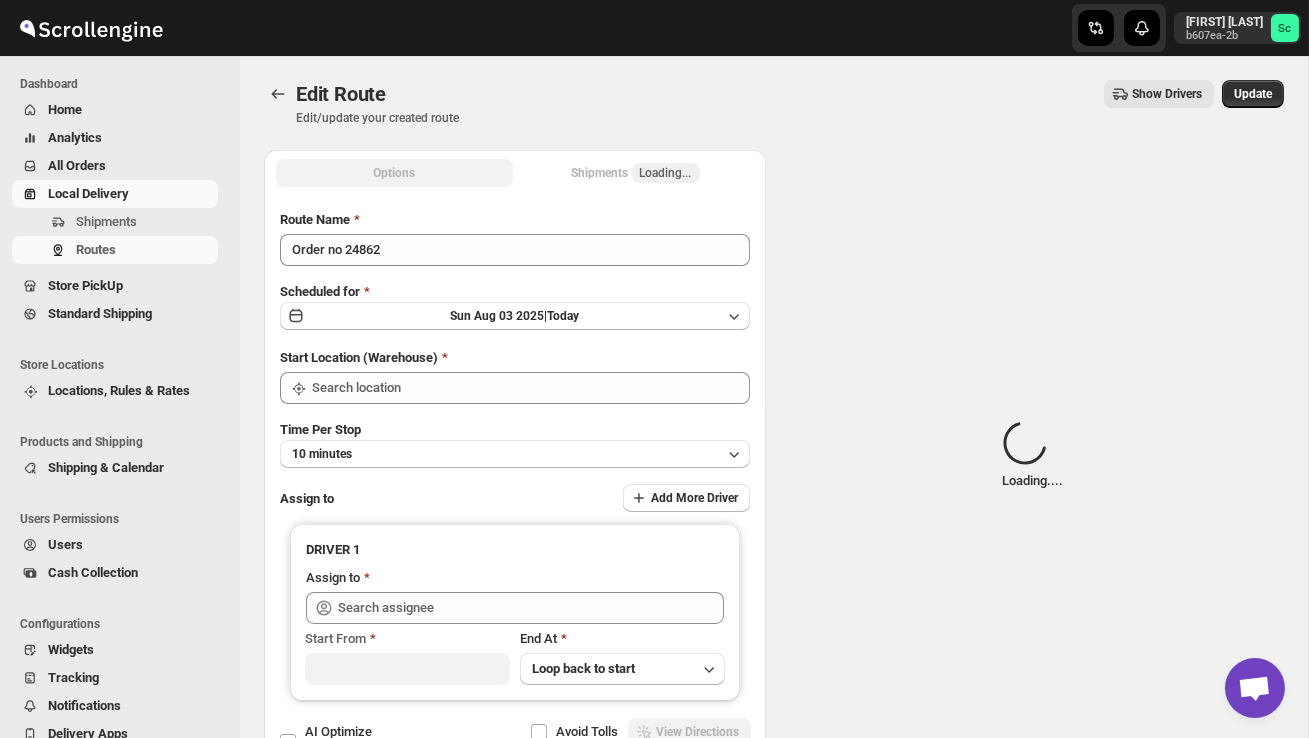 type on "DS02 Bileshivale" 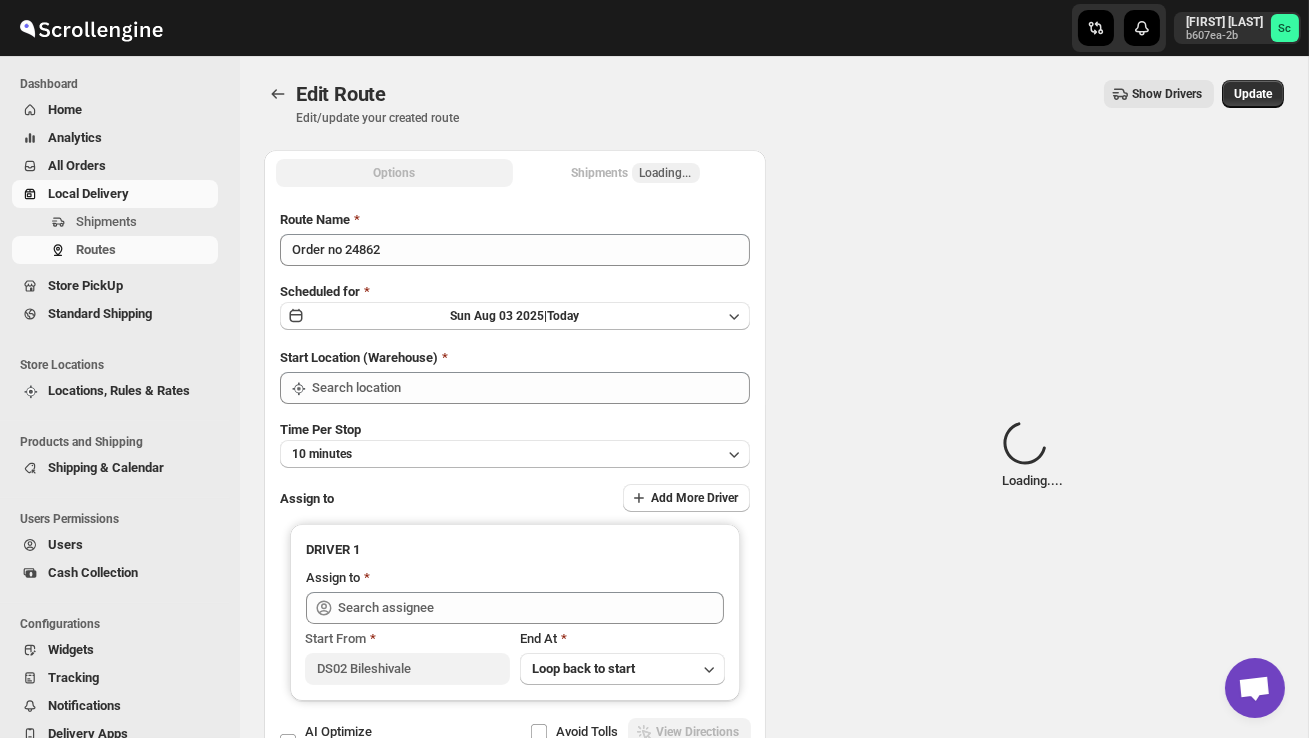 type on "DS02 Bileshivale" 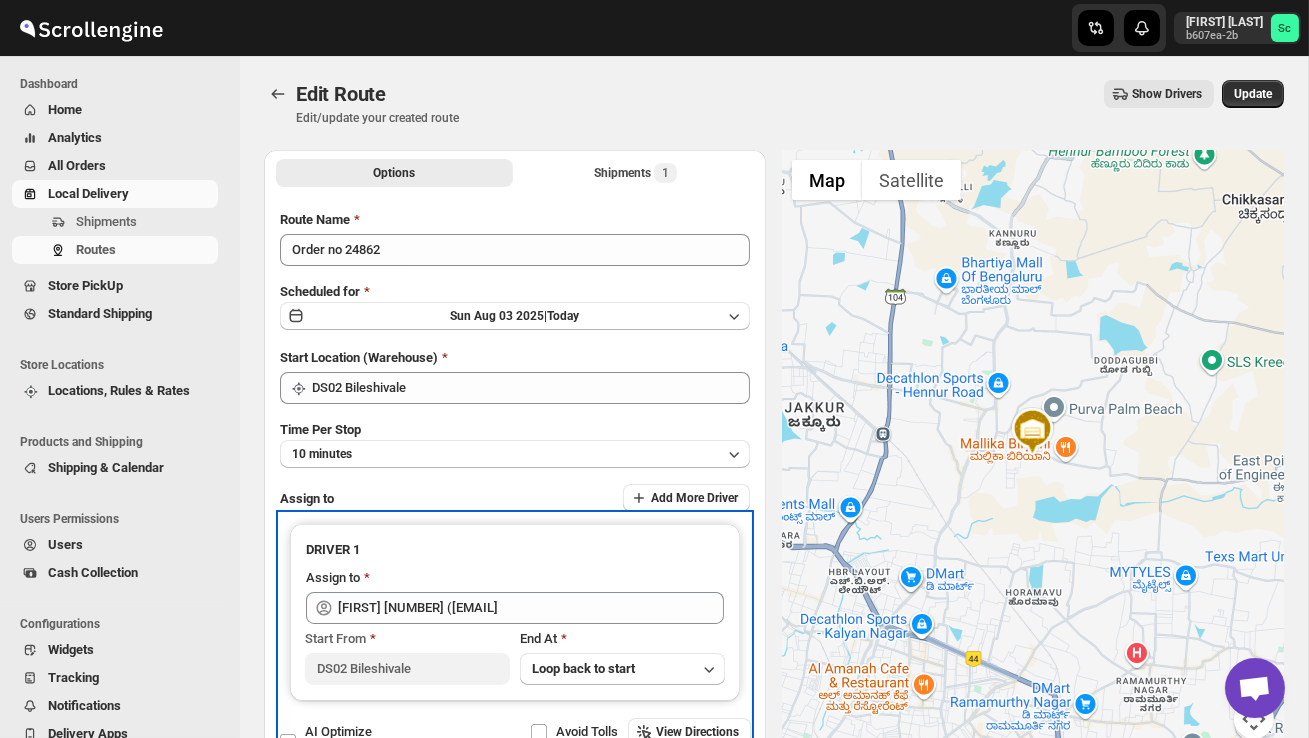 click on "Assign to" at bounding box center [515, 580] 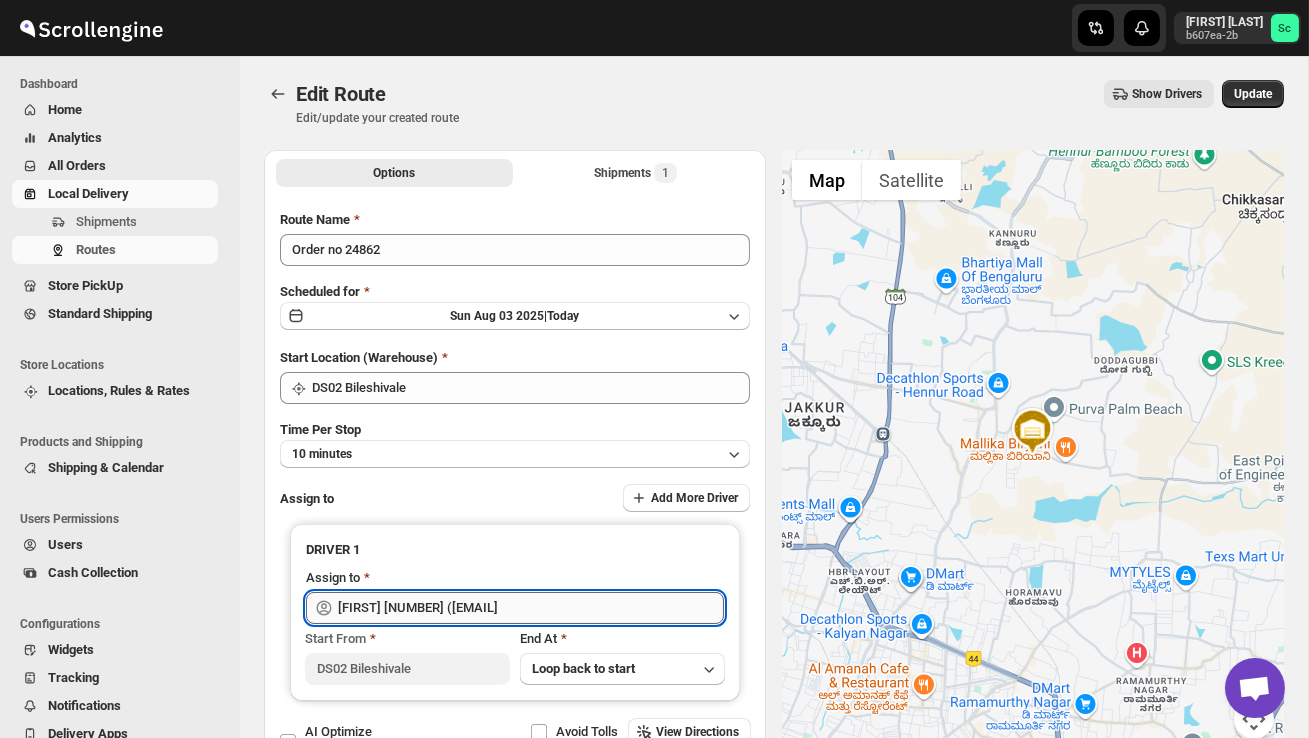 click on "[FIRST] [NUMBER] ([EMAIL]" at bounding box center (531, 608) 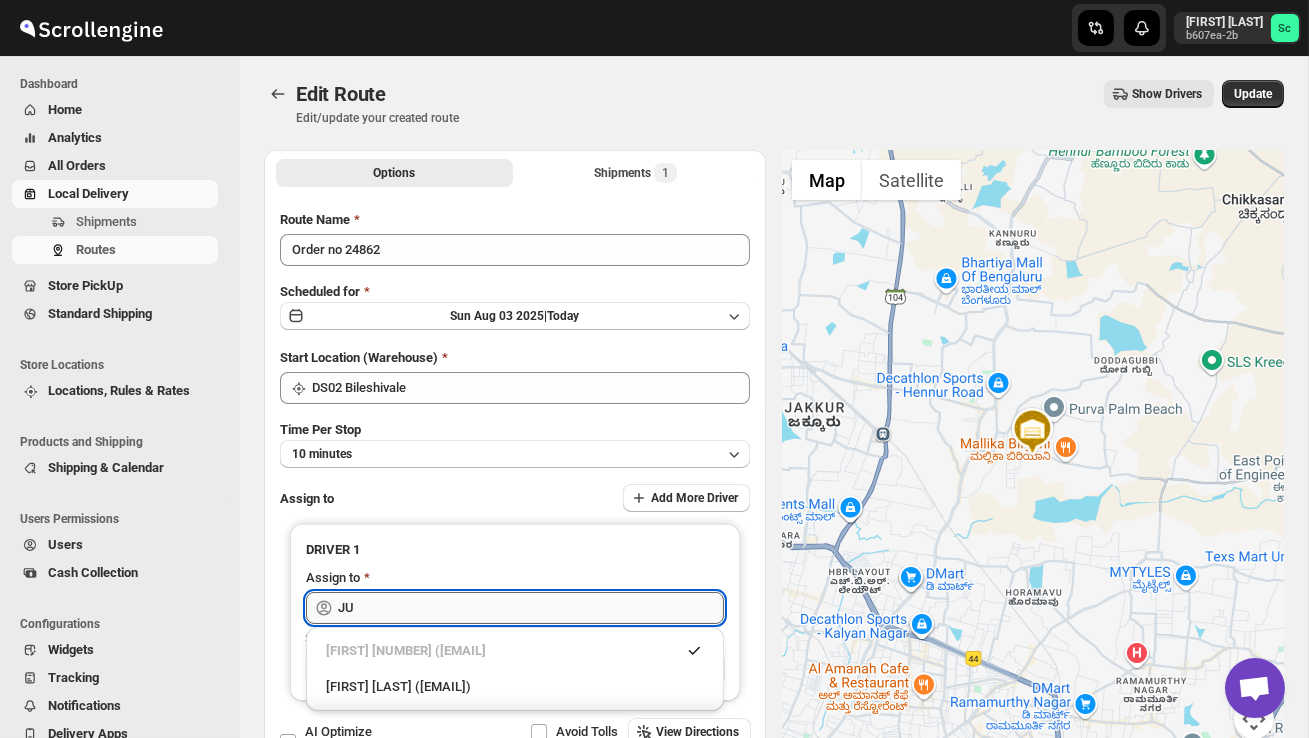 type on "J" 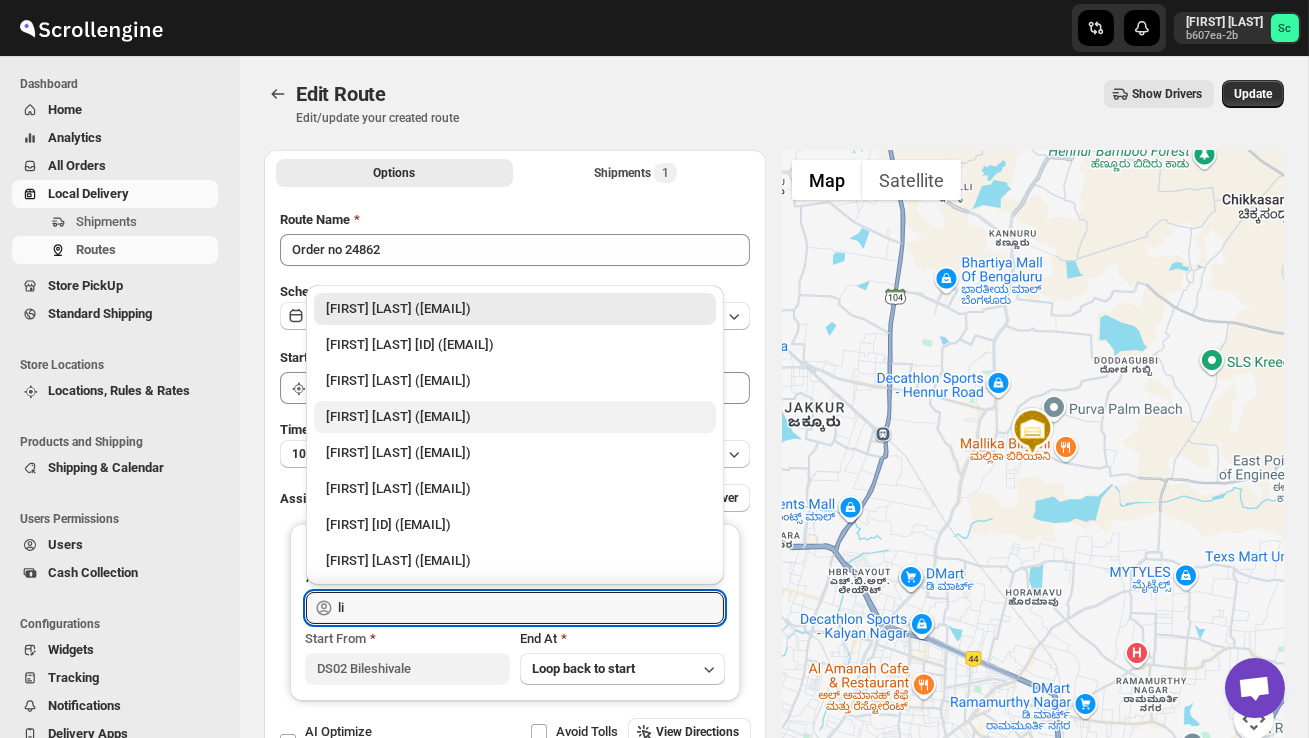 click on "[FIRST] [LAST] ([EMAIL])" at bounding box center (515, 417) 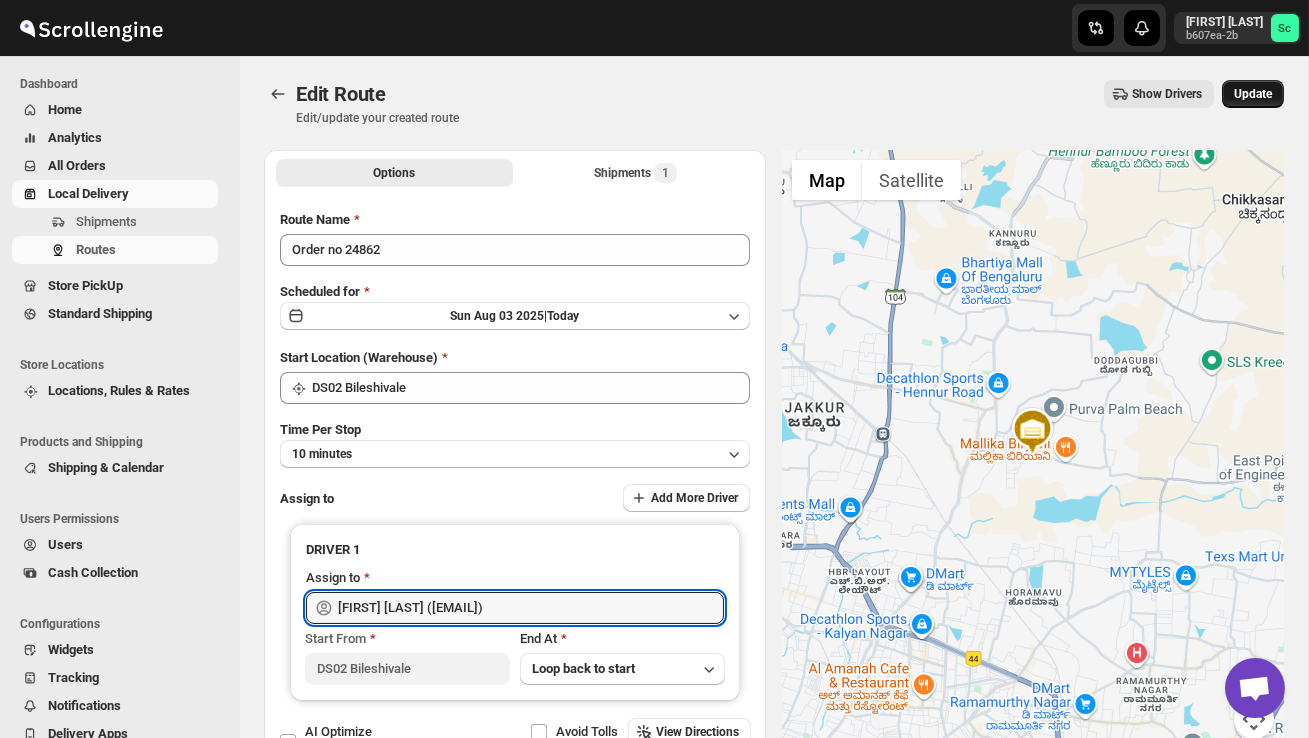 type on "[FIRST] [LAST] ([EMAIL])" 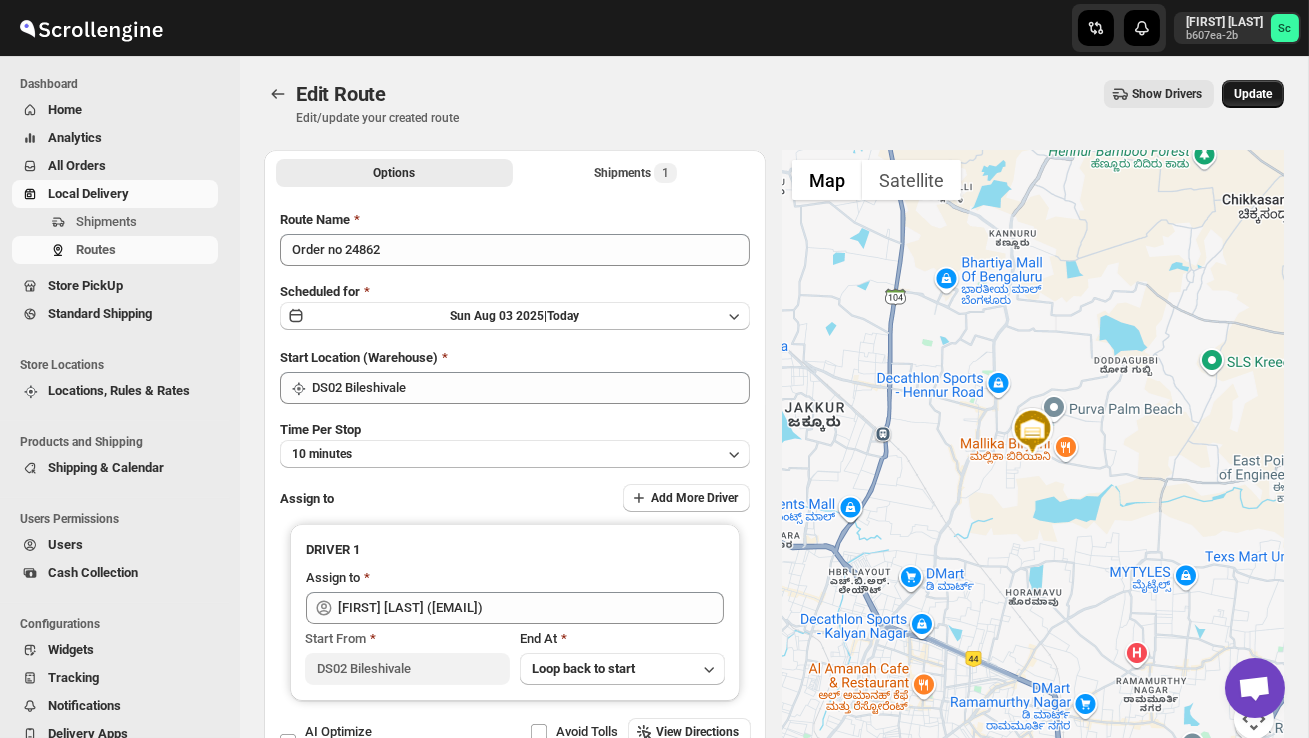 click on "Update" at bounding box center [1253, 94] 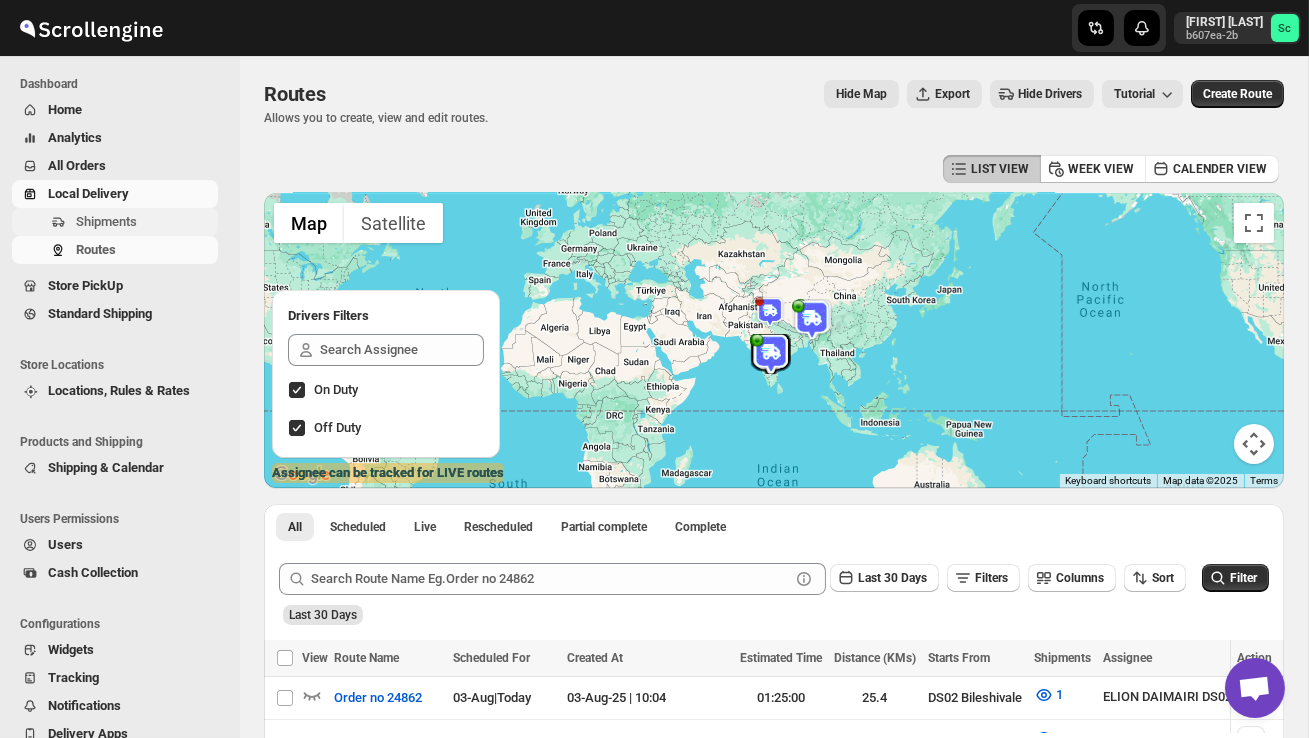 click on "Shipments" at bounding box center [145, 222] 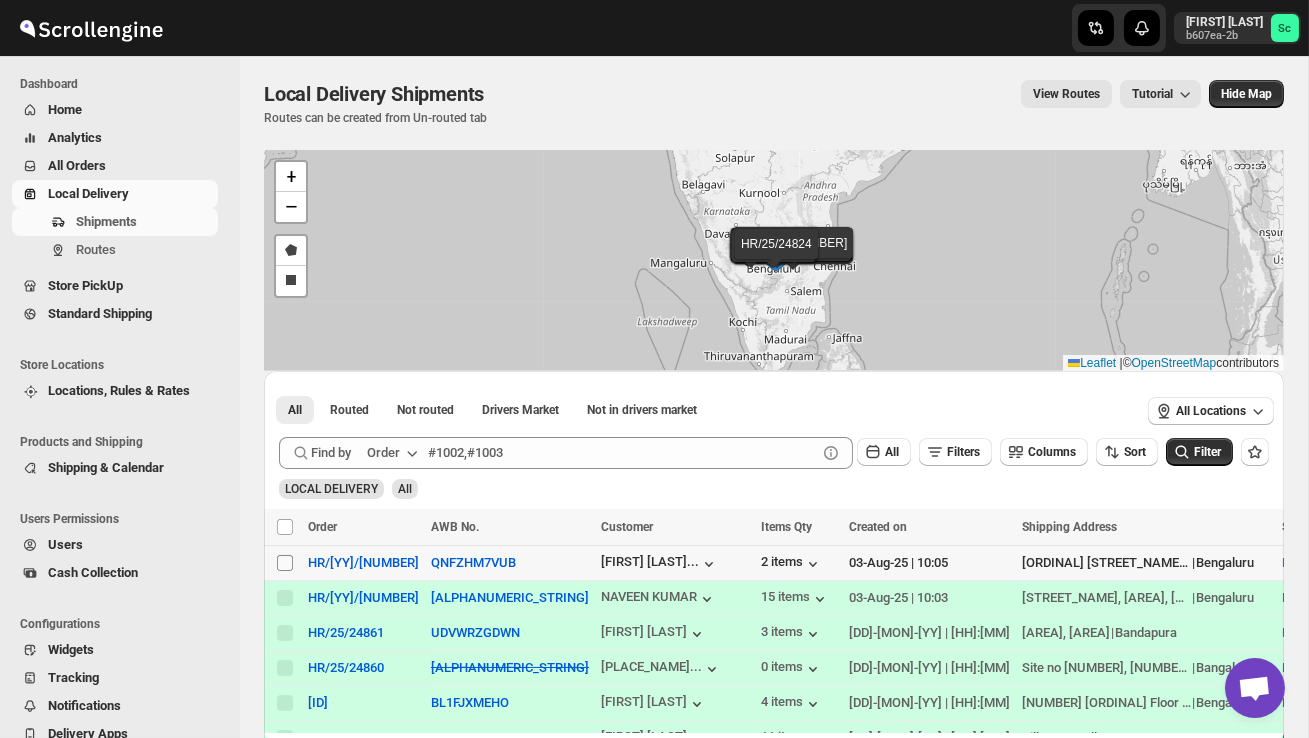 click on "Select shipment" at bounding box center (285, 563) 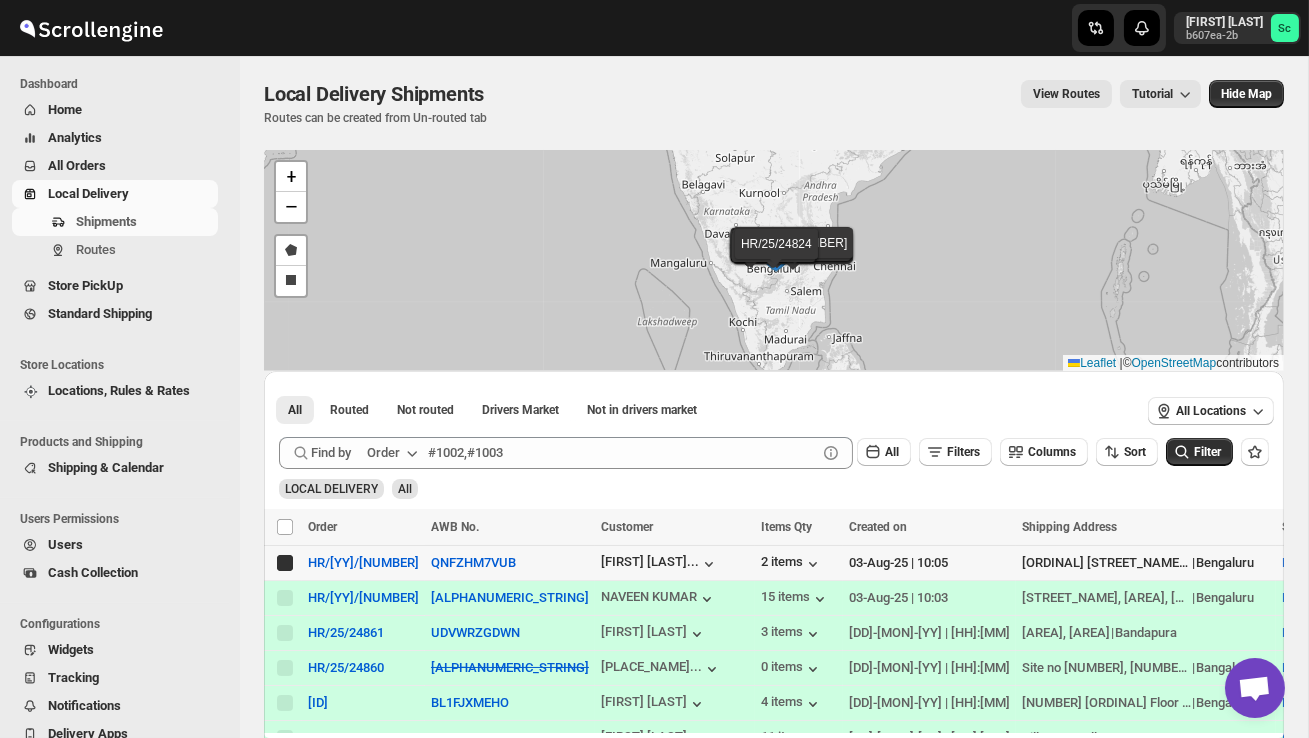 checkbox on "true" 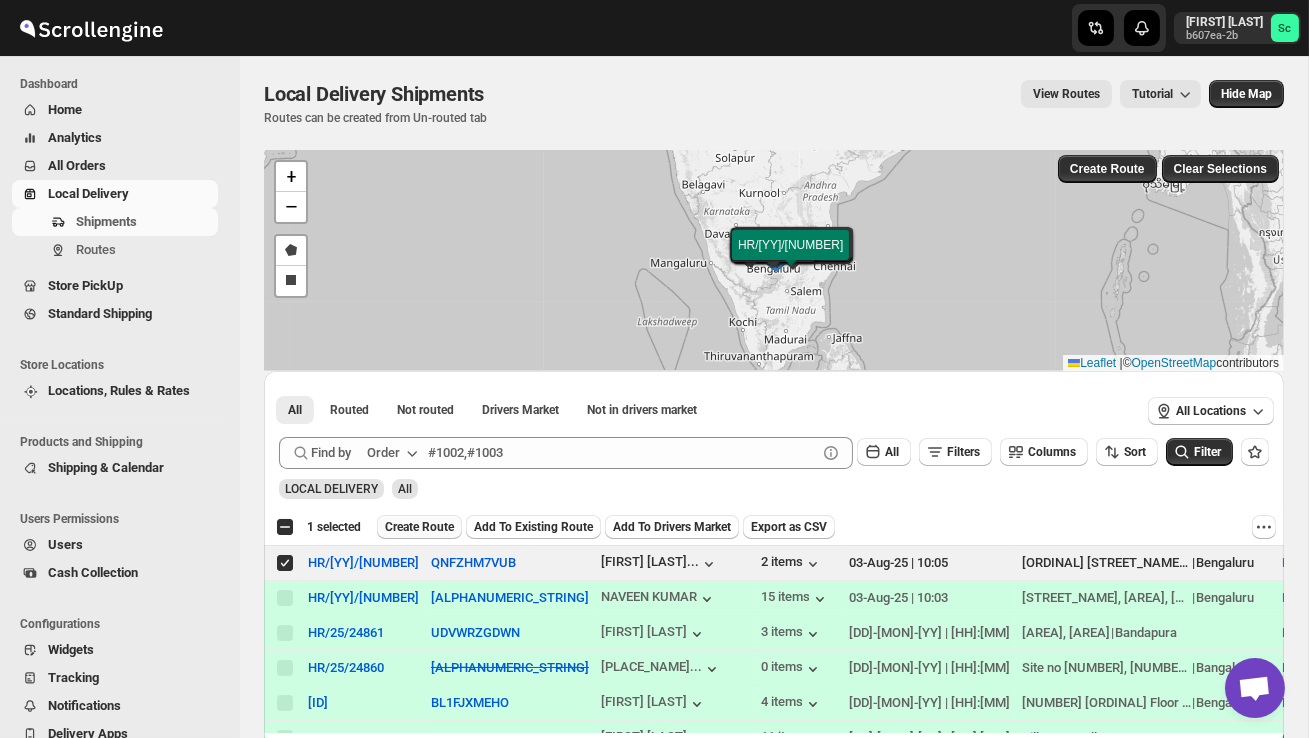 click on "Create Route" at bounding box center (419, 527) 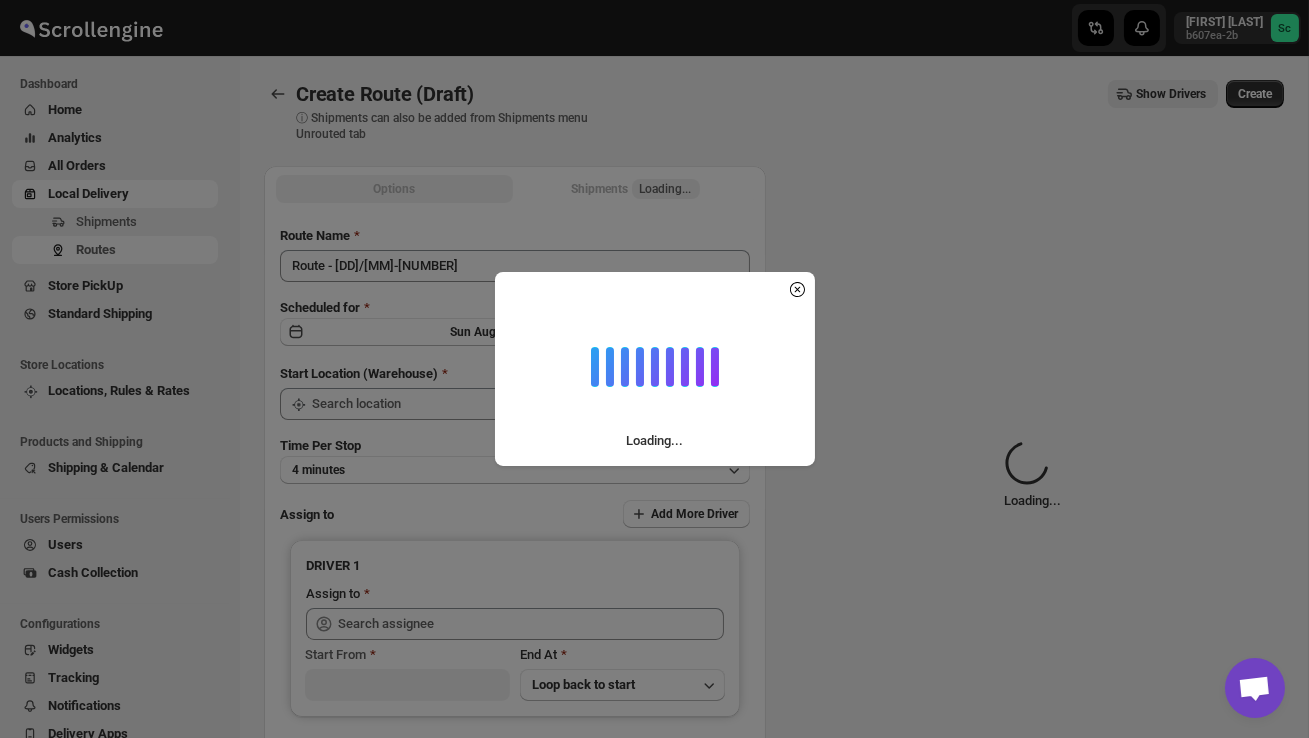 type on "DS02 Bileshivale" 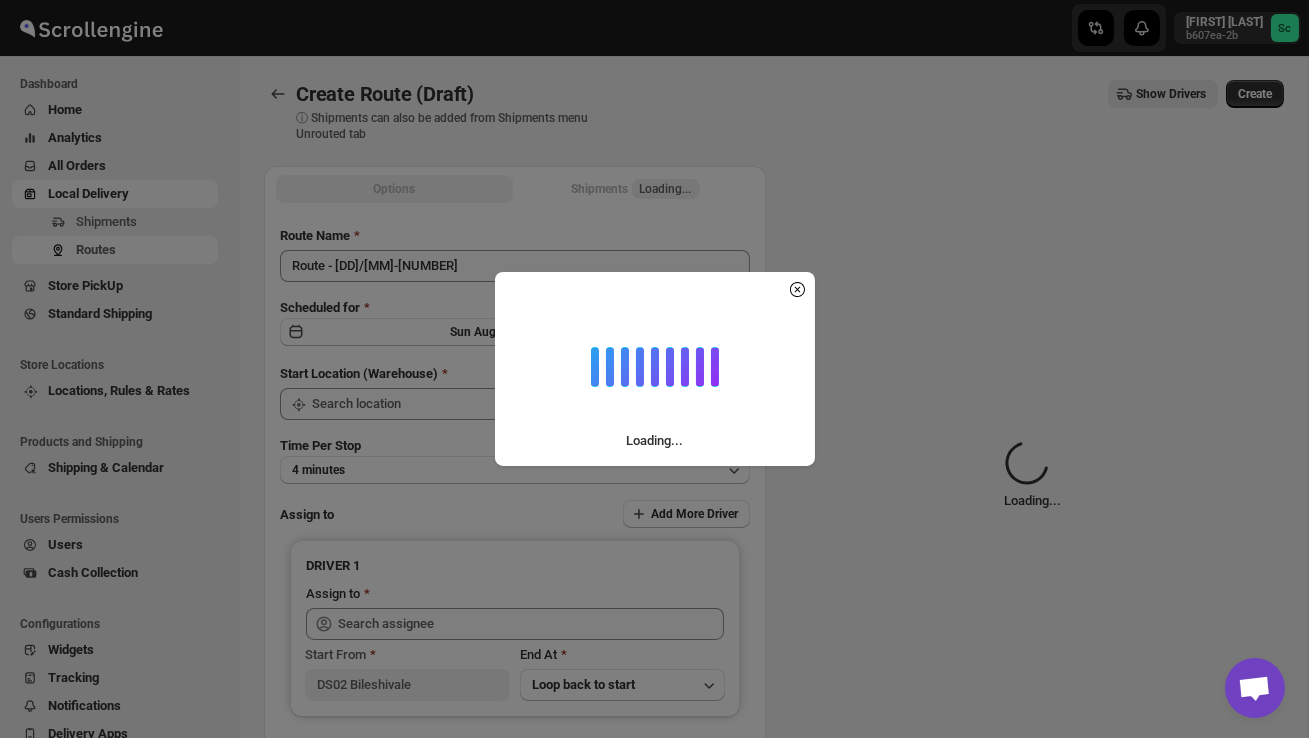 type on "DS02 Bileshivale" 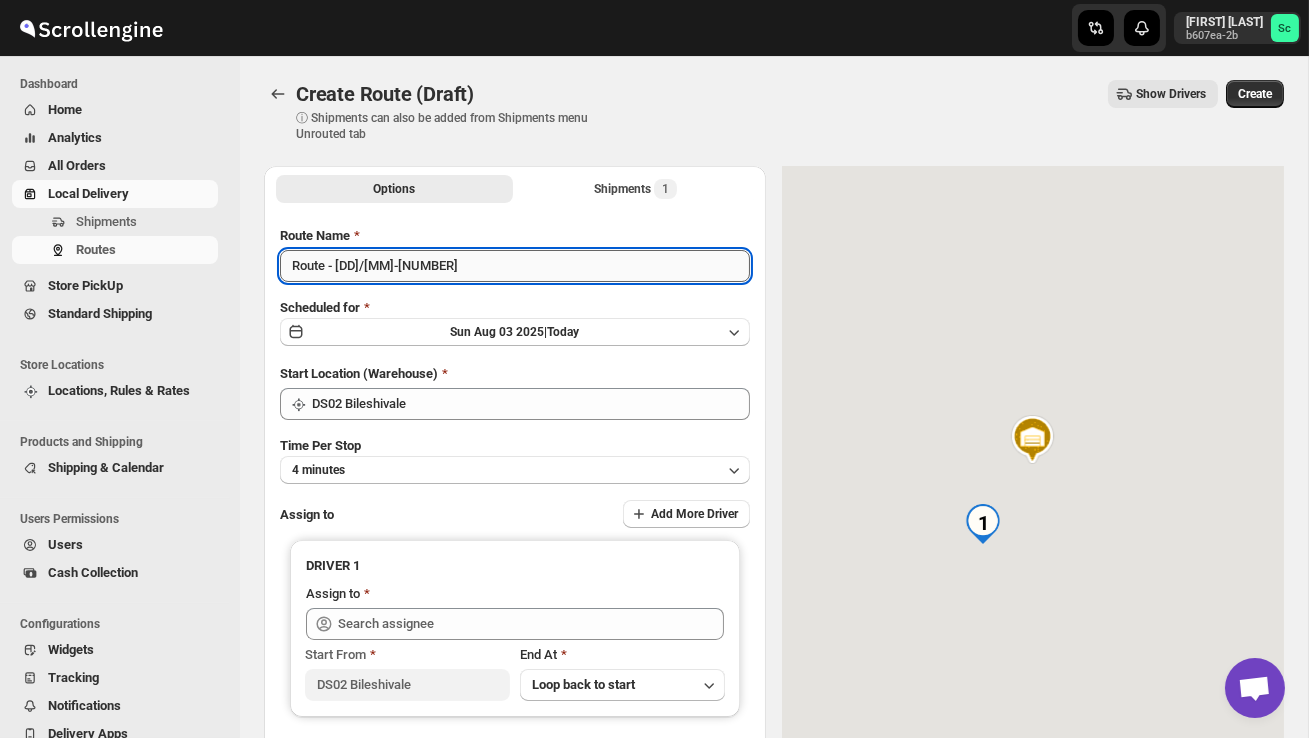 click on "Route - [DD]/[MM]-[NUMBER]" at bounding box center [515, 266] 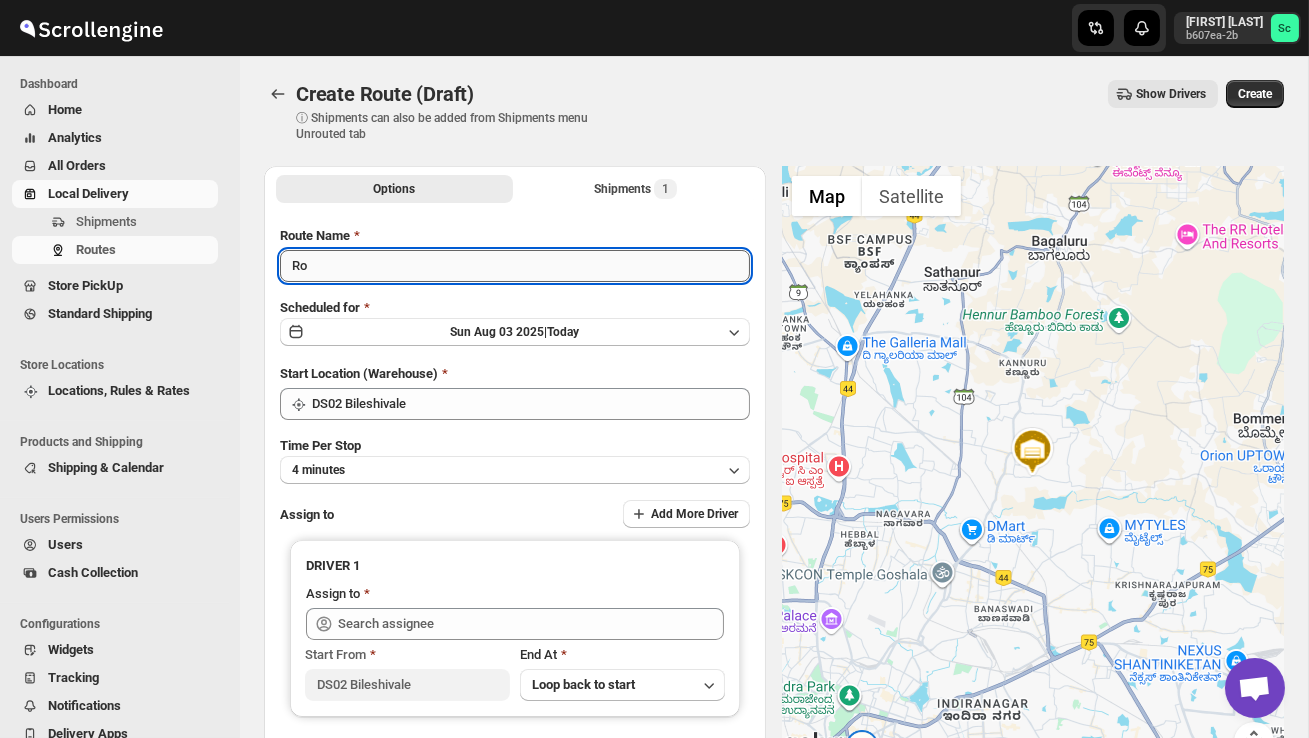 type on "R" 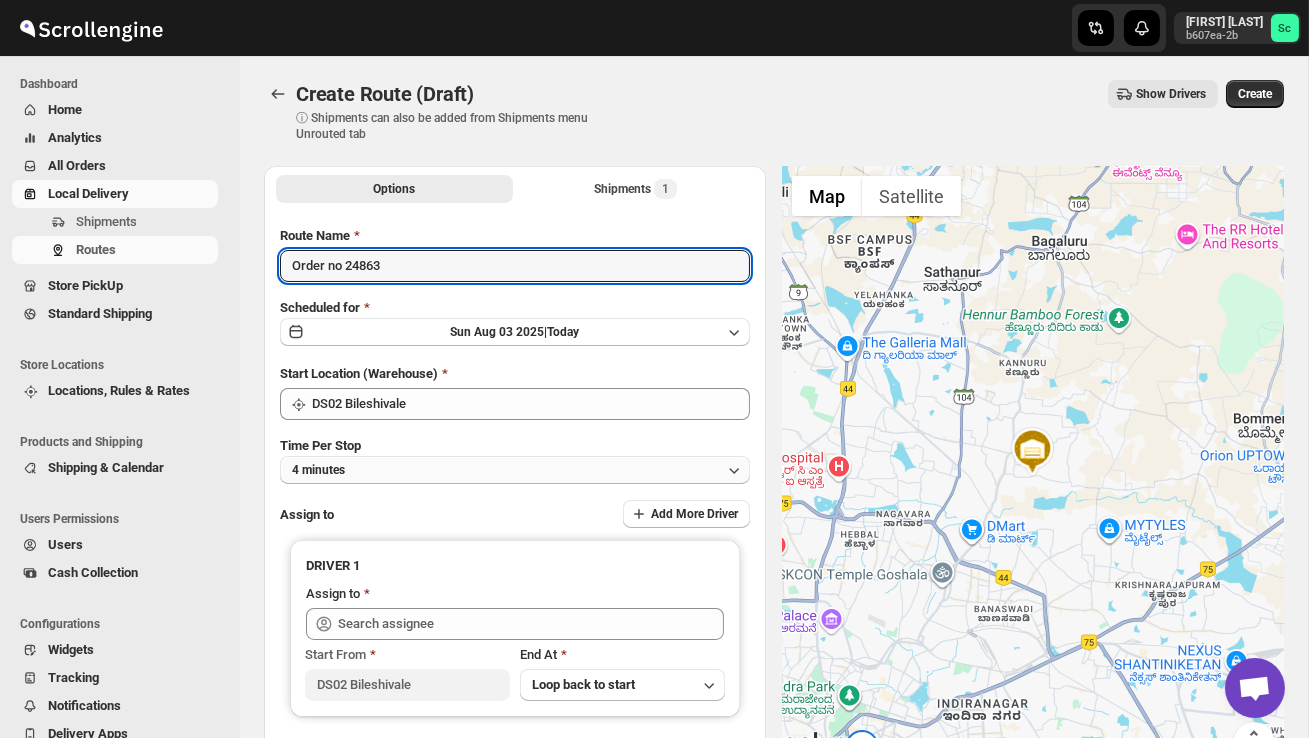 type on "Order no 24863" 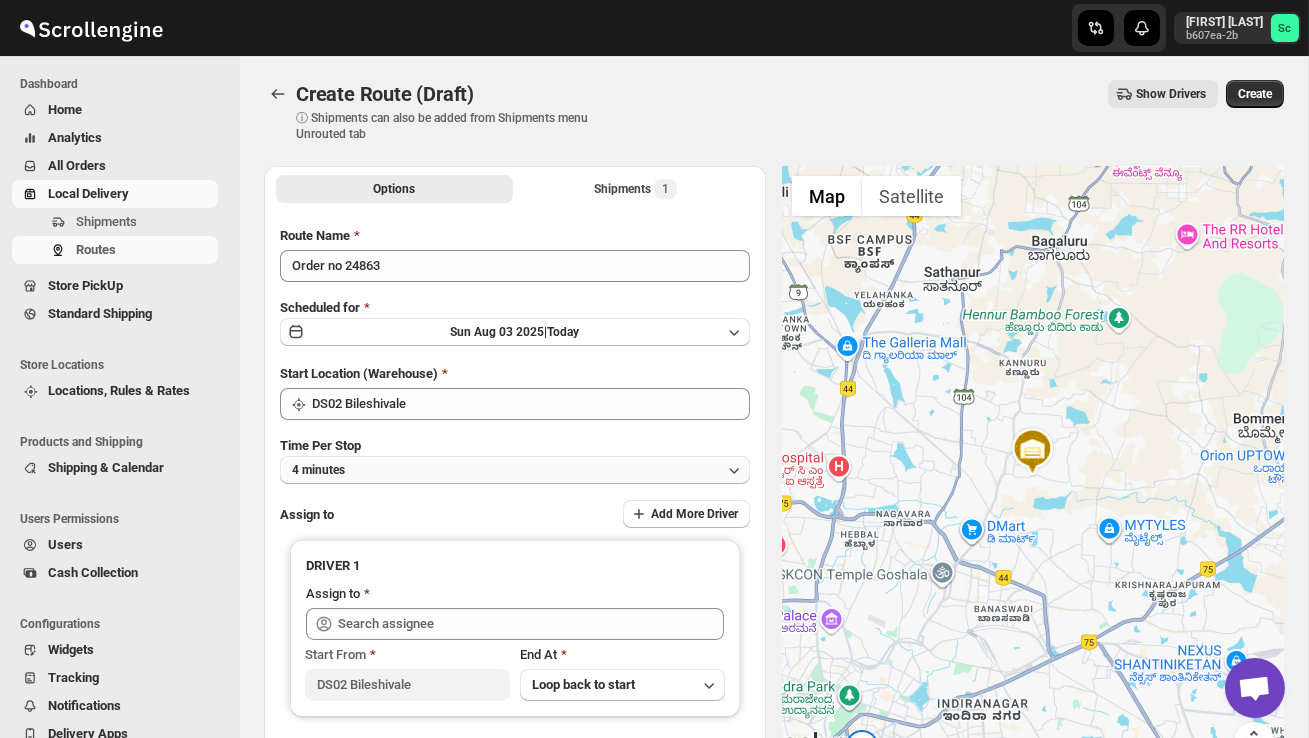 click on "4 minutes" at bounding box center (515, 470) 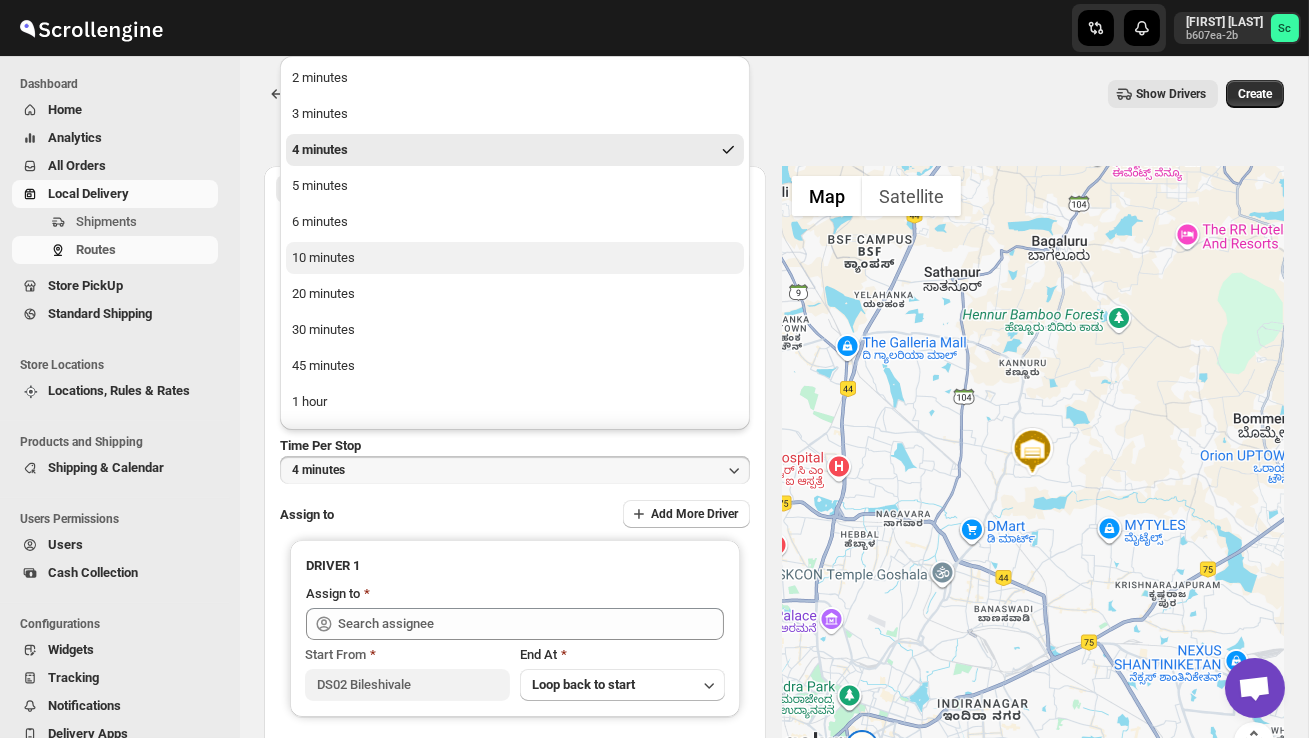 click on "10 minutes" at bounding box center (515, 258) 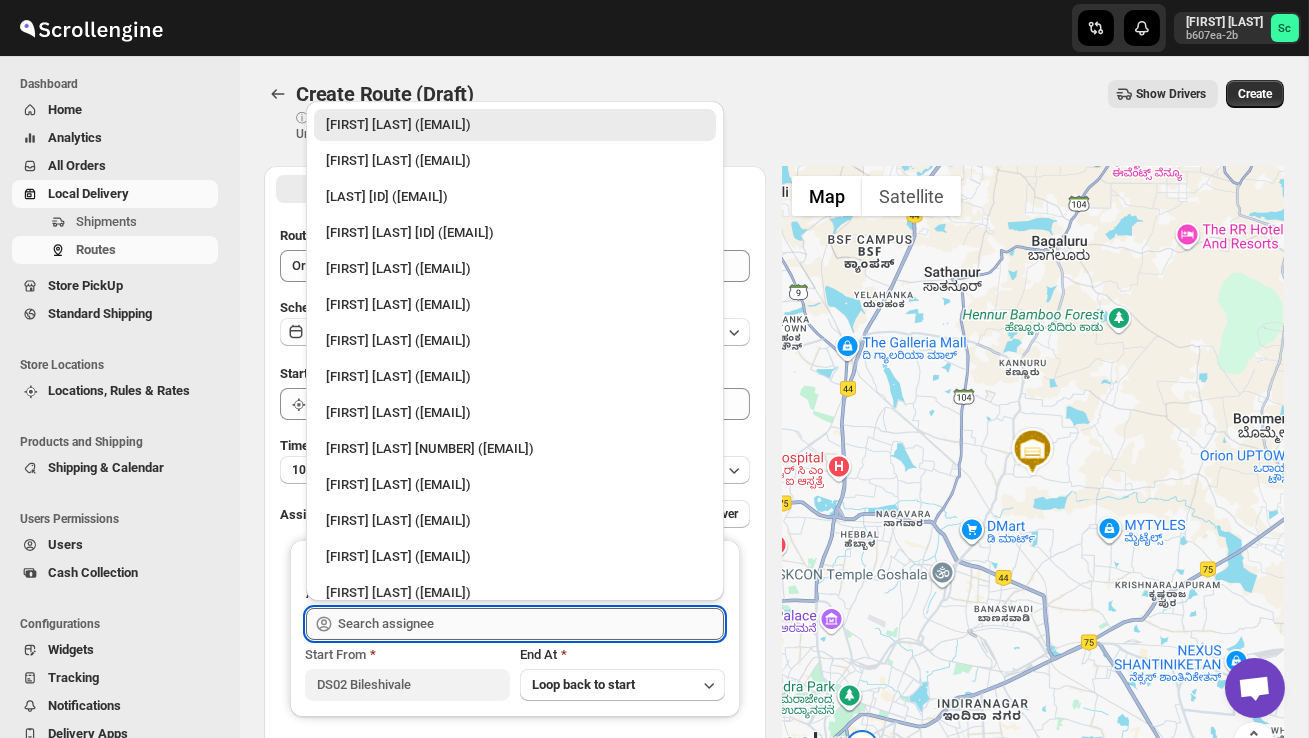 click at bounding box center [531, 624] 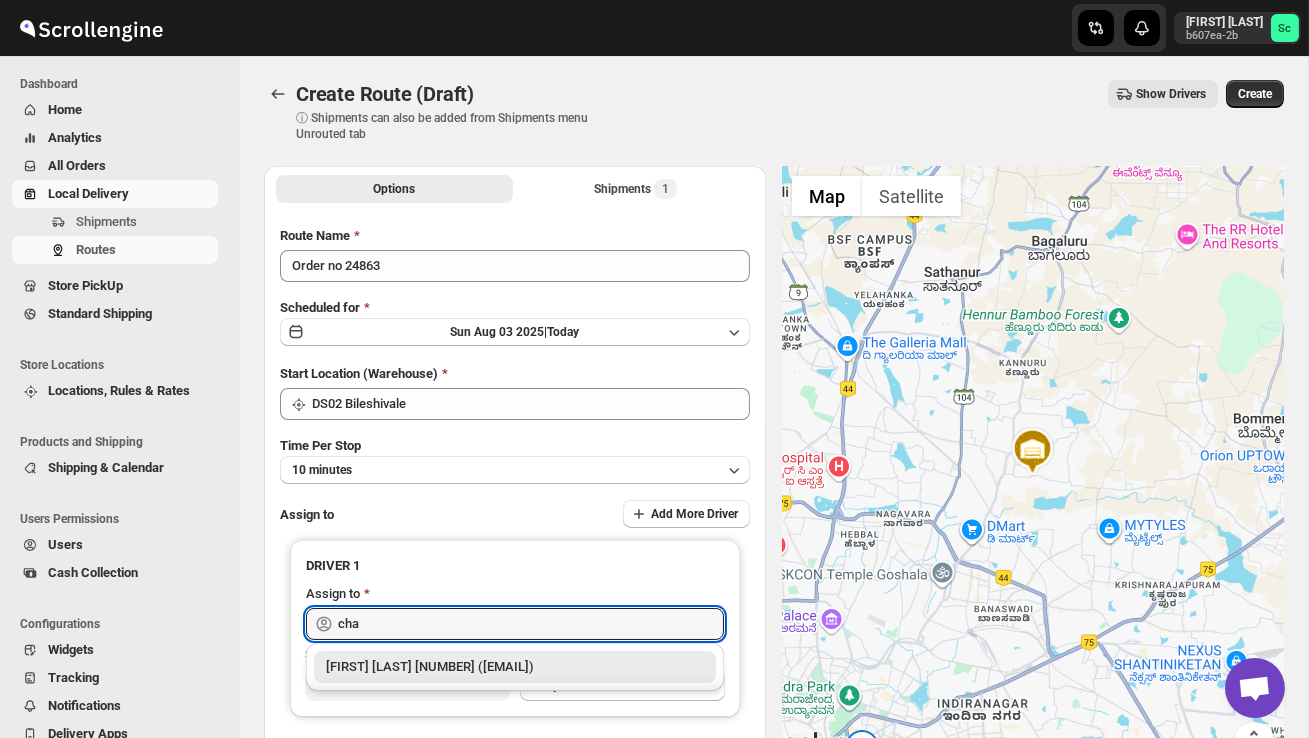 click on "[FIRST] [LAST] [NUMBER] ([EMAIL])" at bounding box center [515, 667] 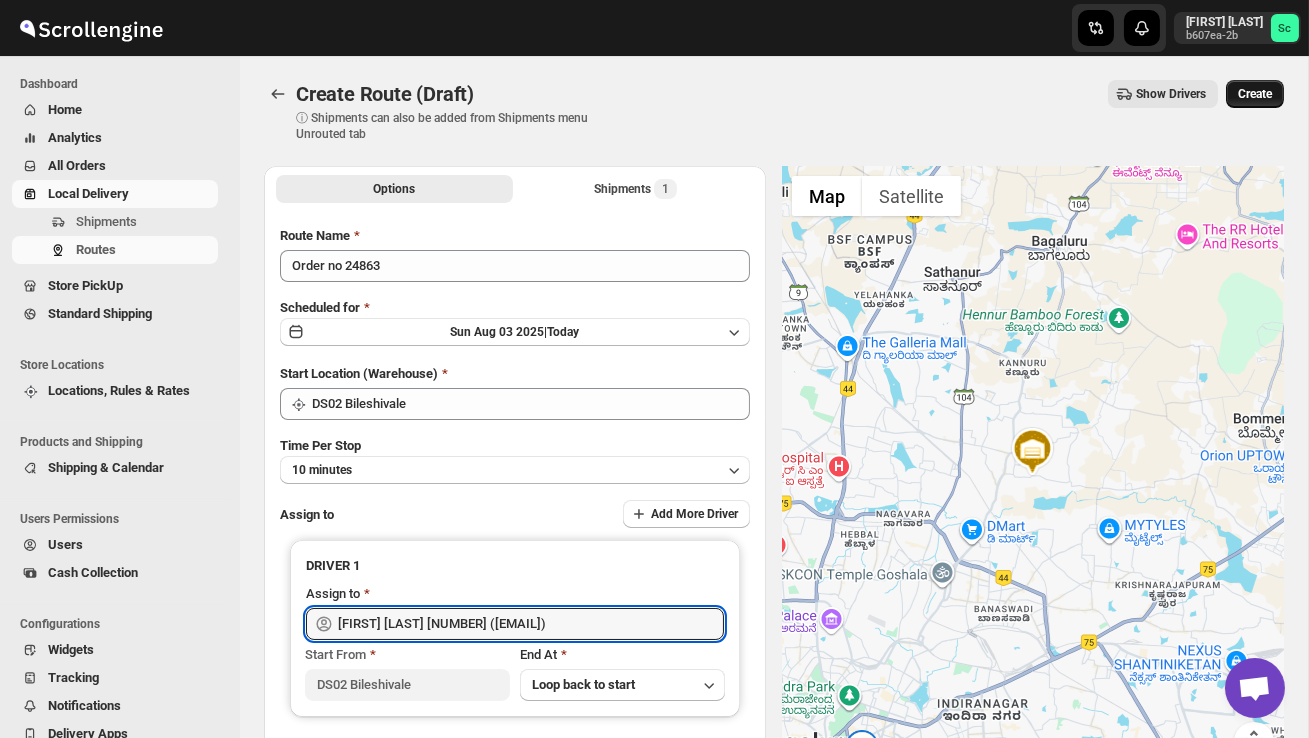 type on "[FIRST] [LAST] [NUMBER] ([EMAIL])" 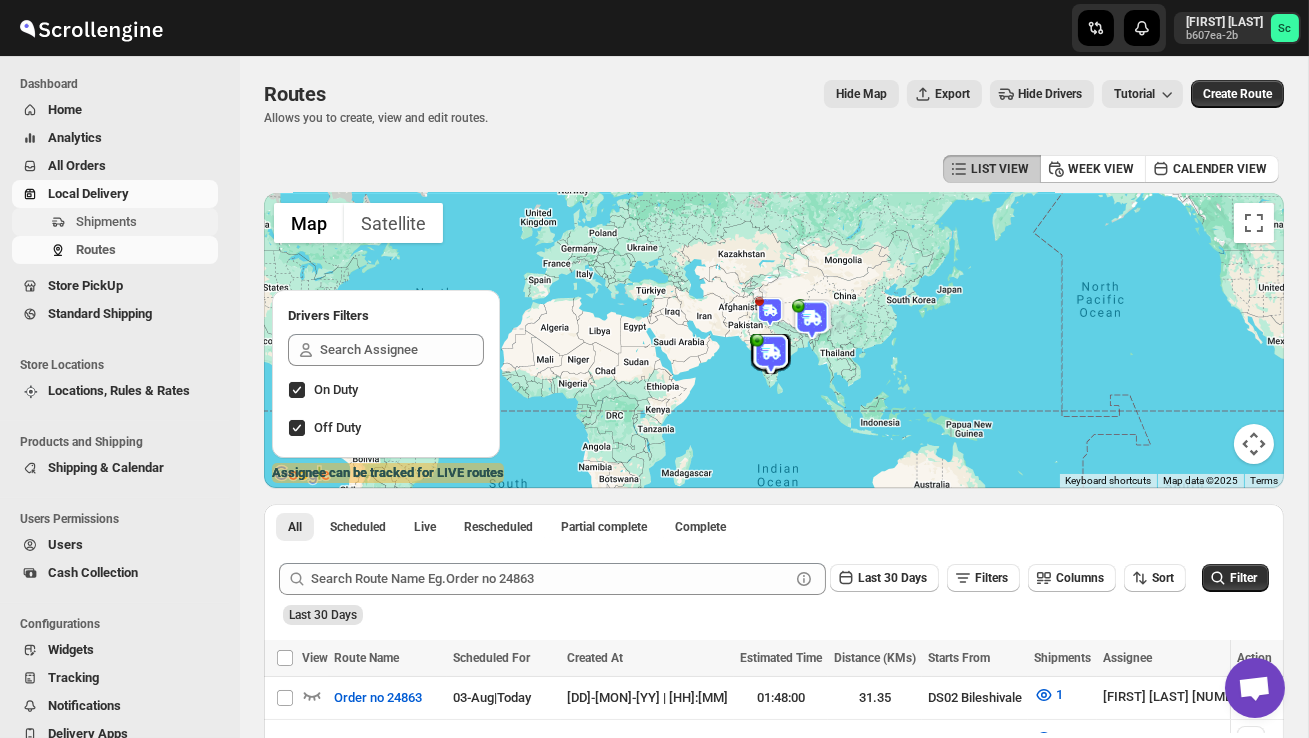 click on "Shipments" at bounding box center [106, 221] 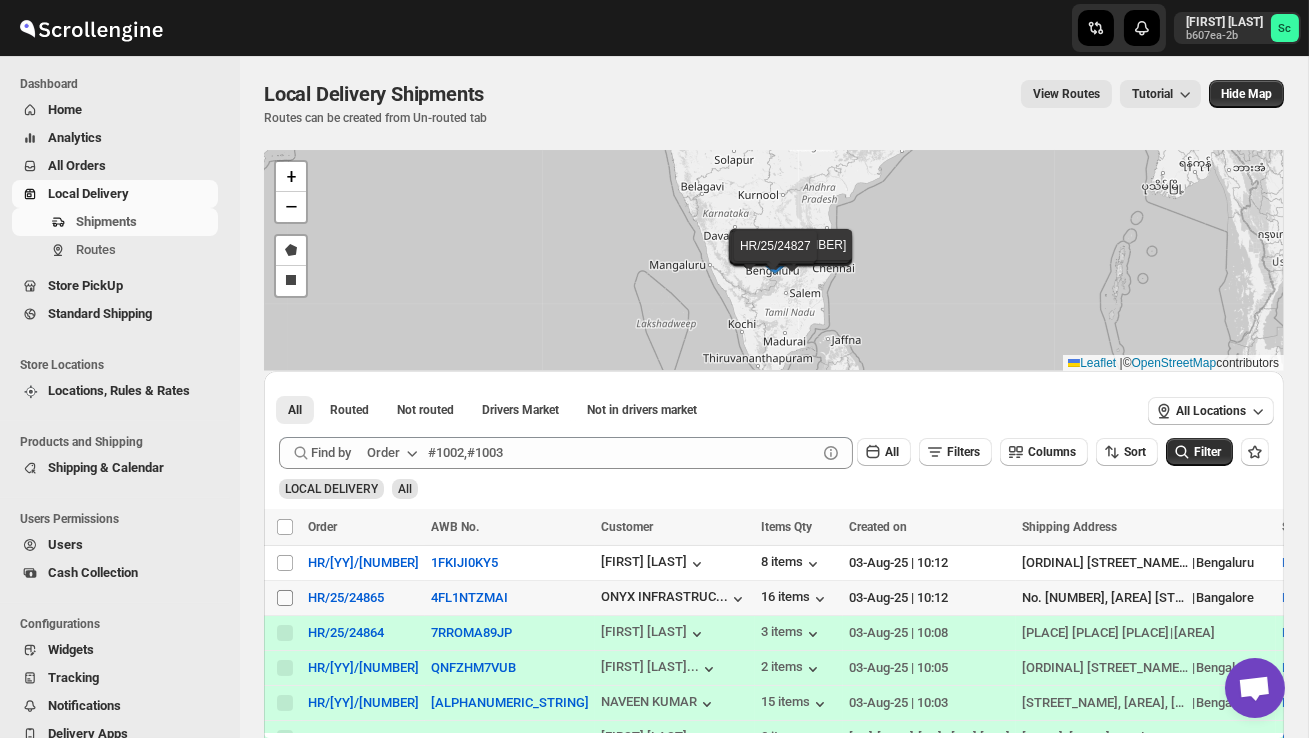 click on "Select shipment" at bounding box center (285, 598) 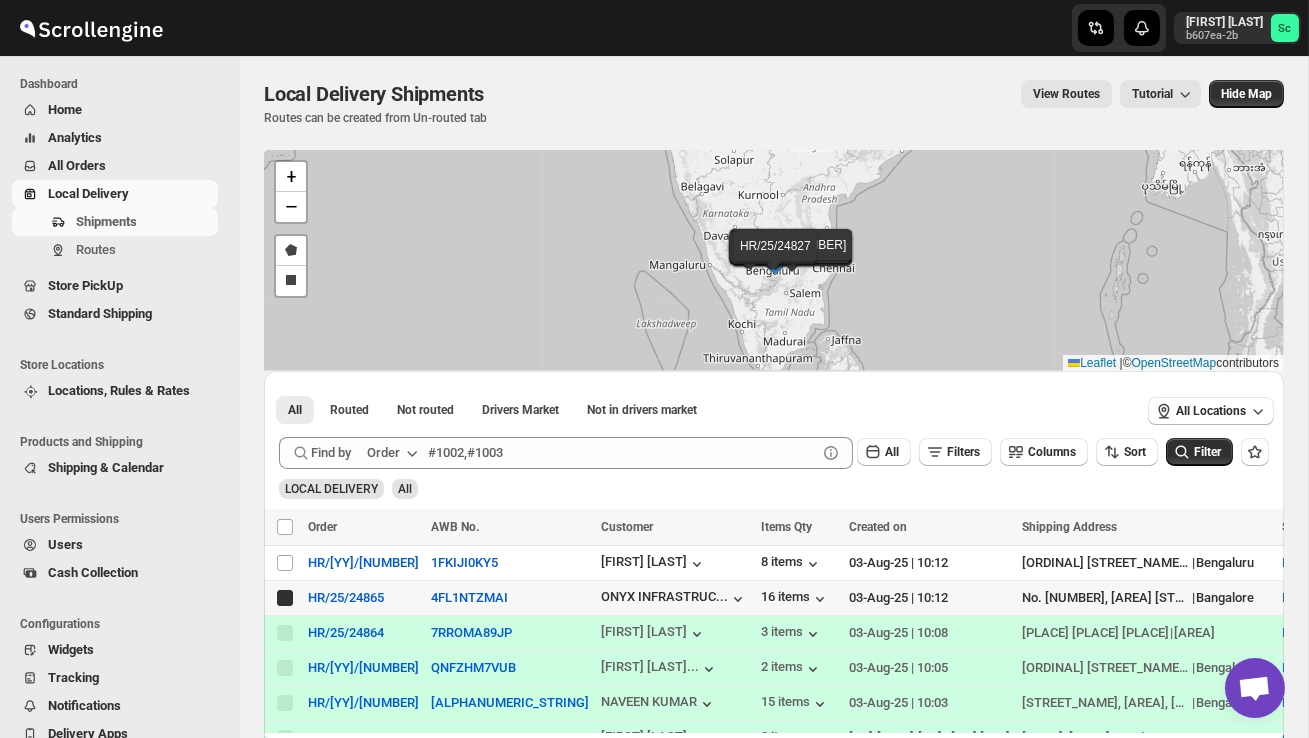 checkbox on "true" 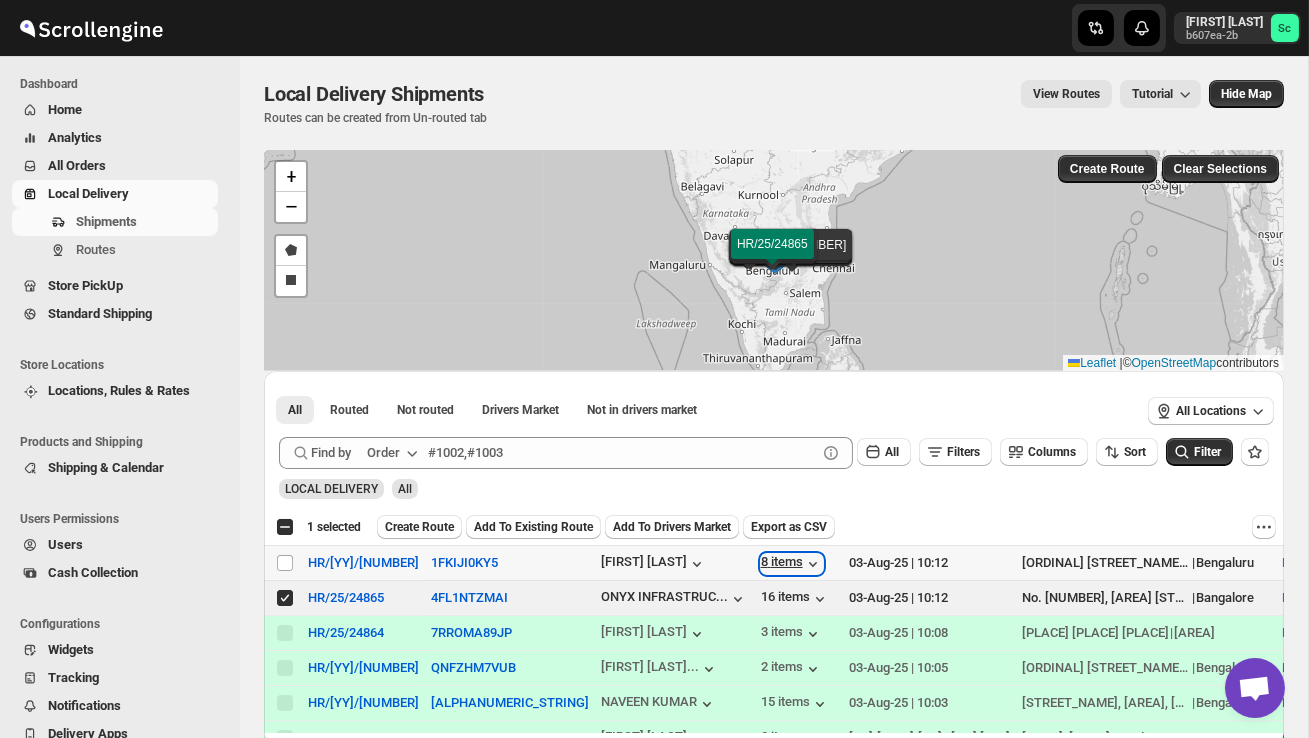click on "8    items" at bounding box center [792, 564] 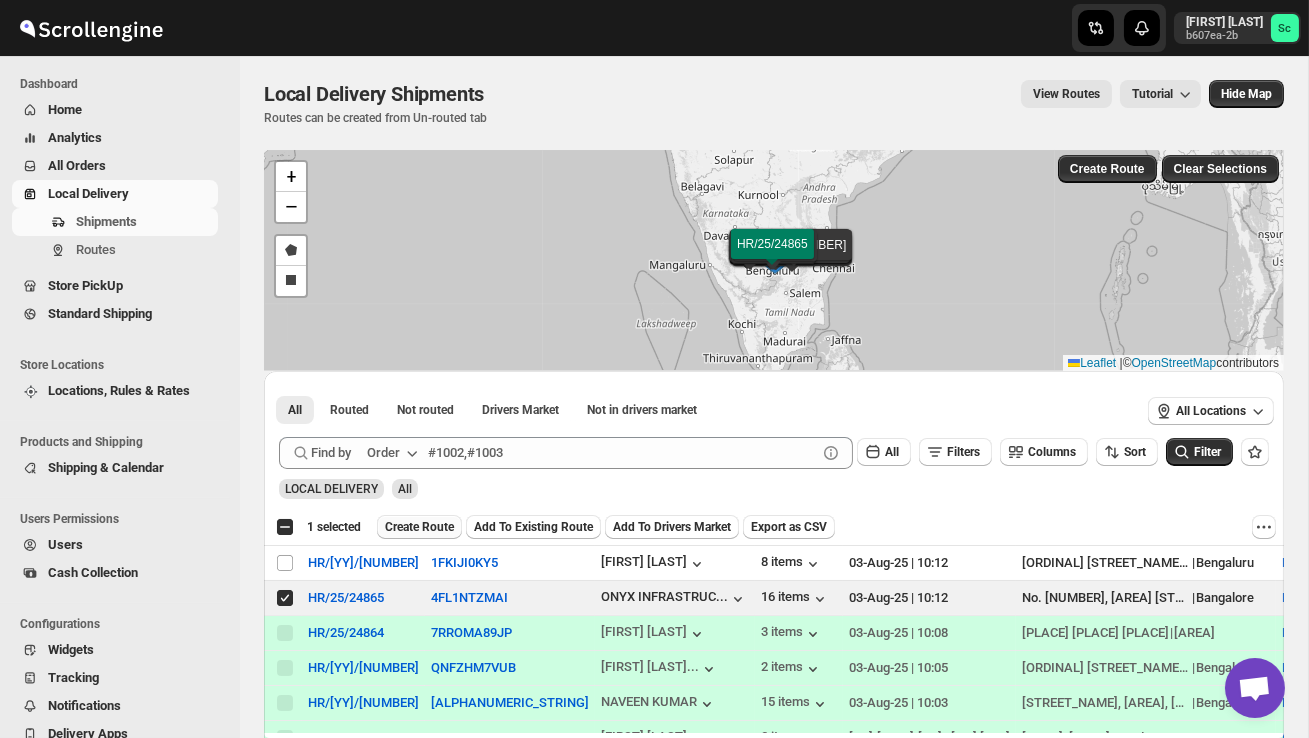 click on "Create Route" at bounding box center (419, 527) 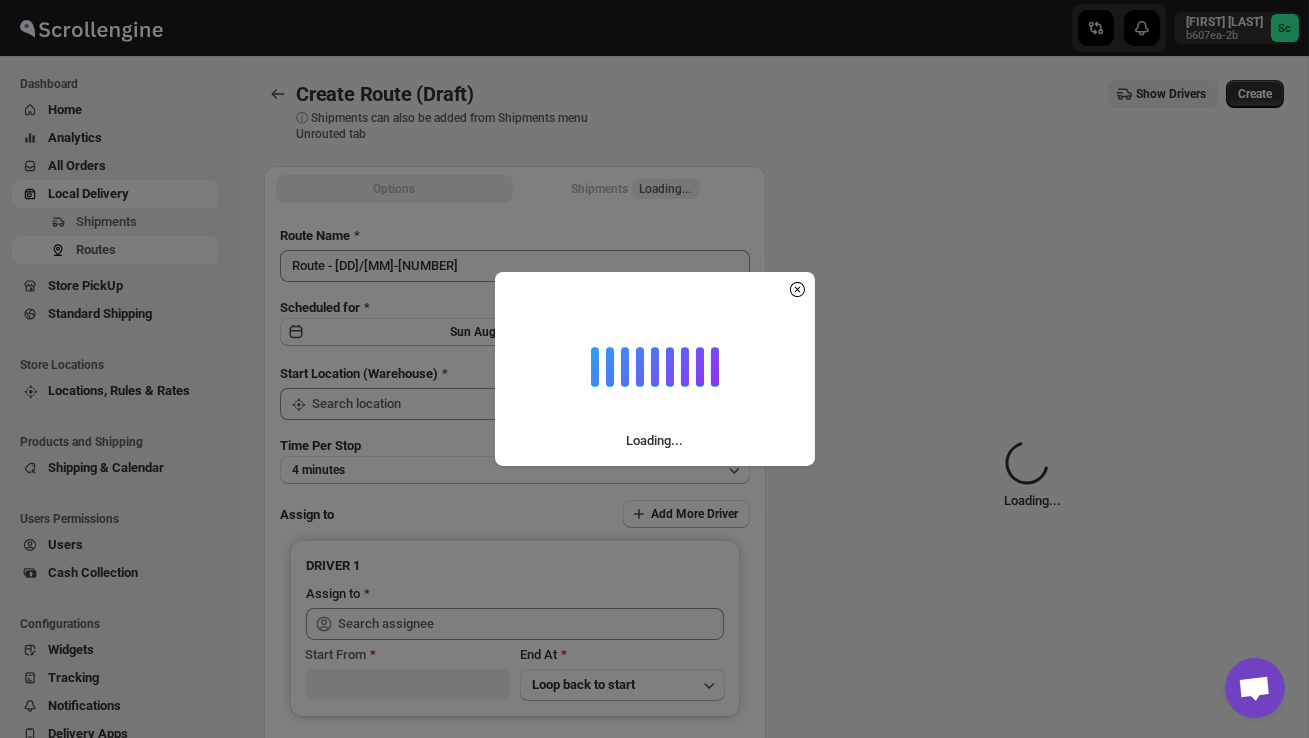 type on "DS02 Bileshivale" 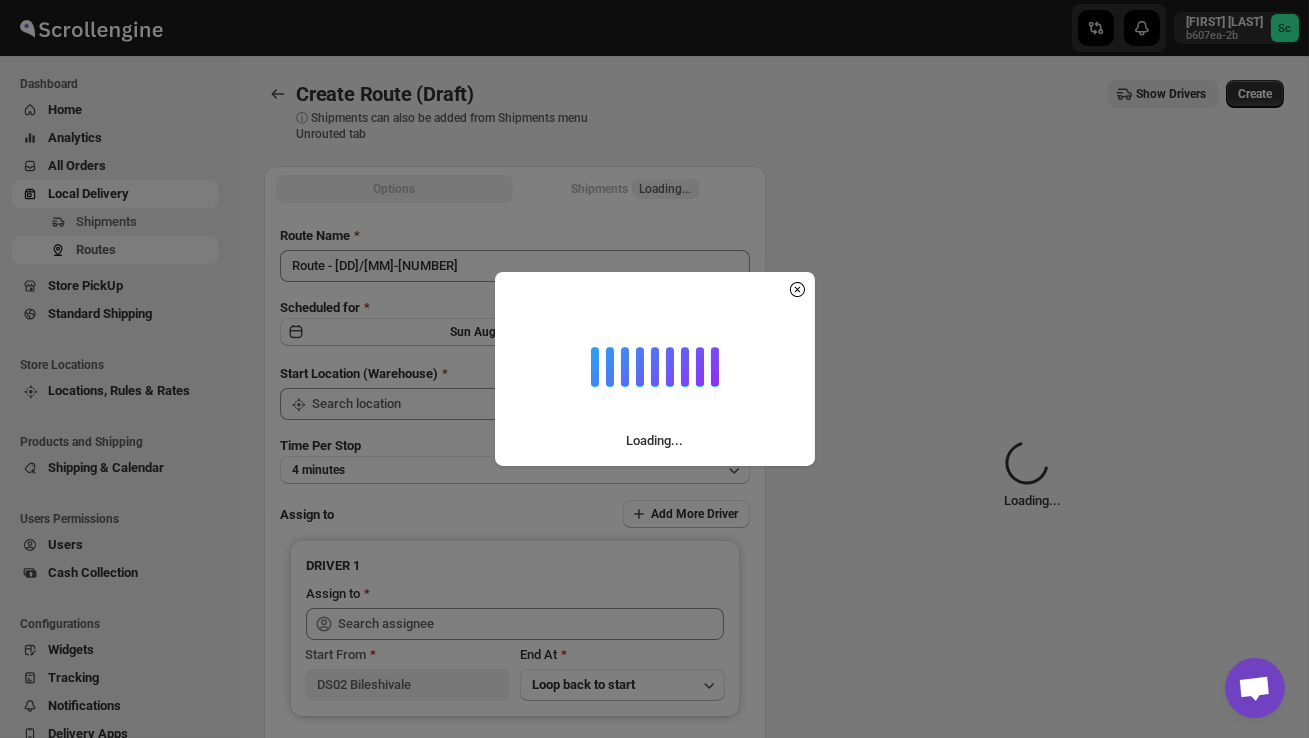 type on "DS02 Bileshivale" 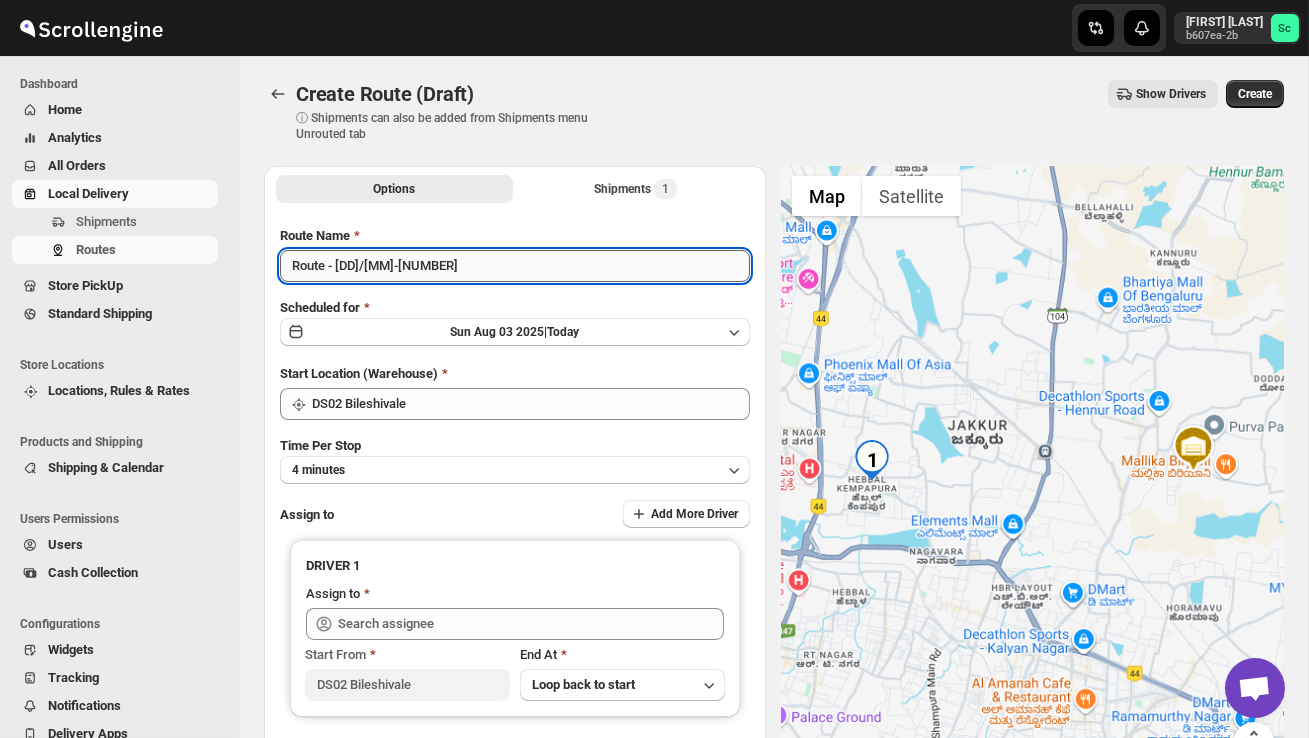 click on "Route - [DD]/[MM]-[NUMBER]" at bounding box center (515, 266) 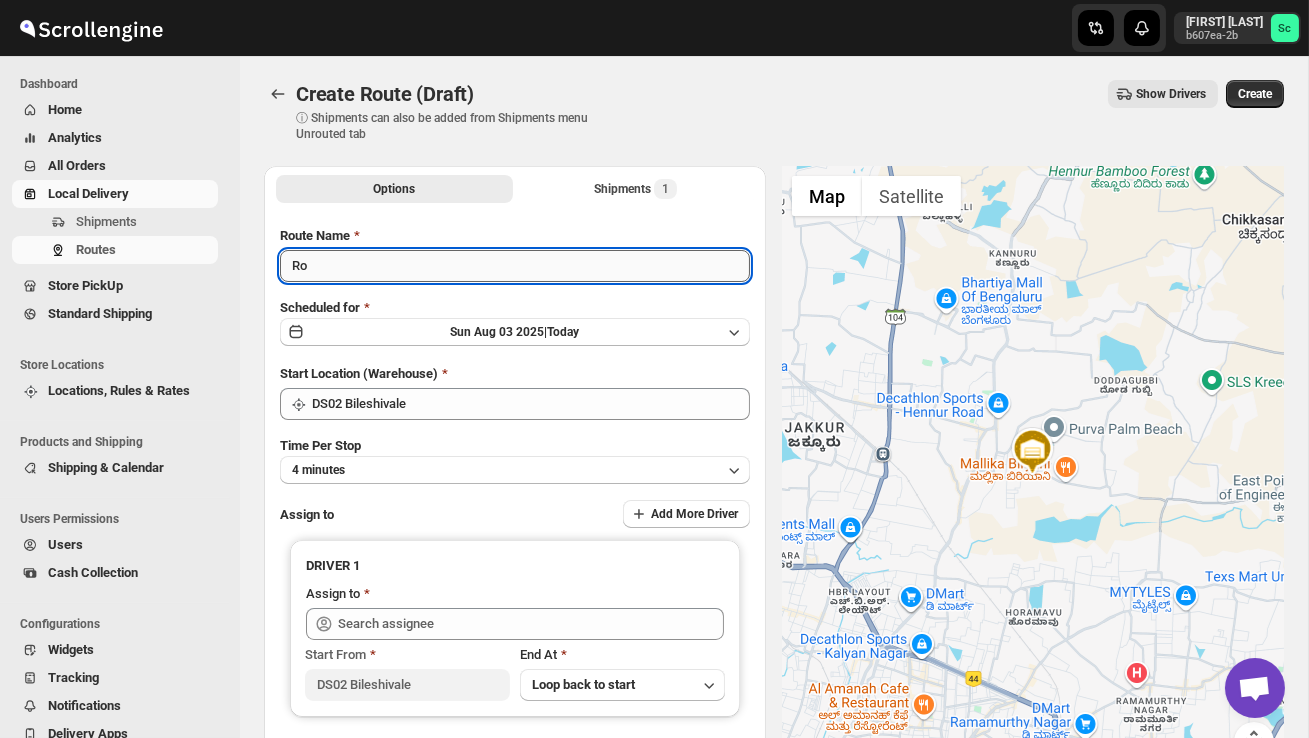 type on "R" 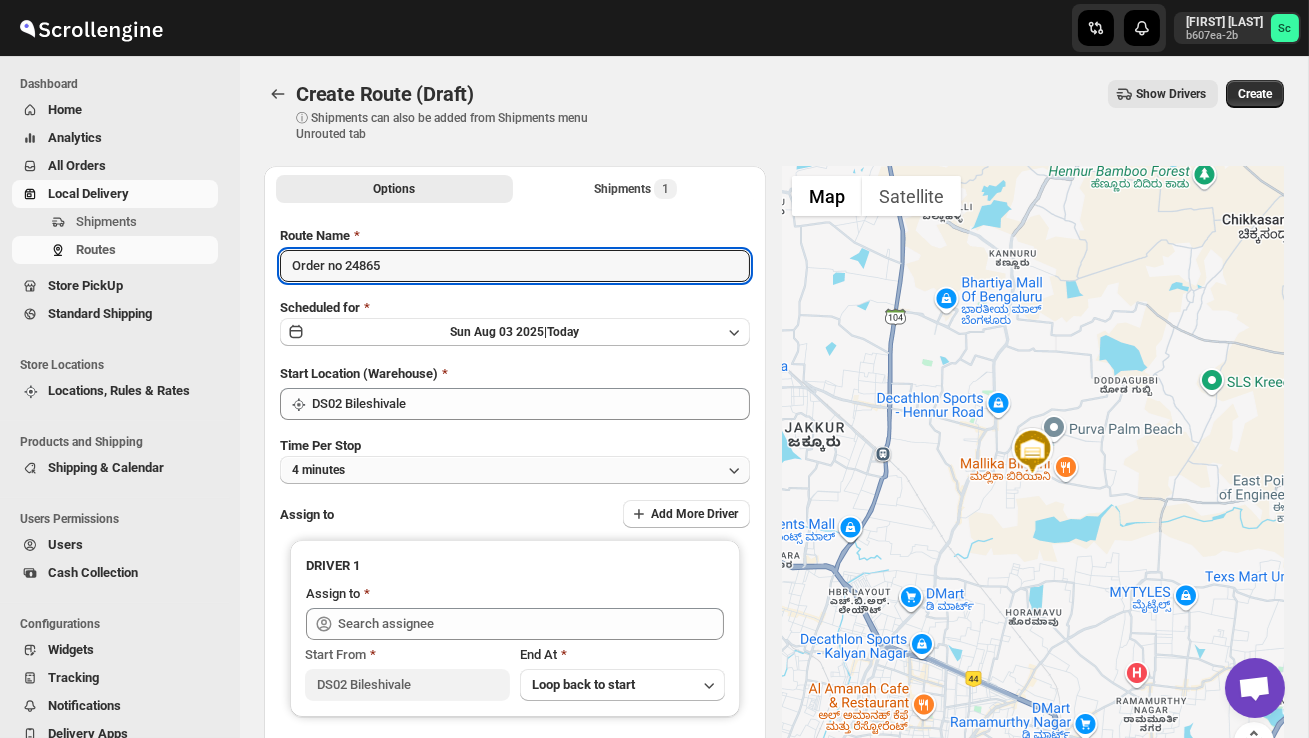 type on "Order no 24865" 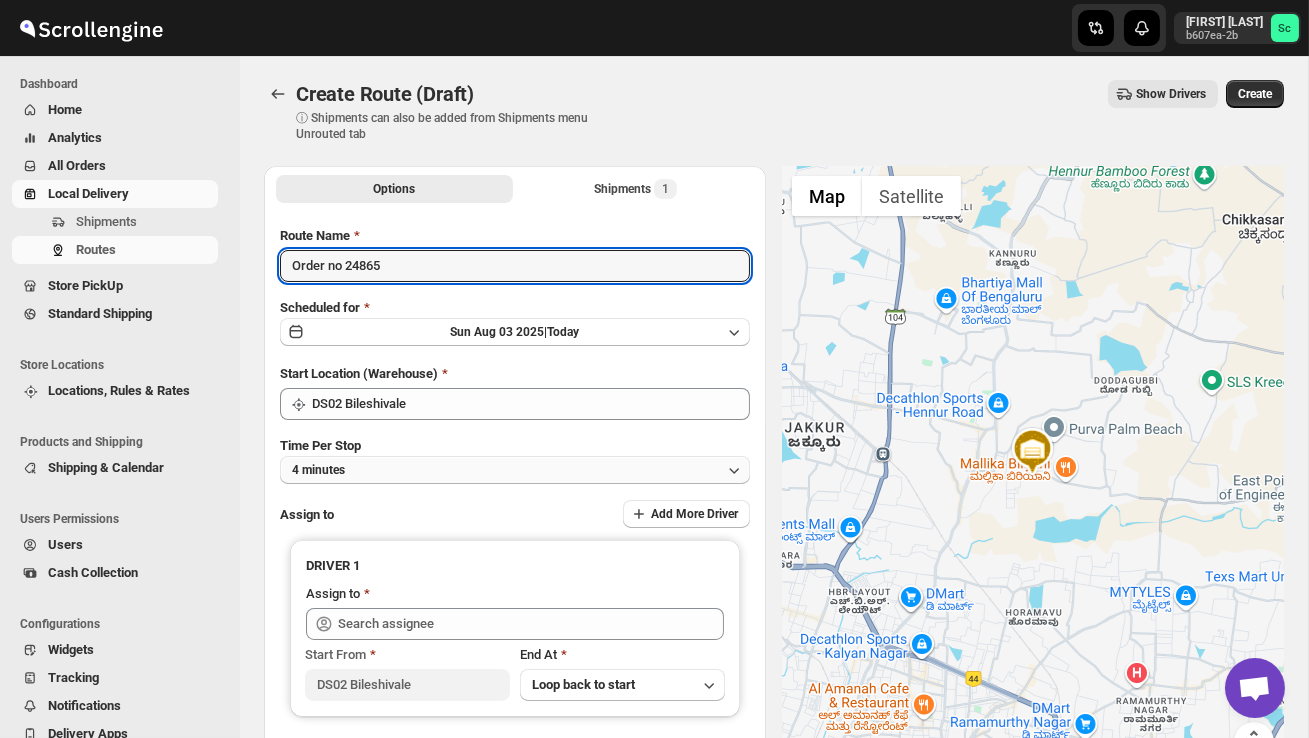 click on "4 minutes" at bounding box center [515, 470] 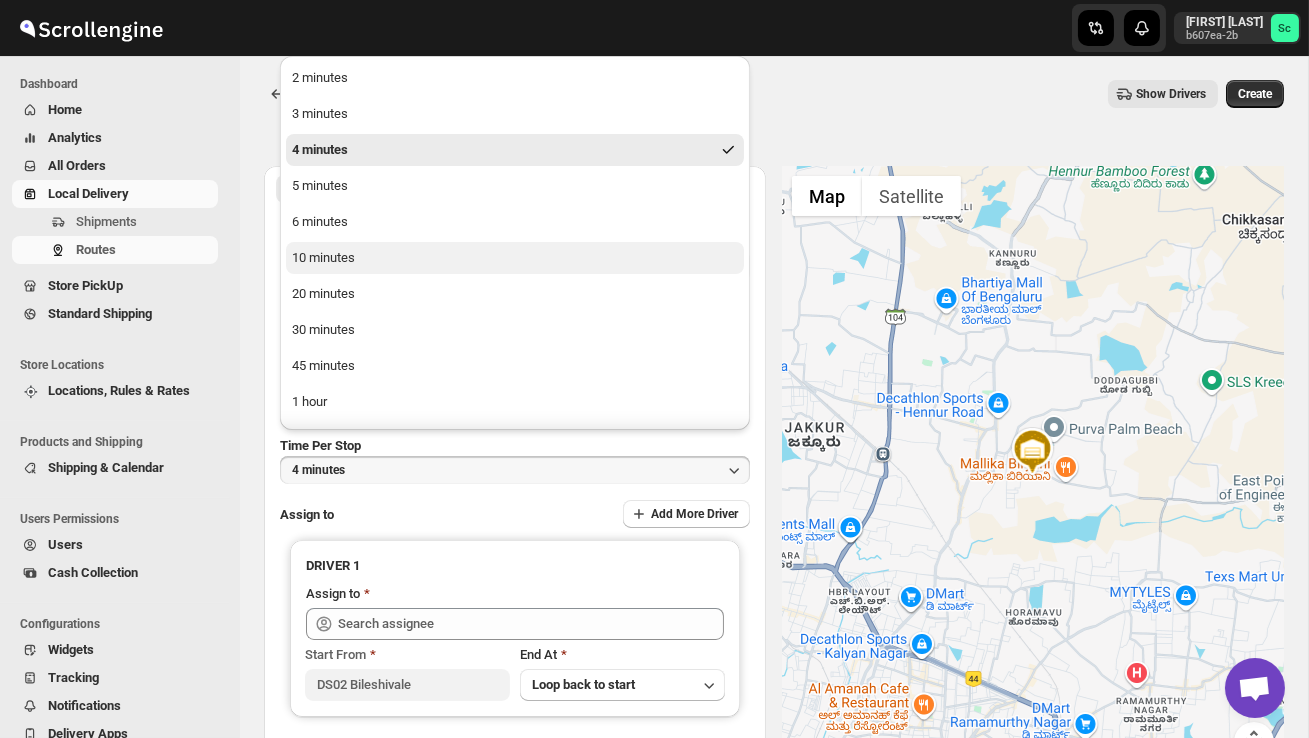 click on "10 minutes" at bounding box center (515, 258) 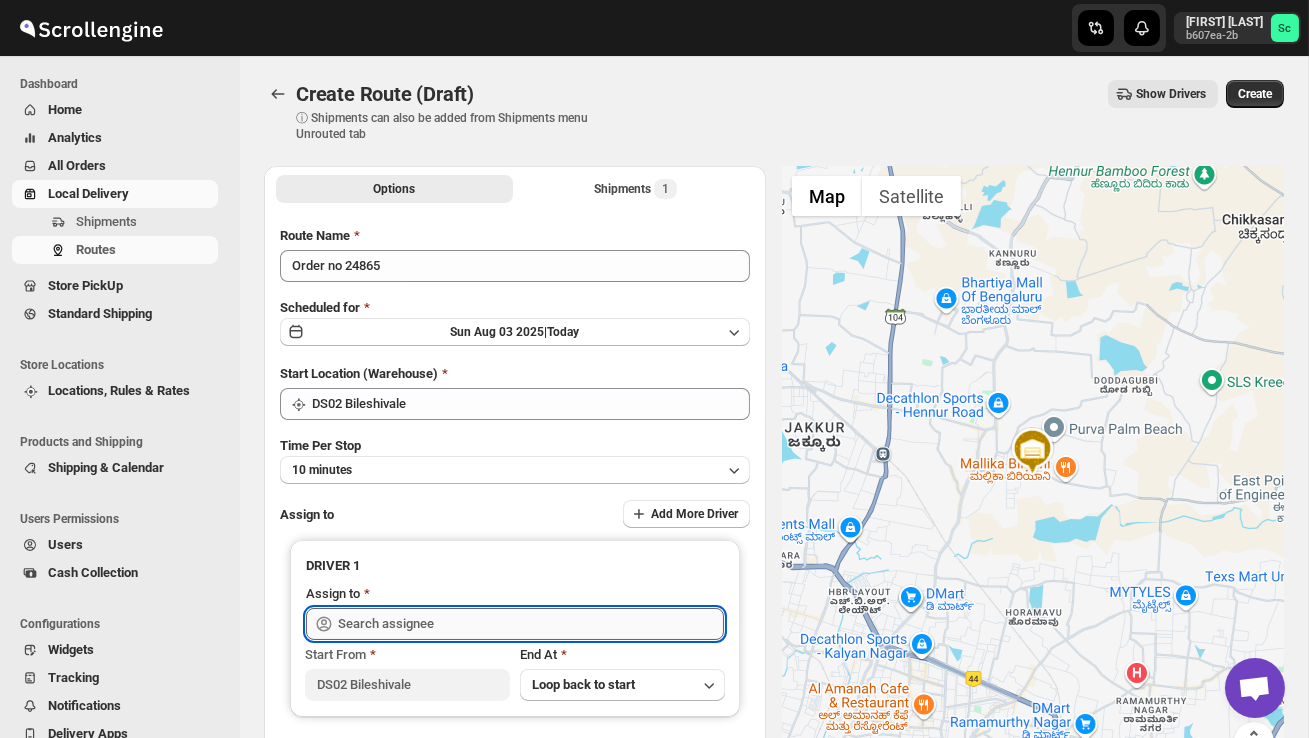 click at bounding box center (531, 624) 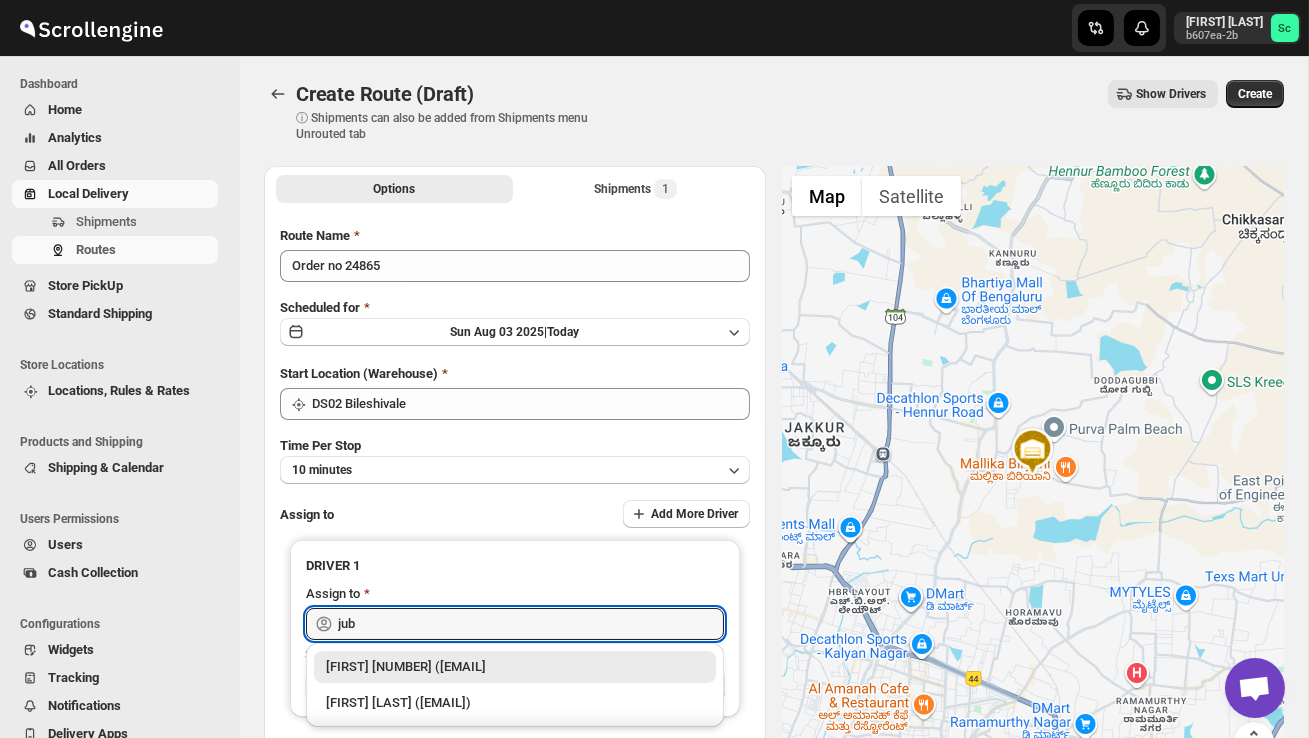 click on "[FIRST] [NUMBER] ([EMAIL]" at bounding box center (515, 667) 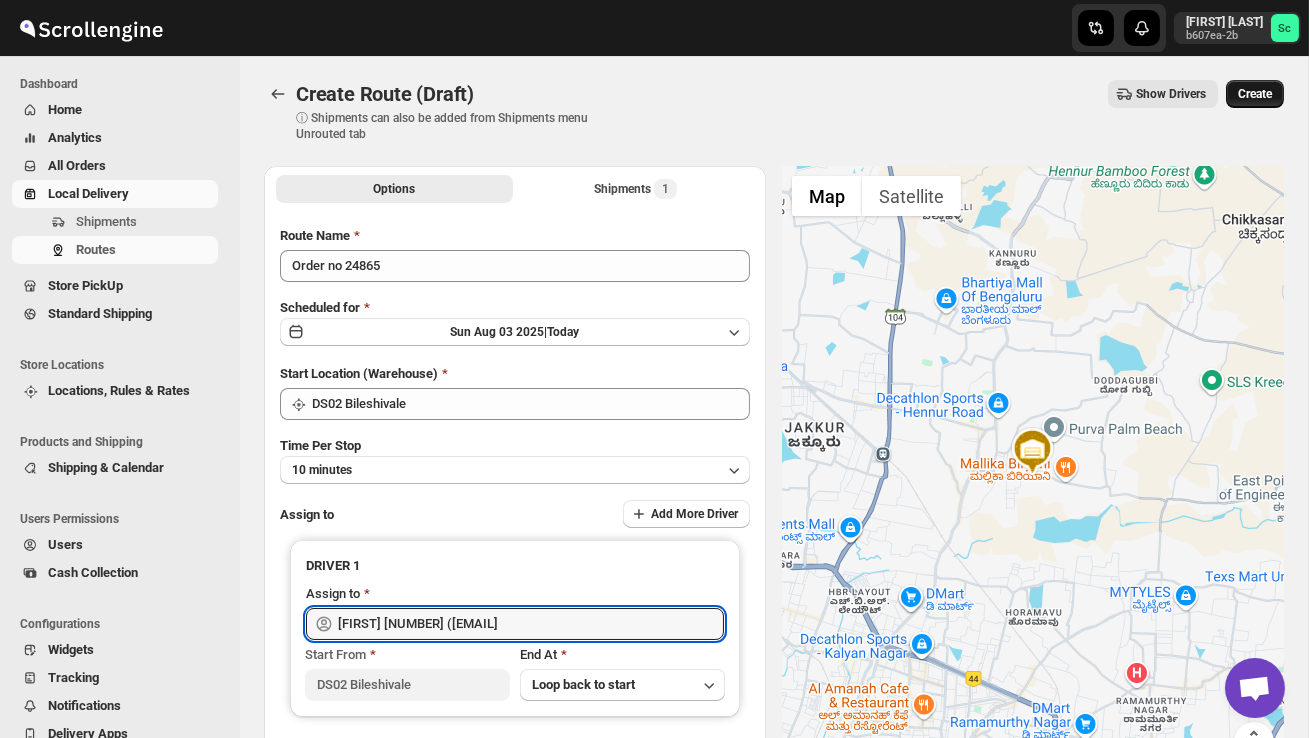type on "[FIRST] [NUMBER] ([EMAIL]" 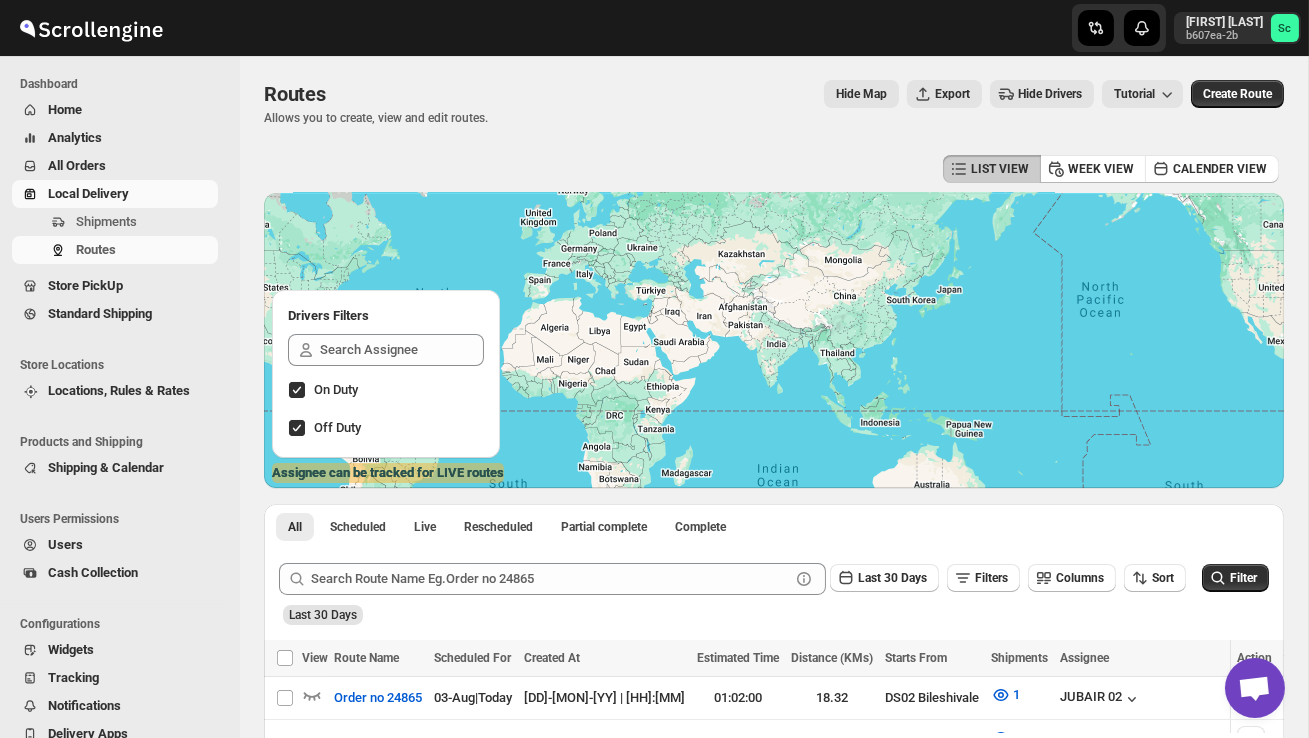 click on "Shipments" at bounding box center (145, 222) 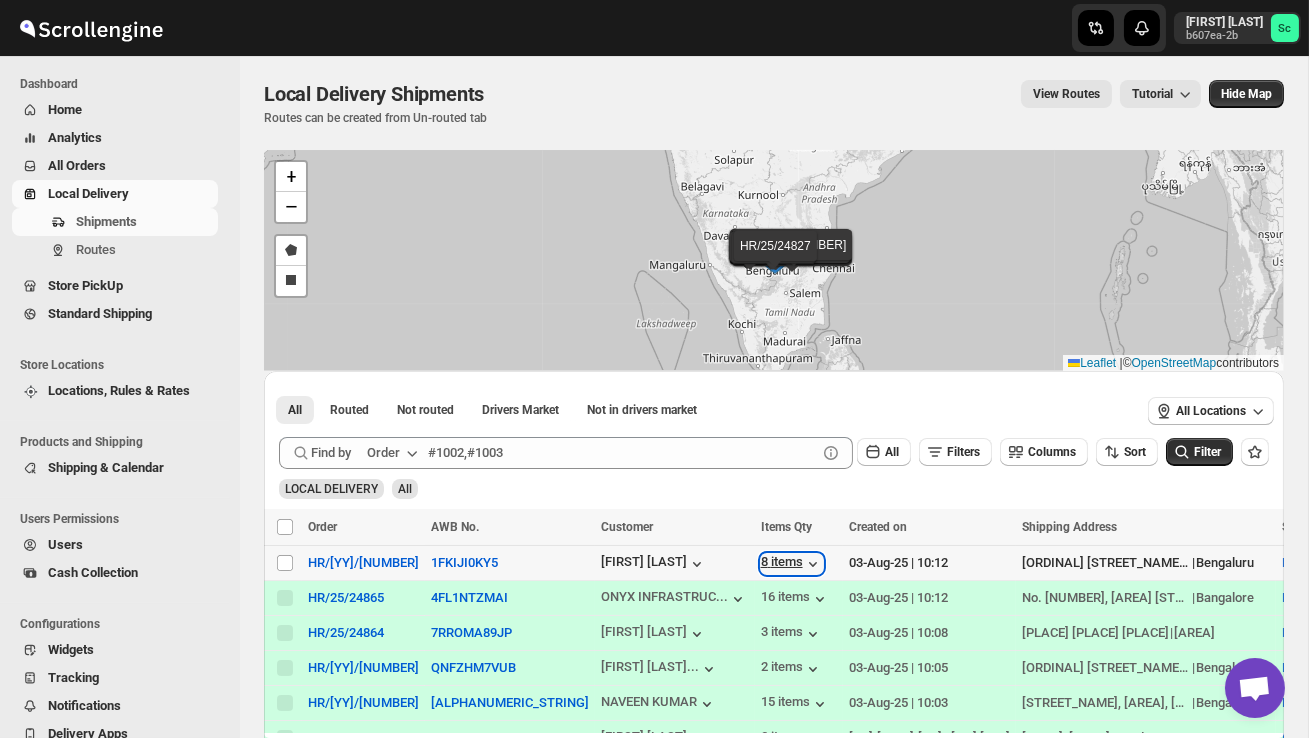 click on "8    items" at bounding box center [792, 564] 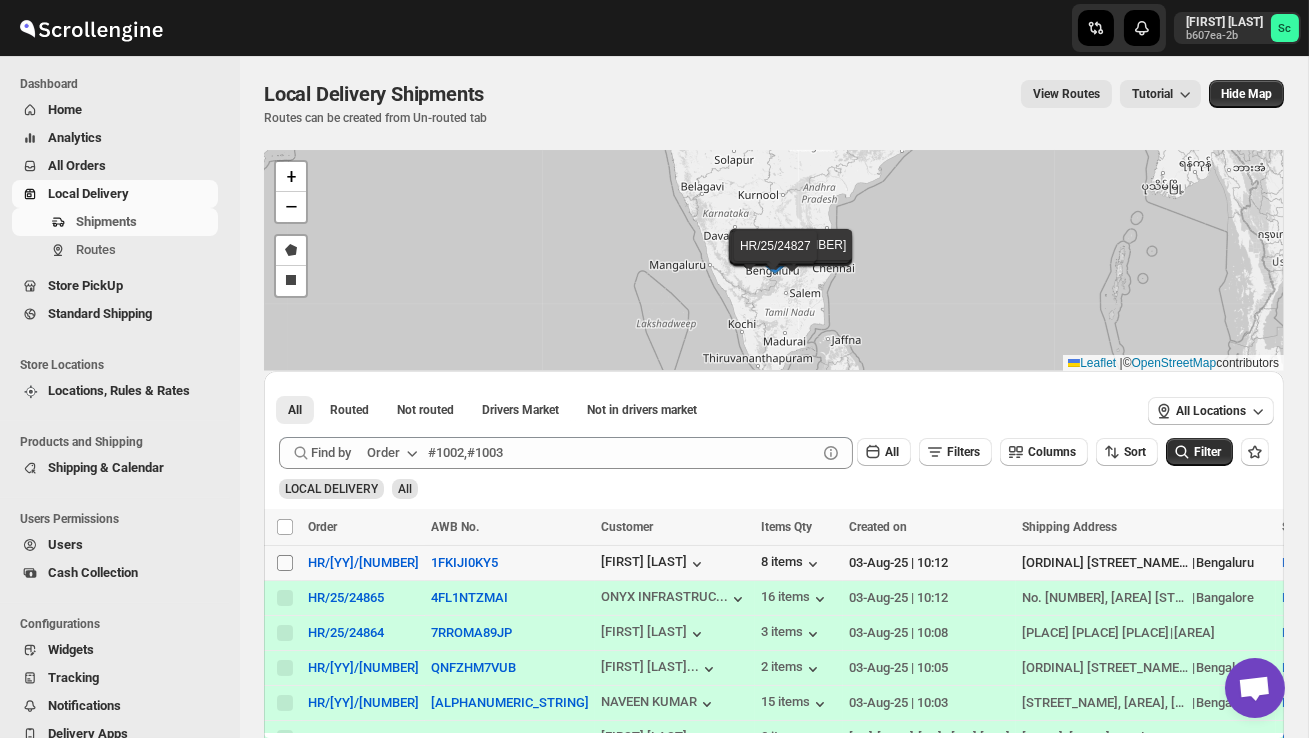 click on "Select shipment" at bounding box center [285, 563] 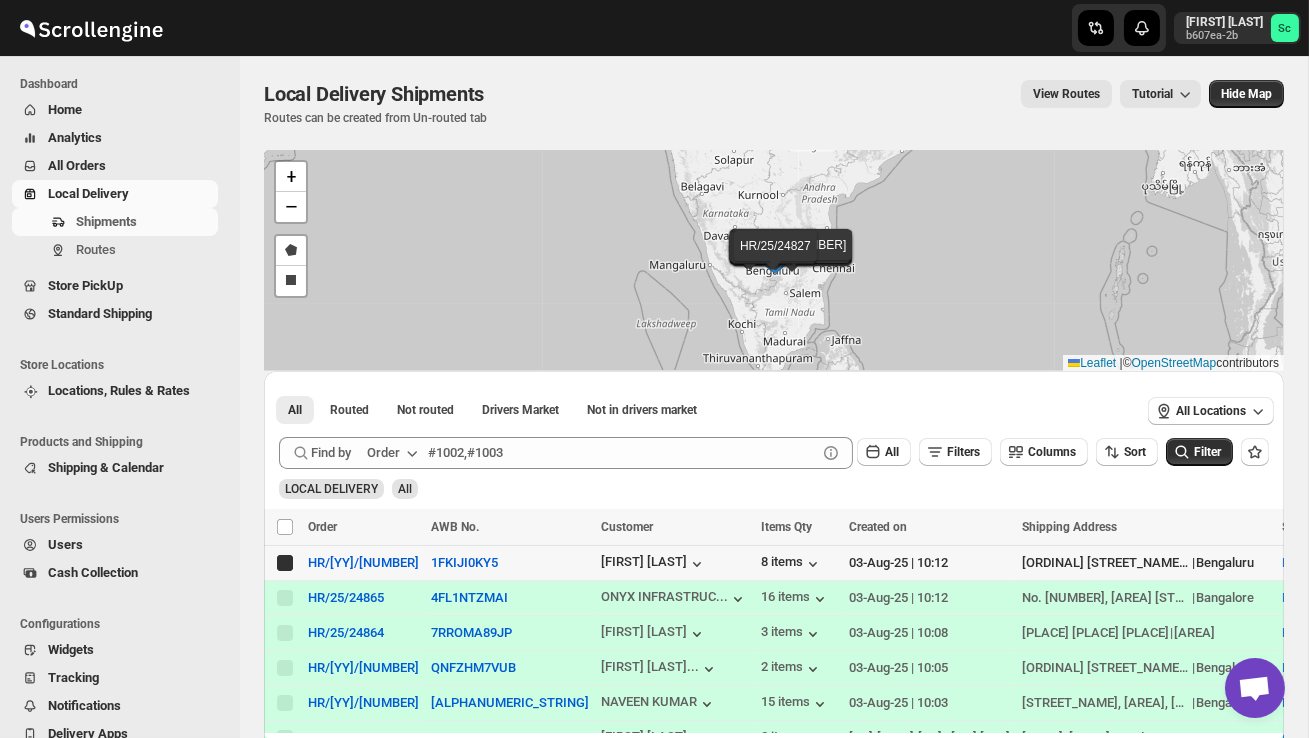 checkbox on "true" 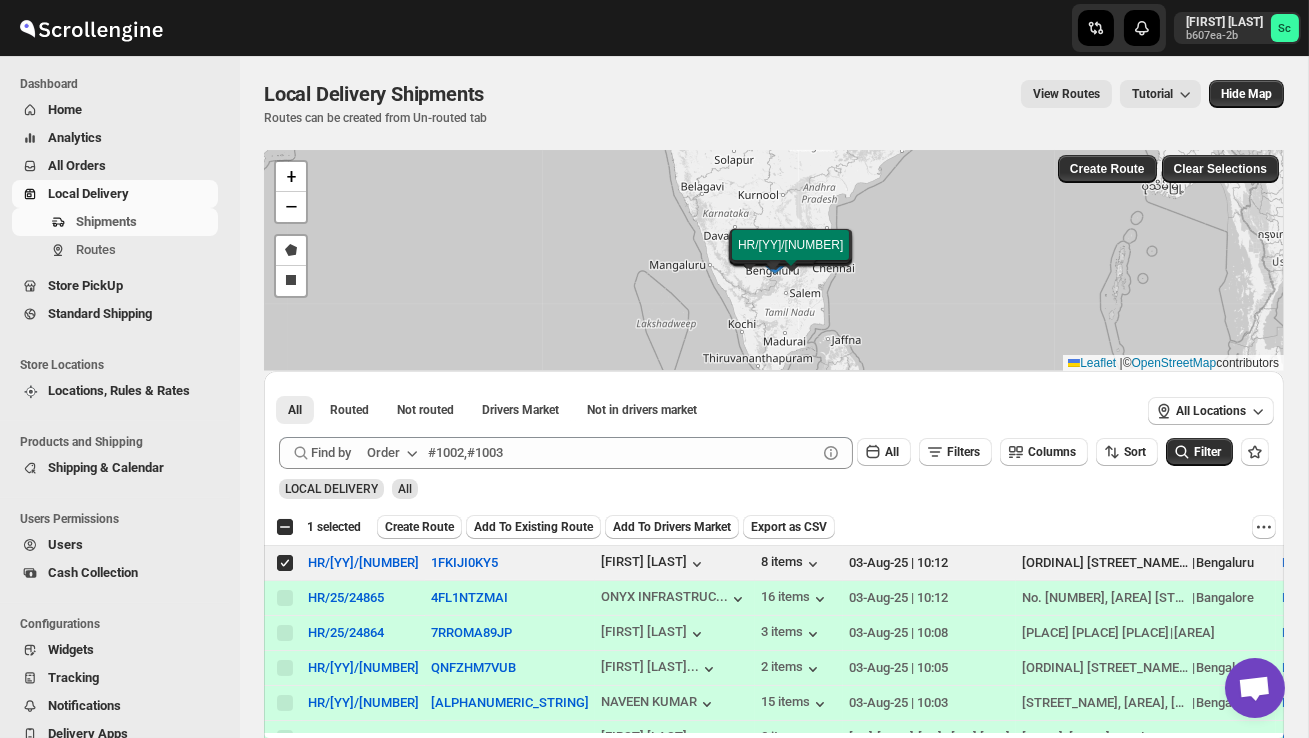 click on "Create Route" at bounding box center [419, 527] 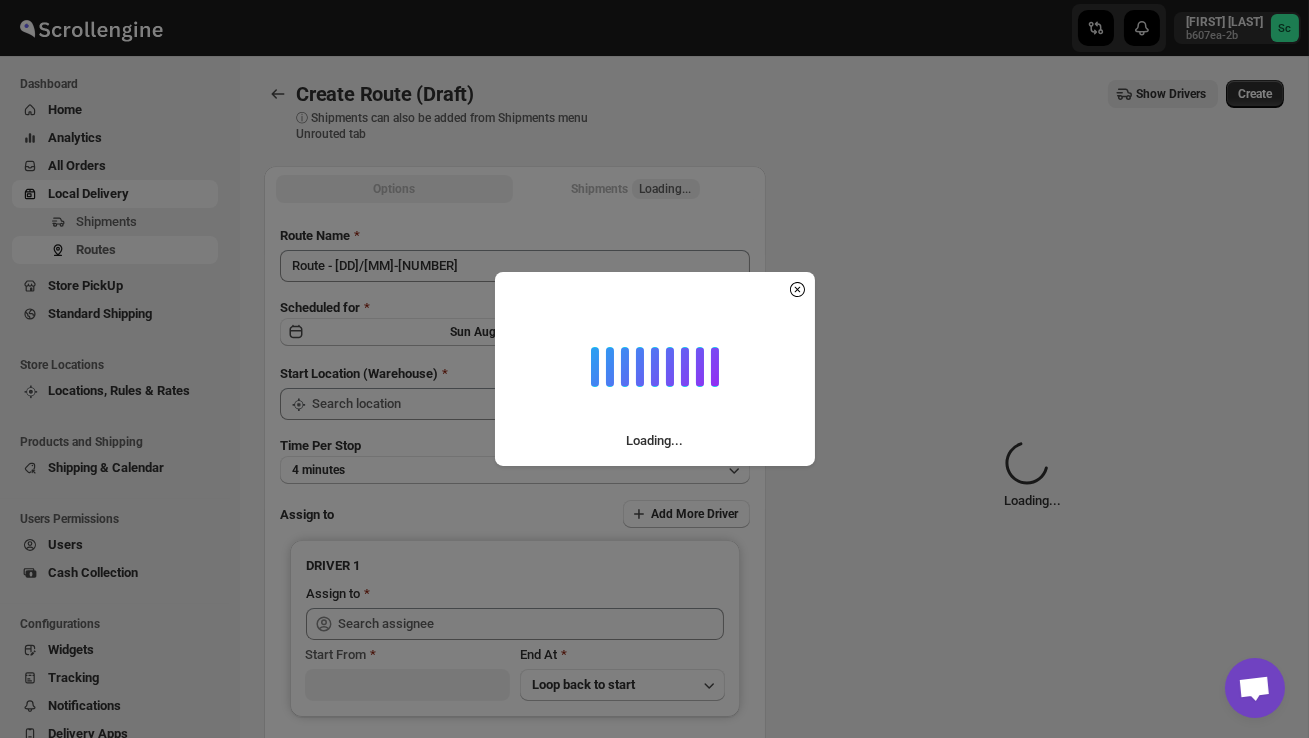 type on "DS02 Bileshivale" 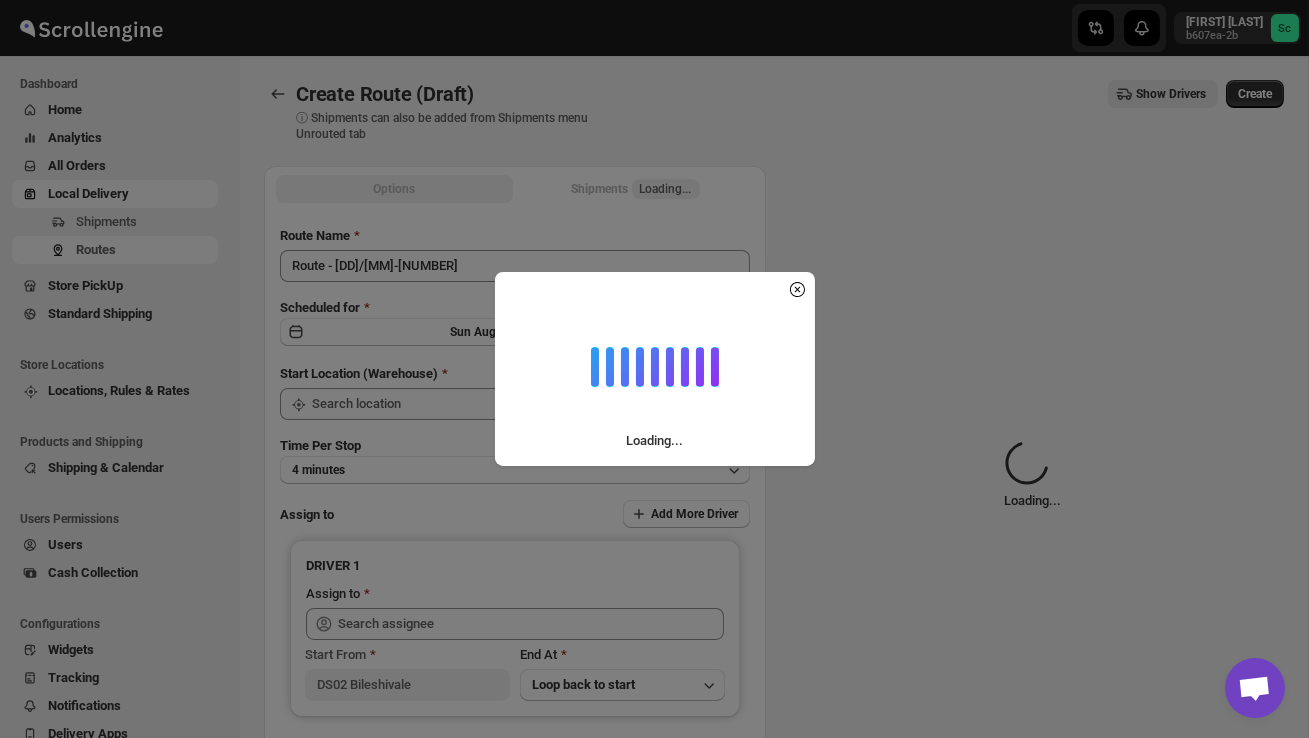 type on "DS02 Bileshivale" 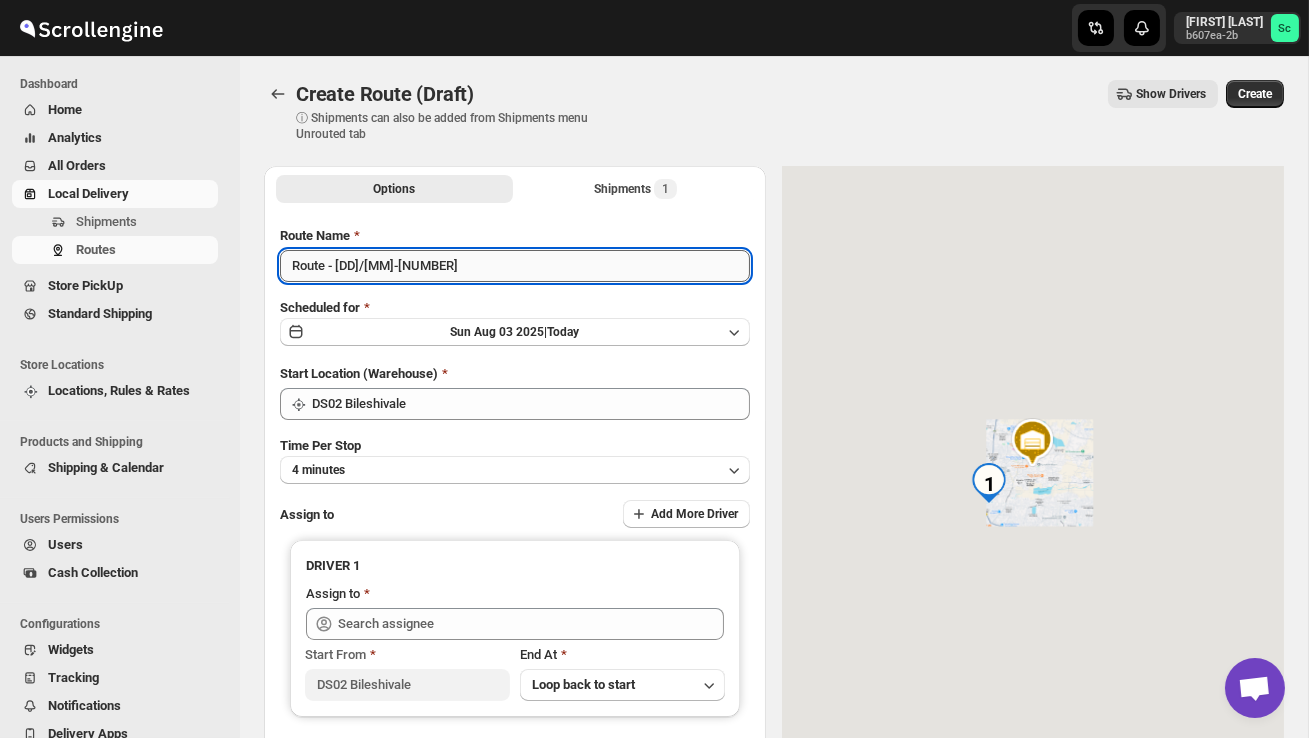 click on "Route - [DD]/[MM]-[NUMBER]" at bounding box center [515, 266] 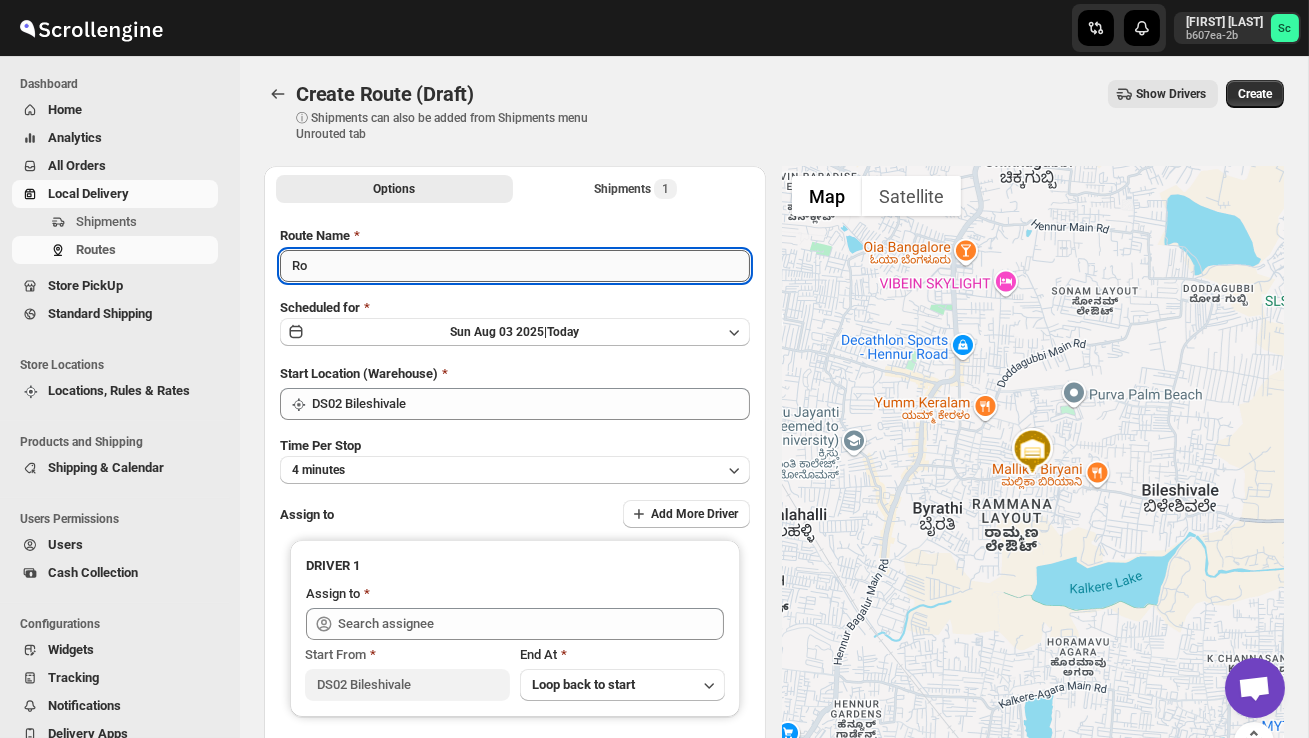 type on "R" 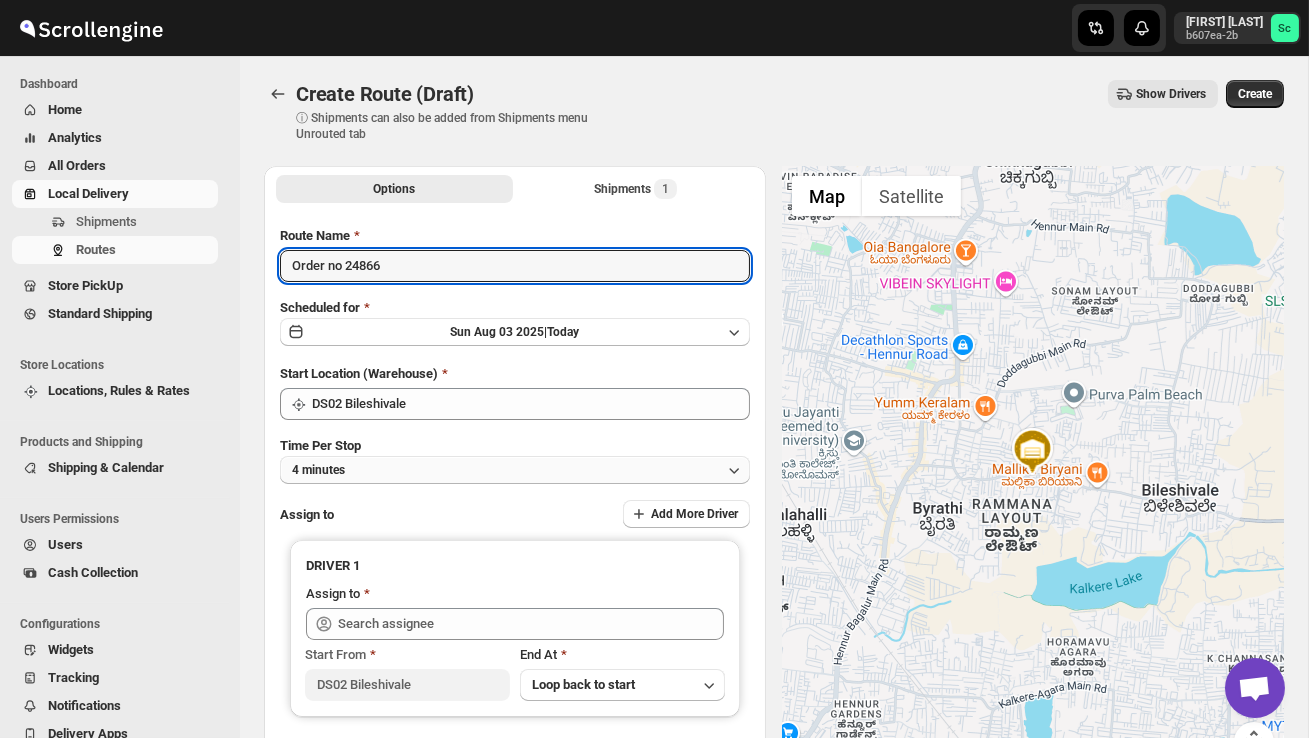 type on "Order no 24866" 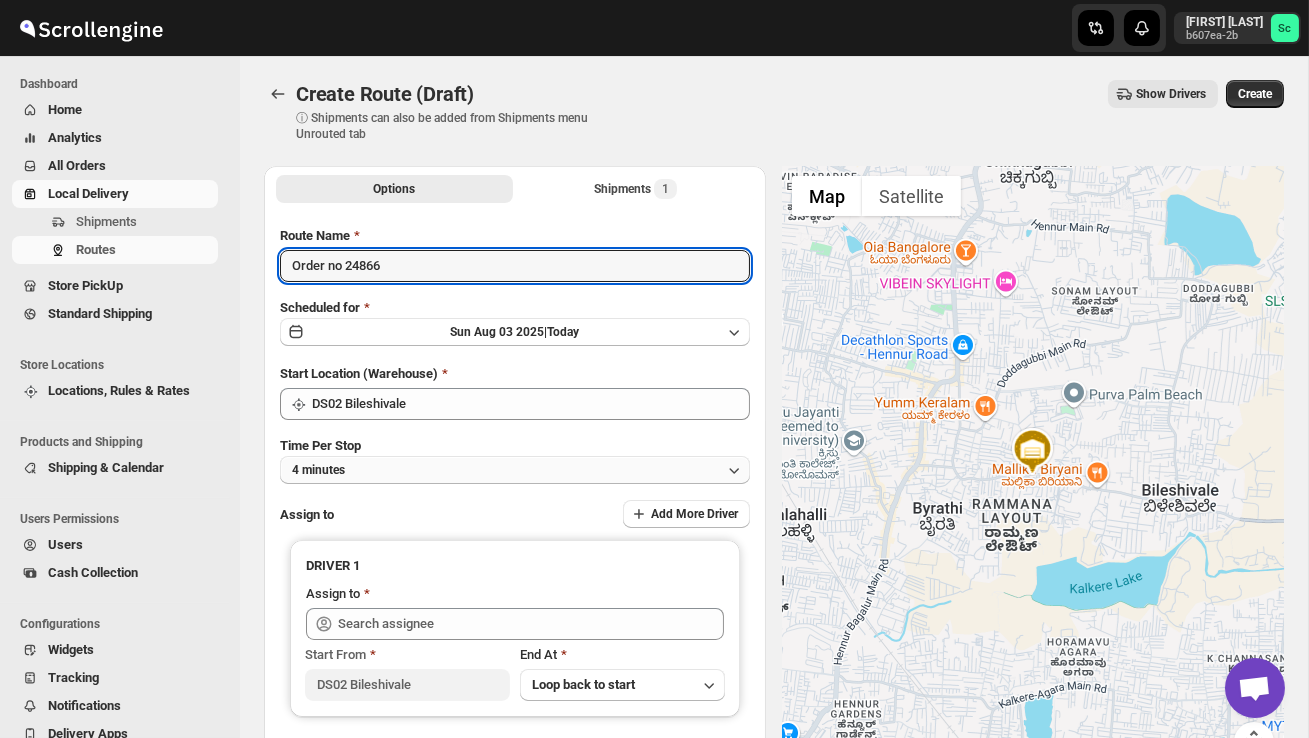 click on "4 minutes" at bounding box center (515, 470) 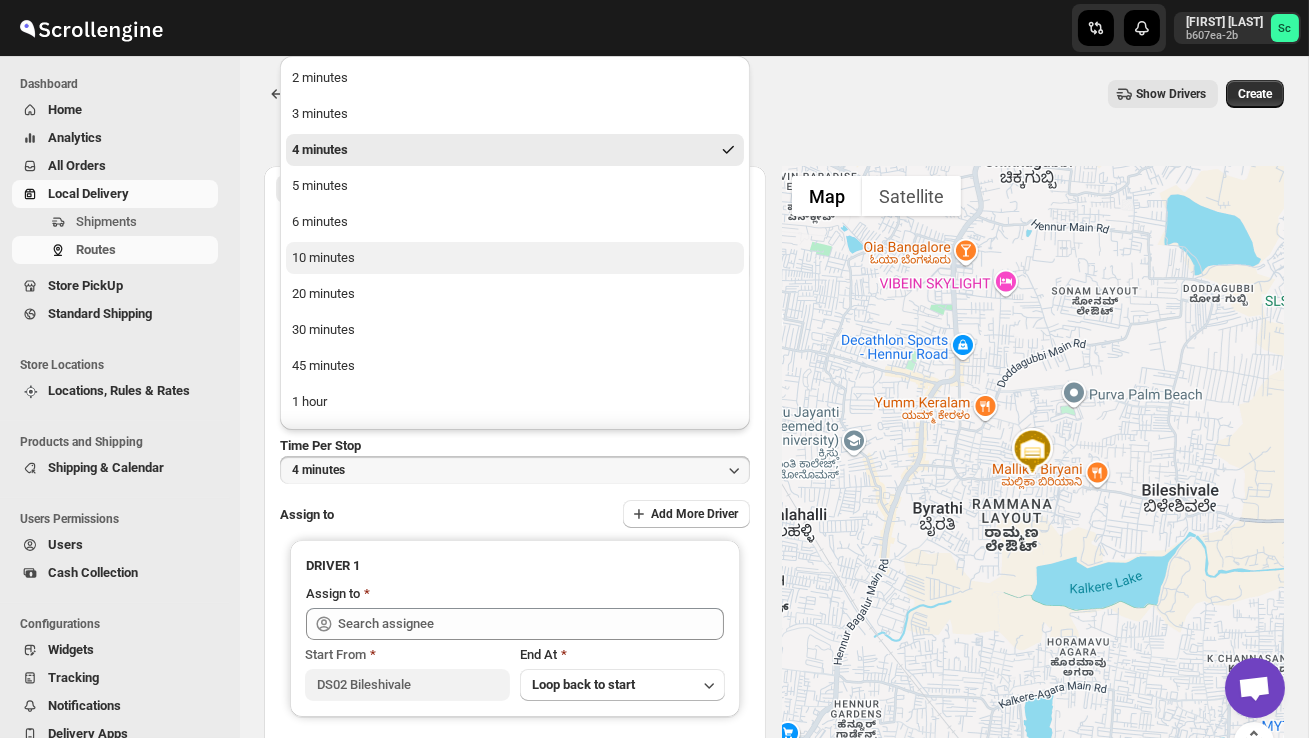 click on "10 minutes" at bounding box center [515, 258] 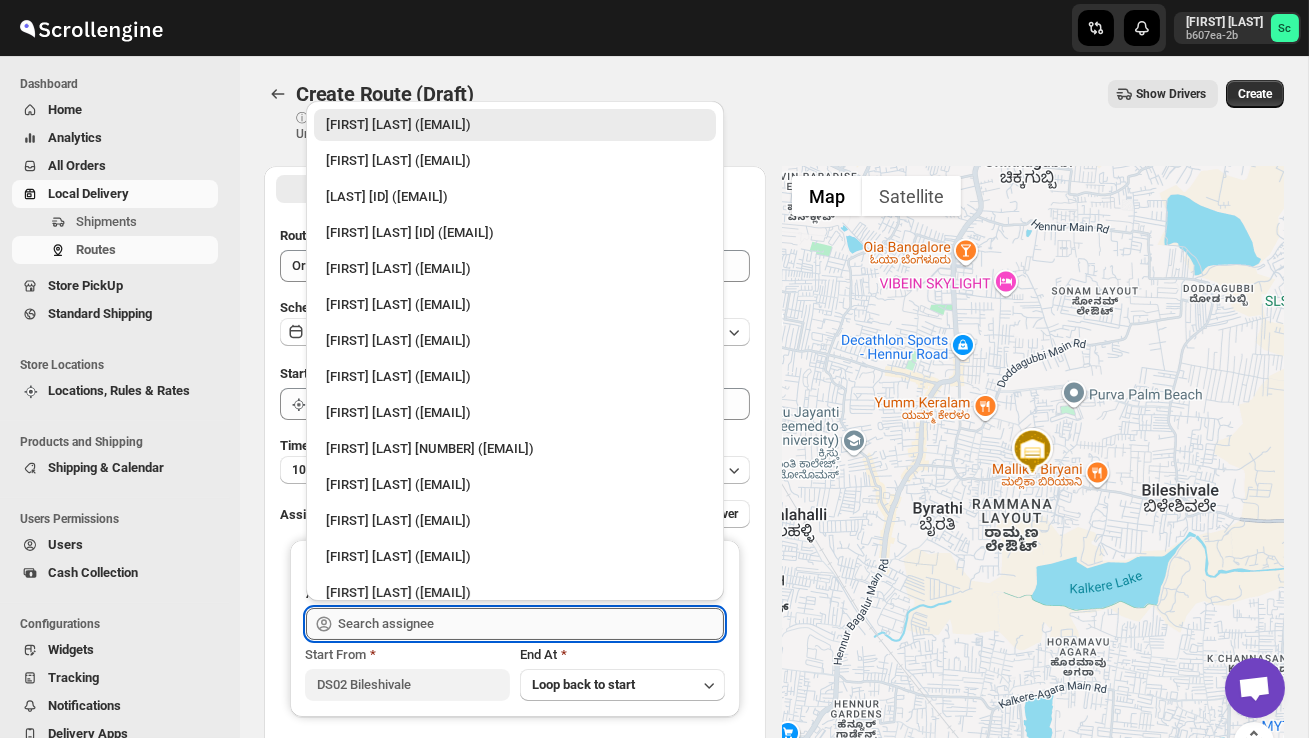 click at bounding box center [531, 624] 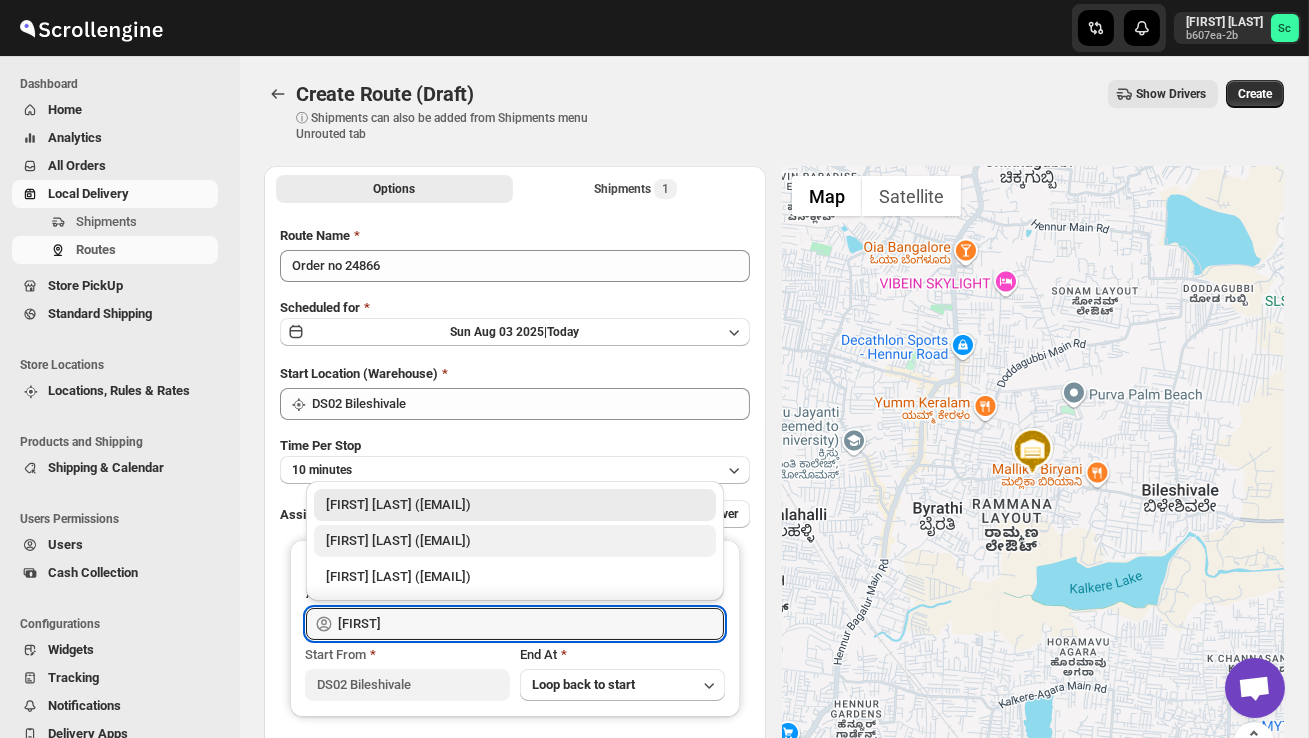 click on "[FIRST] [LAST] ([EMAIL])" at bounding box center [515, 541] 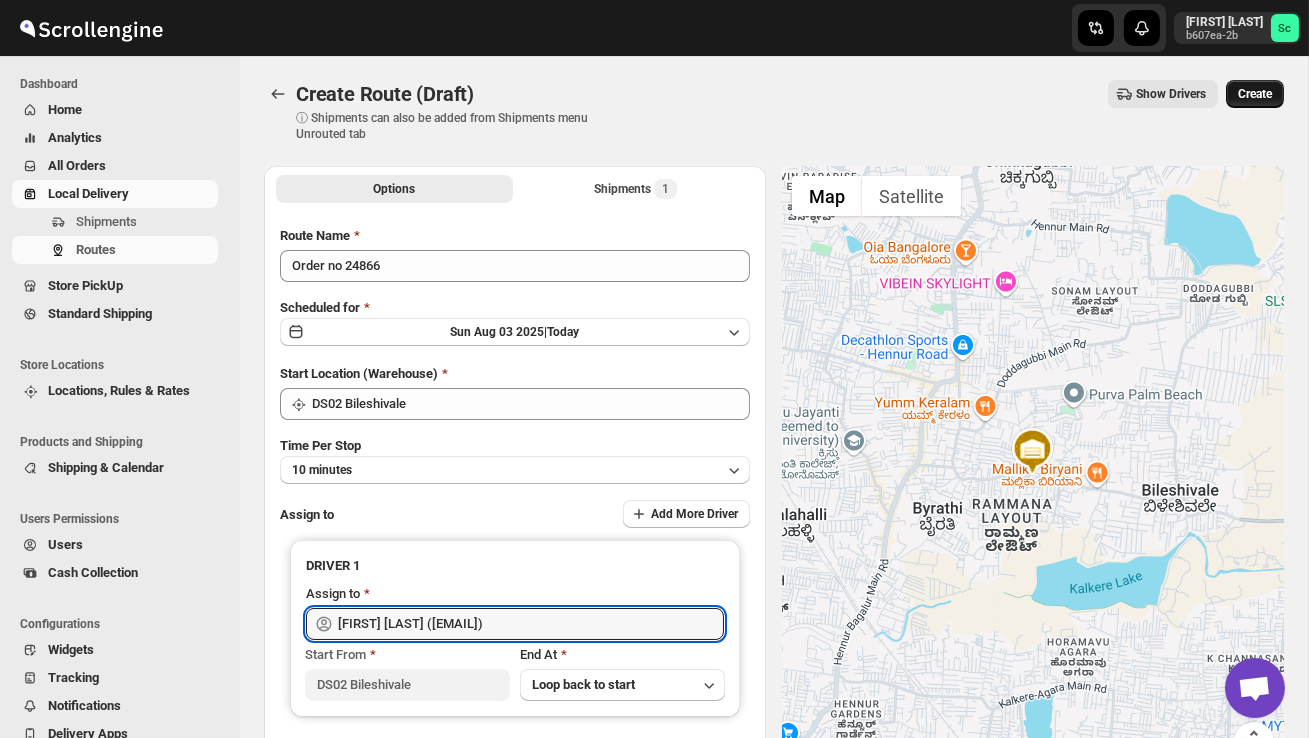 type on "[FIRST] [LAST] ([EMAIL])" 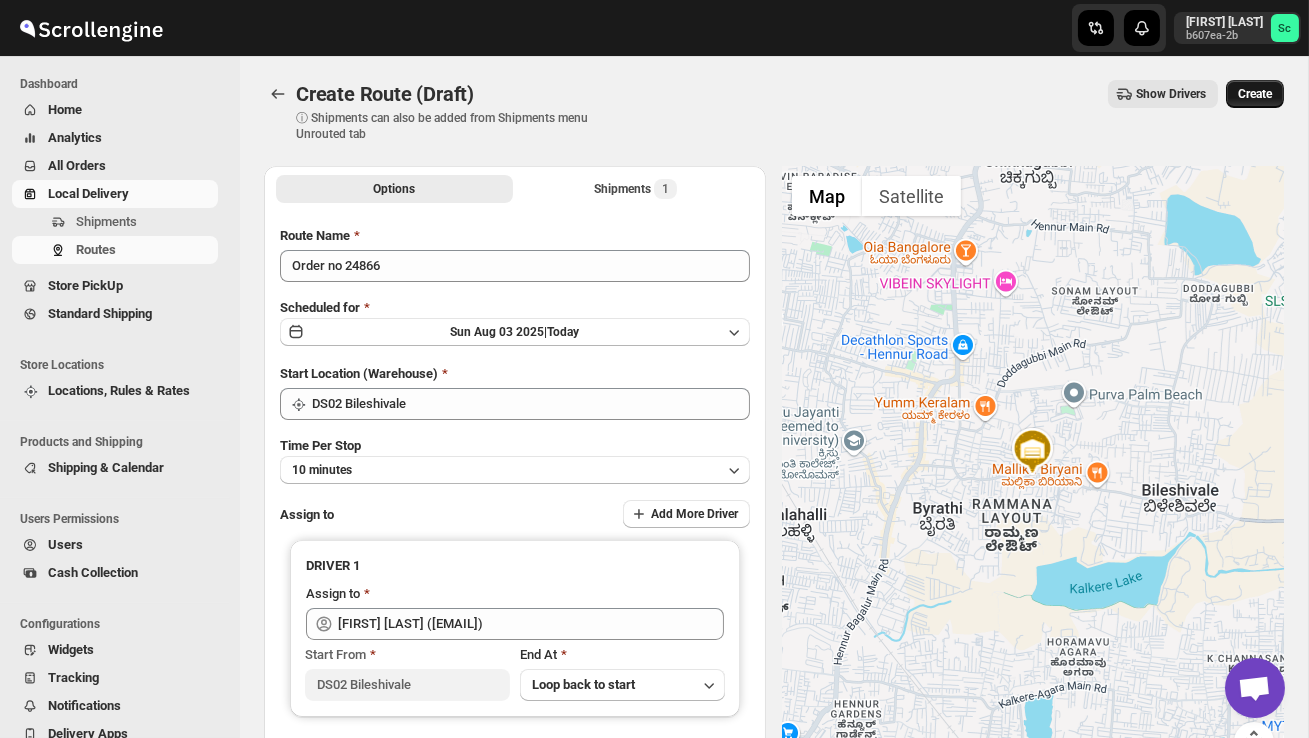 click on "Create" at bounding box center (1255, 94) 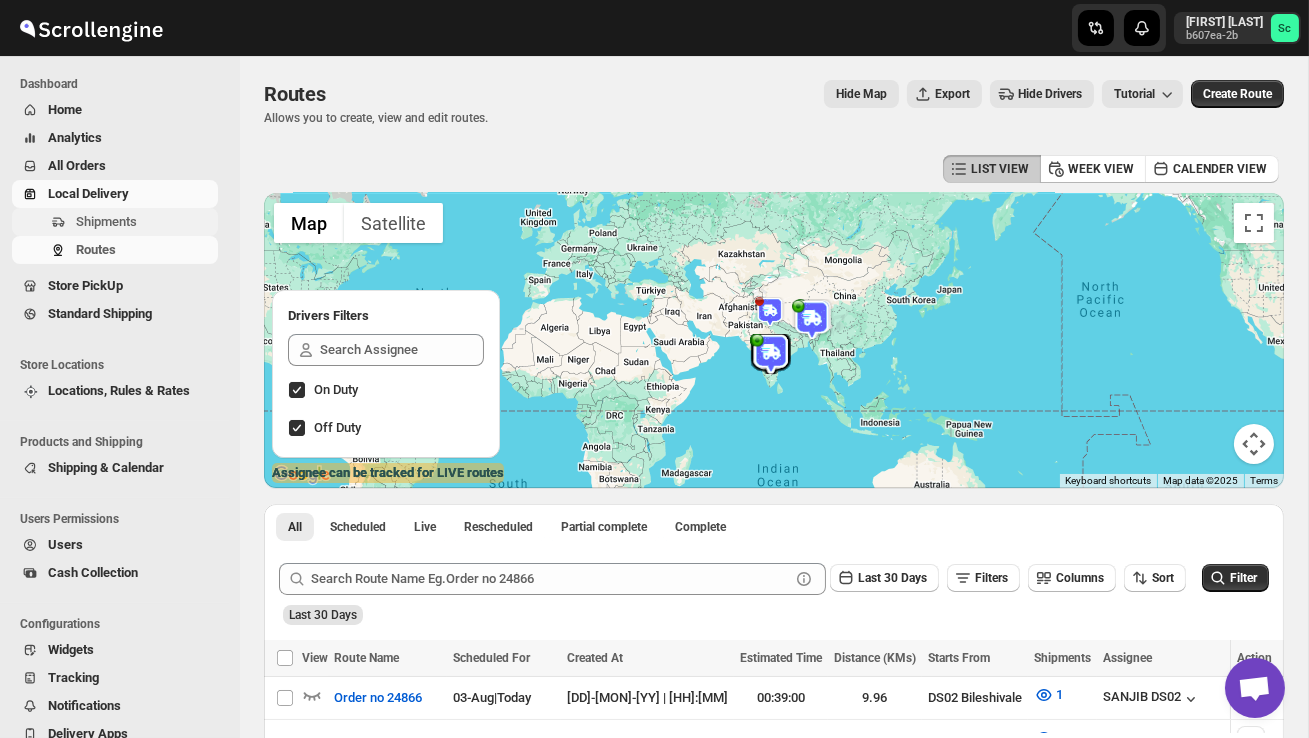 click on "Shipments" at bounding box center (106, 221) 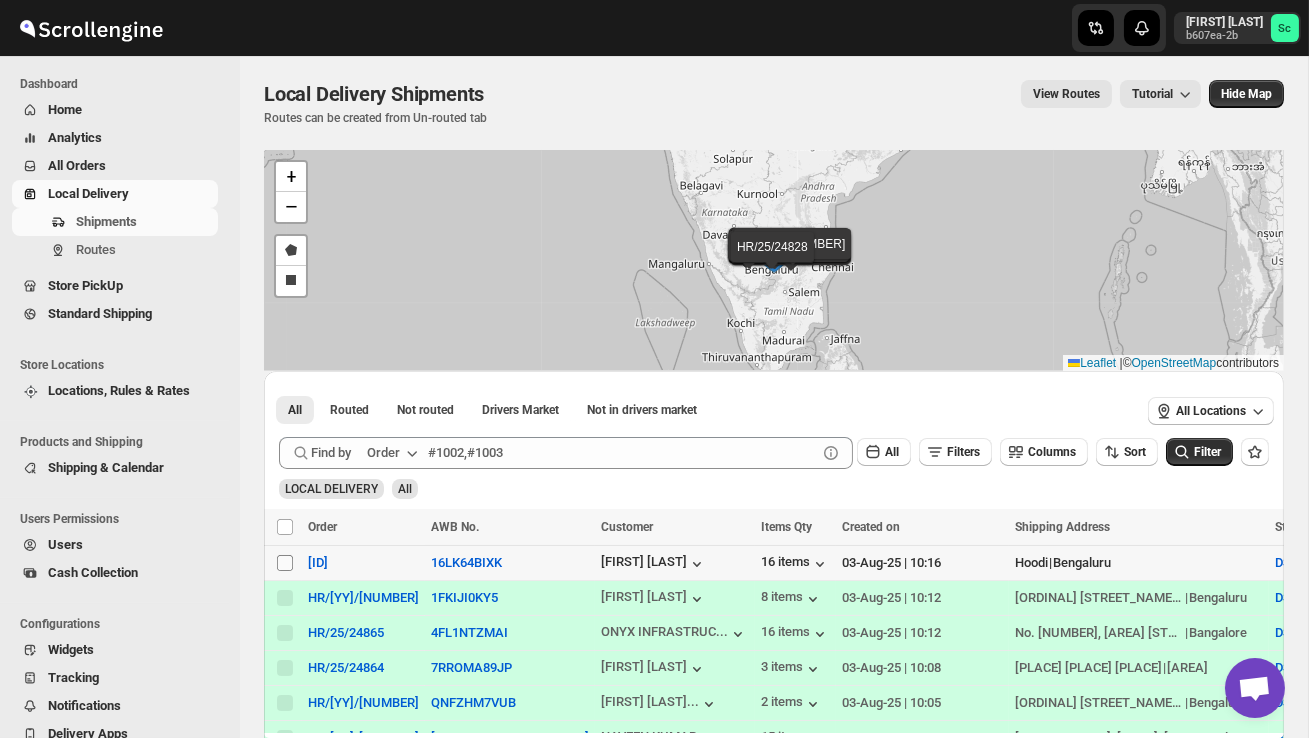 click on "Select shipment" at bounding box center [285, 563] 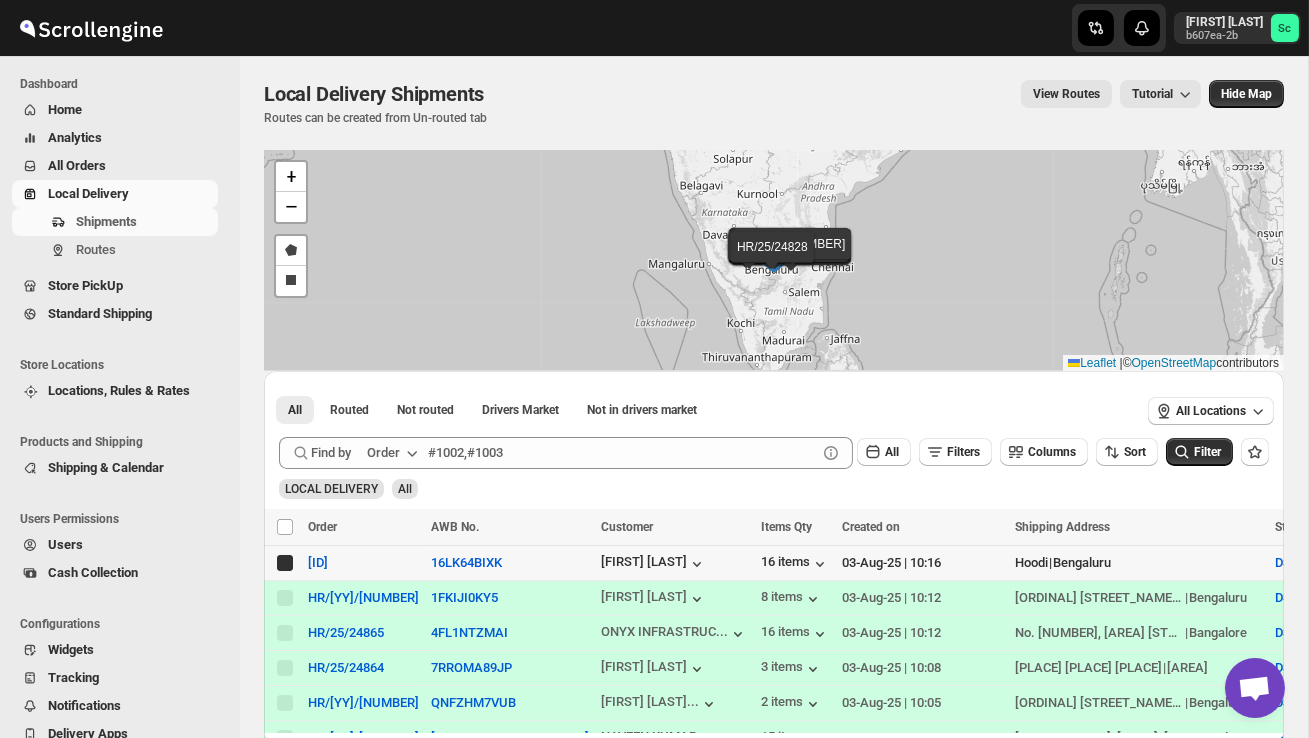 checkbox on "true" 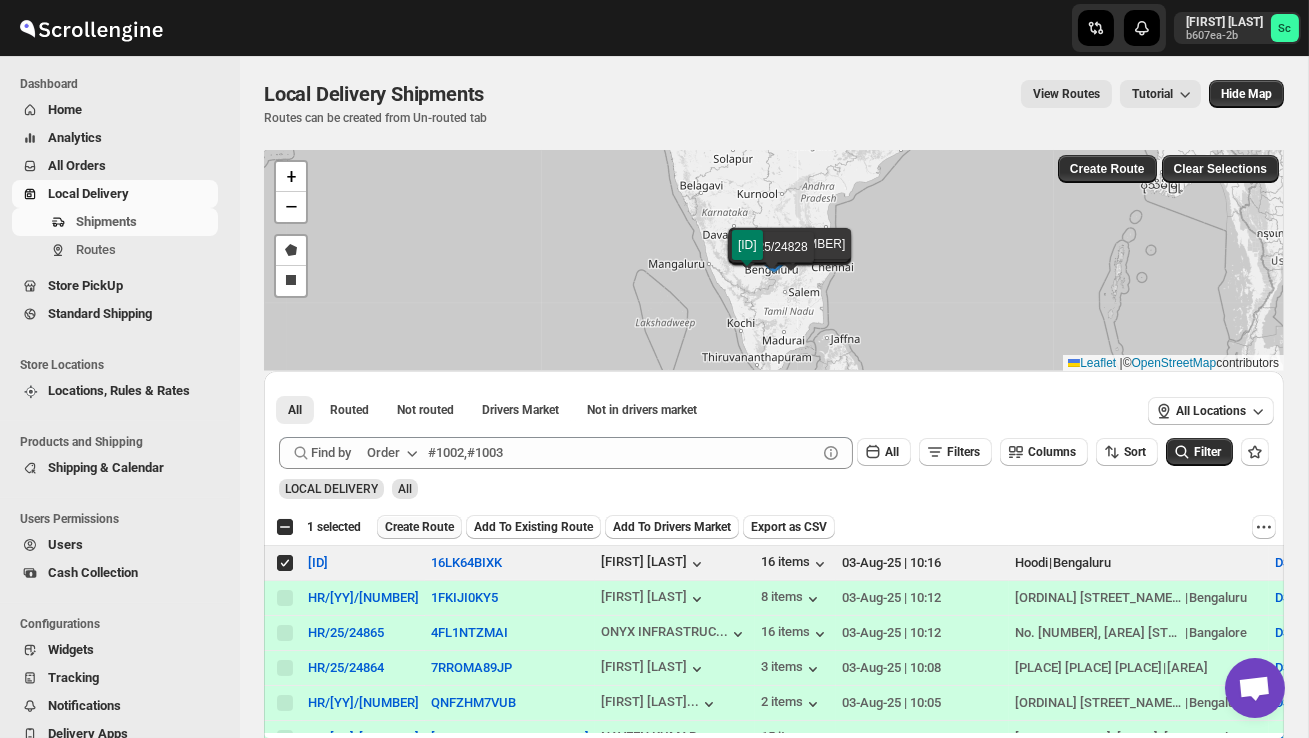 click on "Create Route" at bounding box center [419, 527] 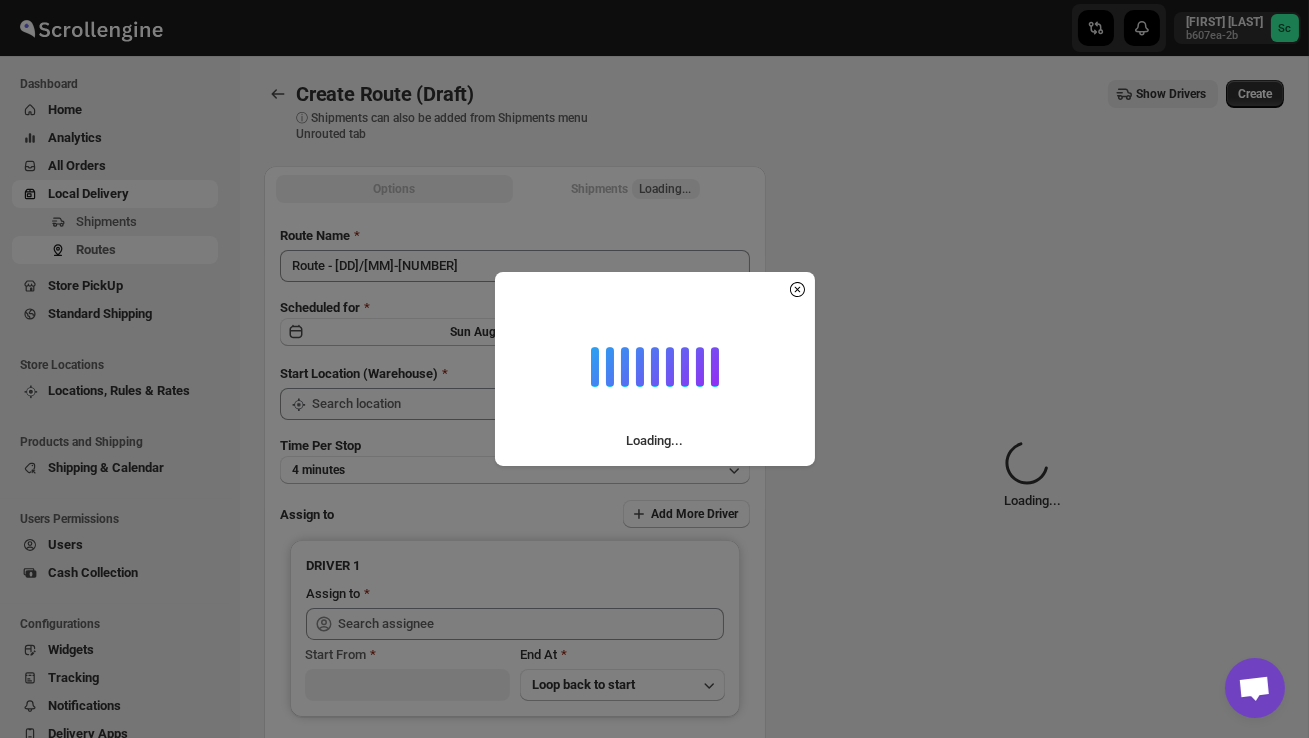 type on "DS02 Bileshivale" 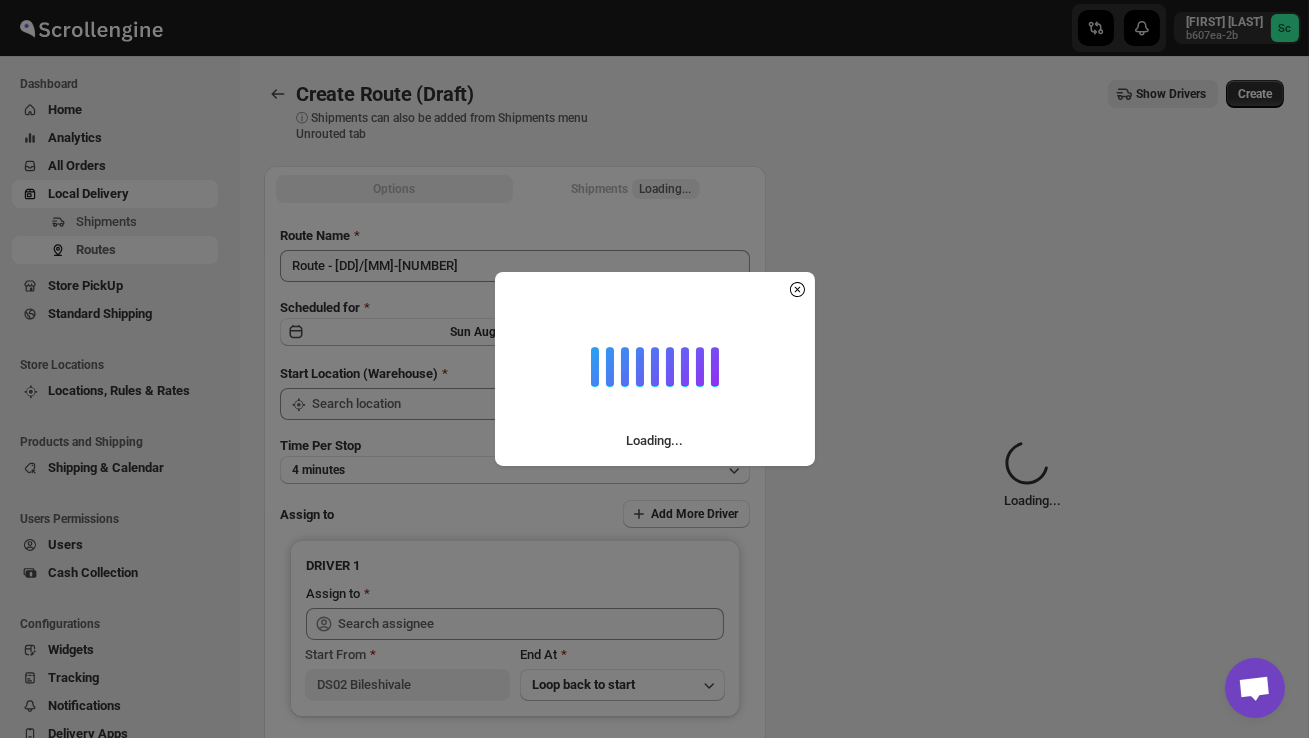 type on "DS02 Bileshivale" 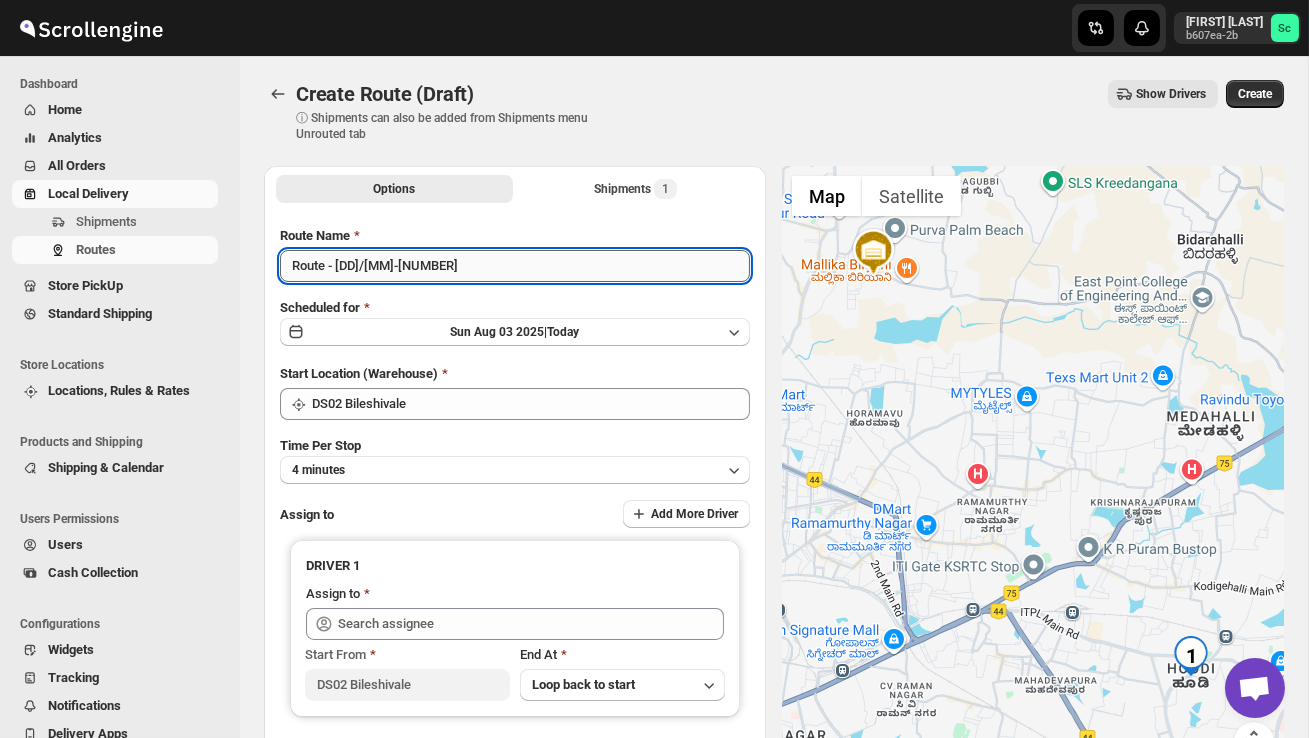 click on "Route - [DD]/[MM]-[NUMBER]" at bounding box center (515, 266) 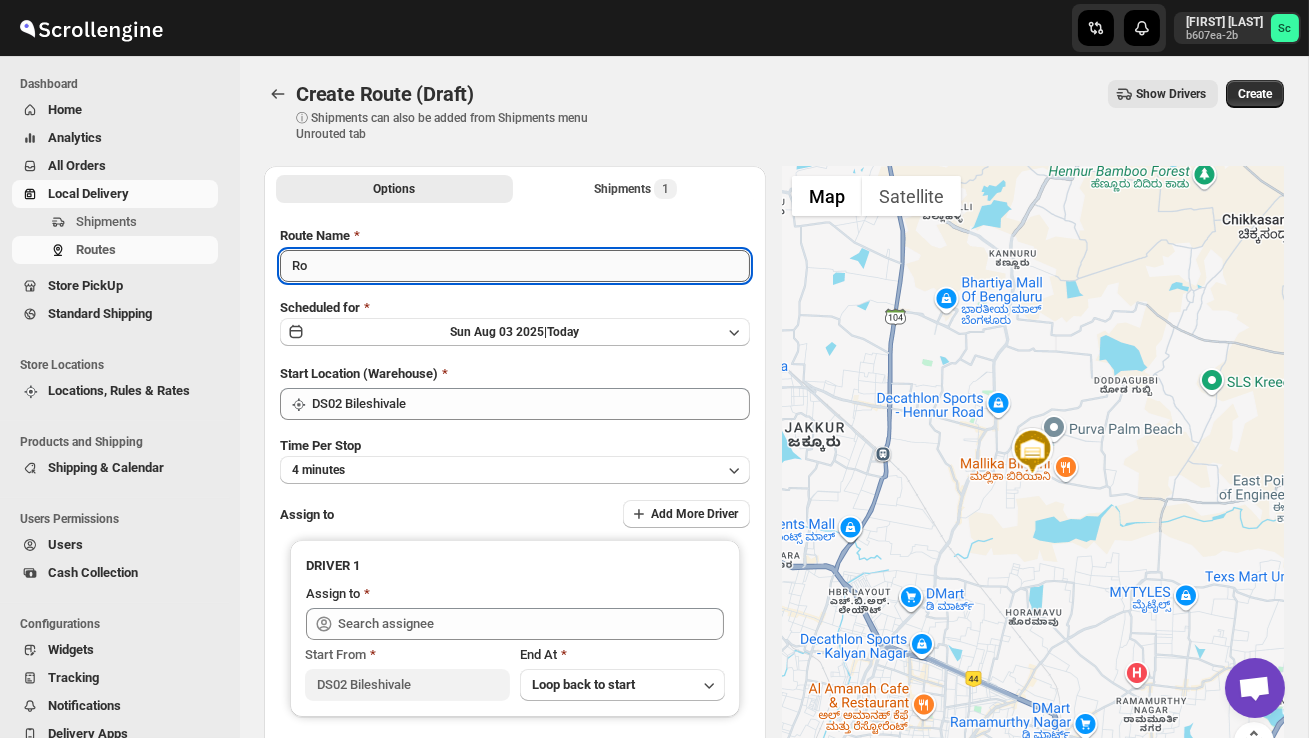 type on "R" 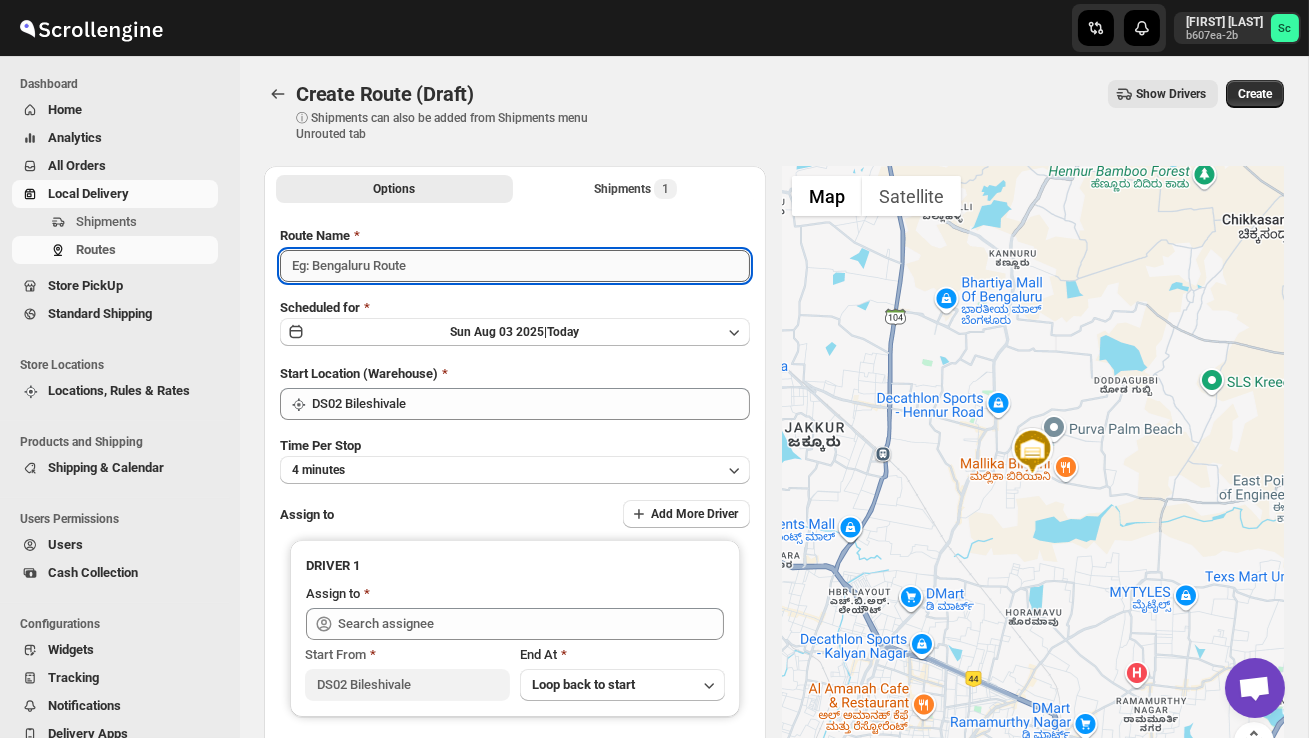 type on "P" 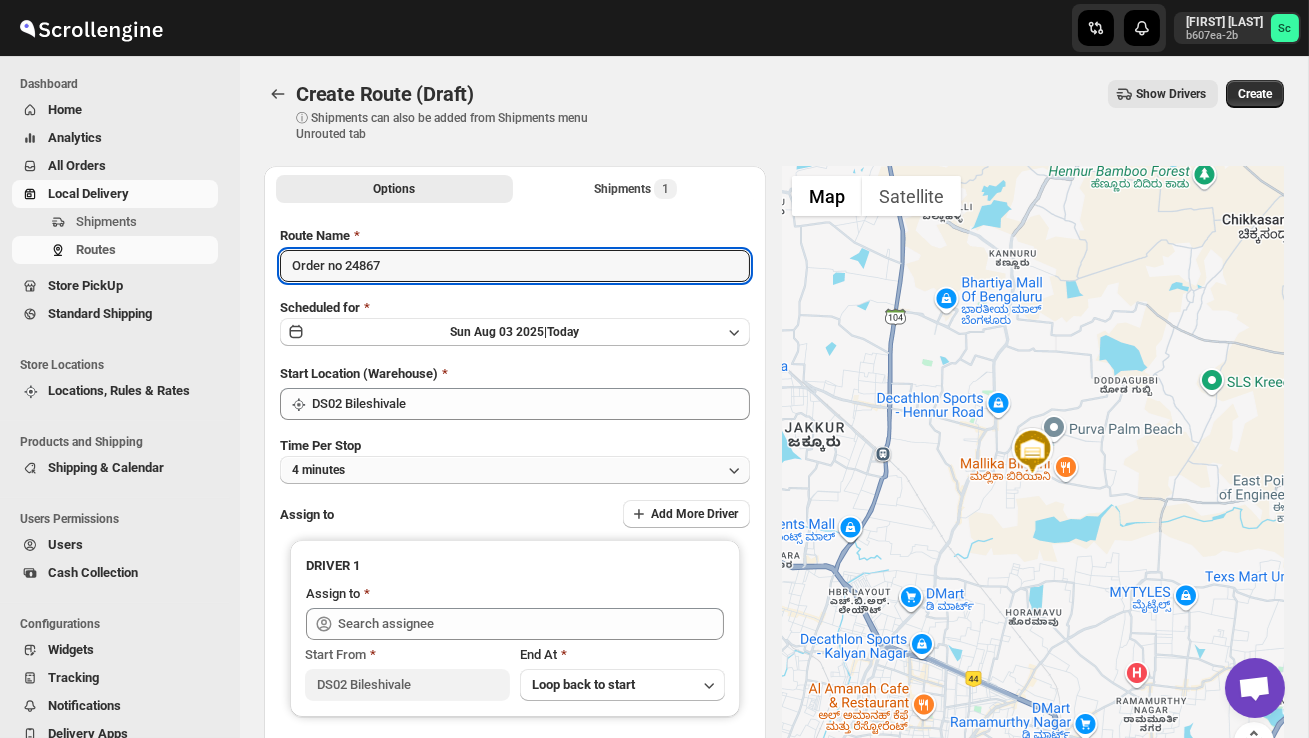 type on "Order no 24867" 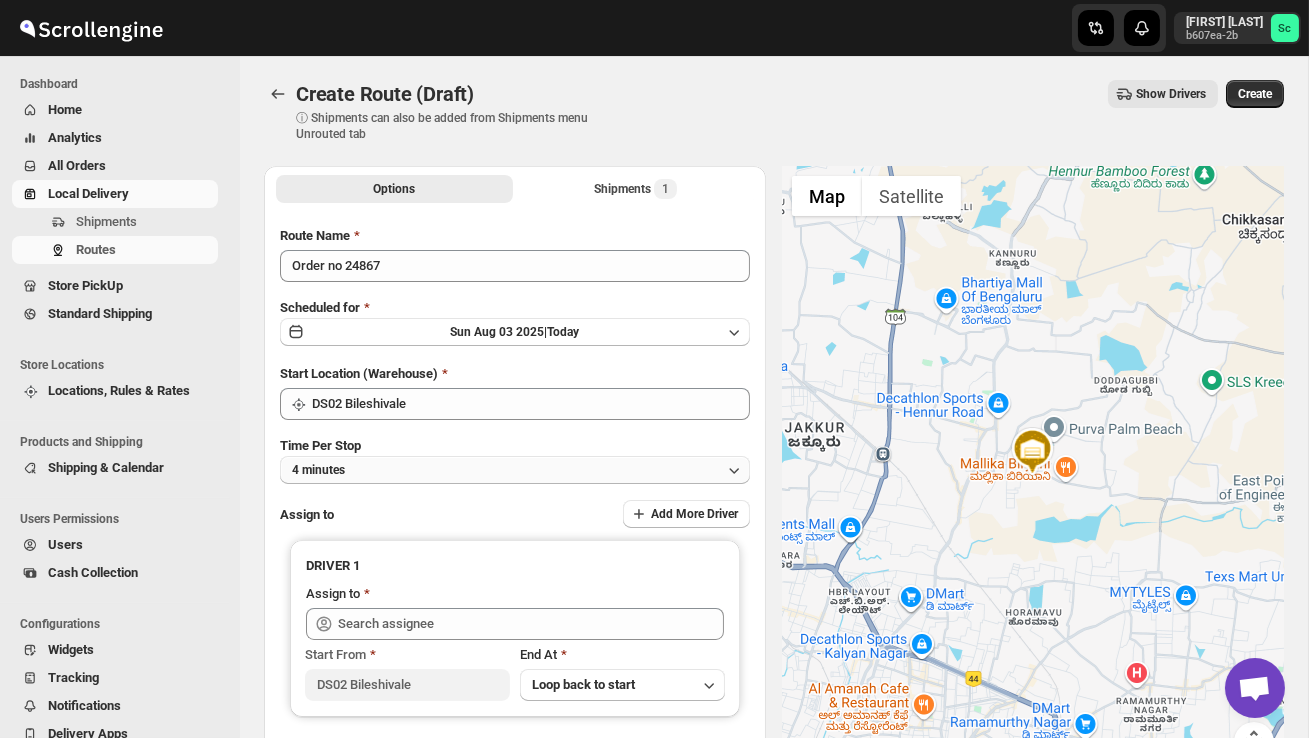 click on "4 minutes" at bounding box center [515, 470] 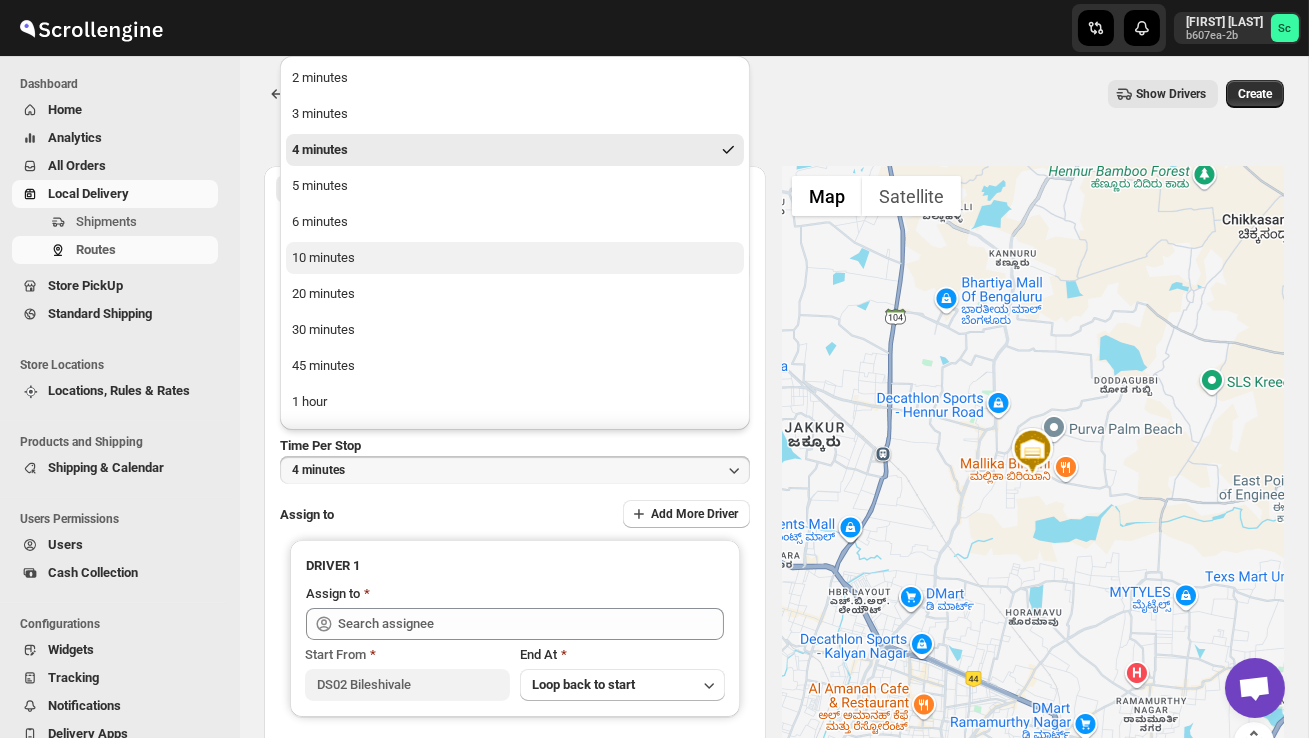 click on "10 minutes" at bounding box center (515, 258) 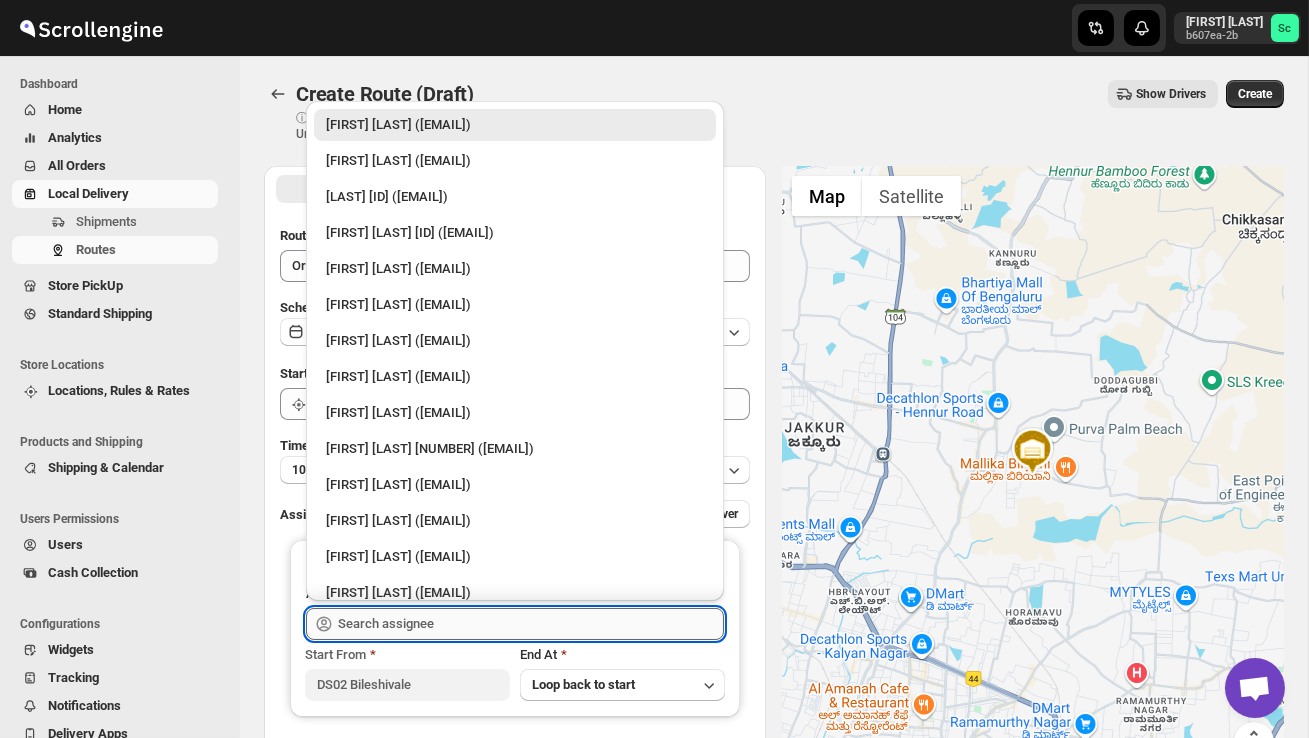 click at bounding box center [531, 624] 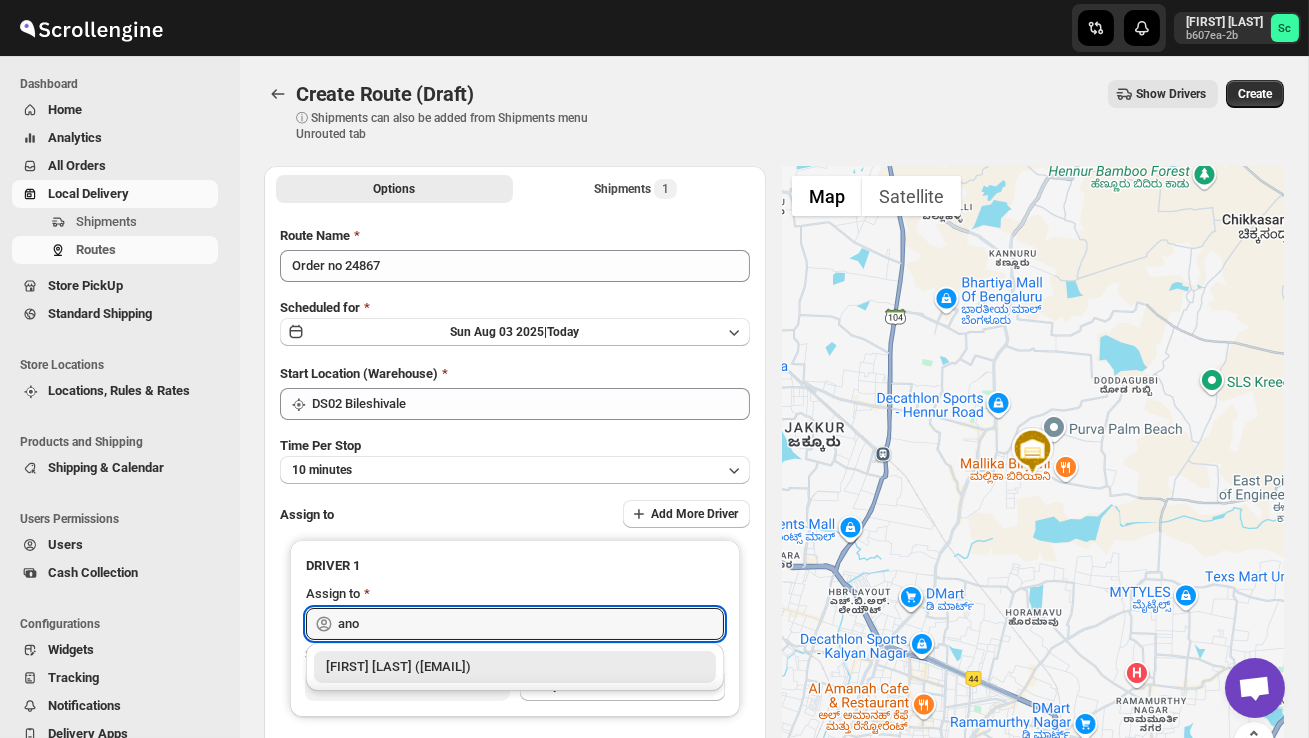 click on "[FIRST] [LAST] ([EMAIL])" at bounding box center (515, 667) 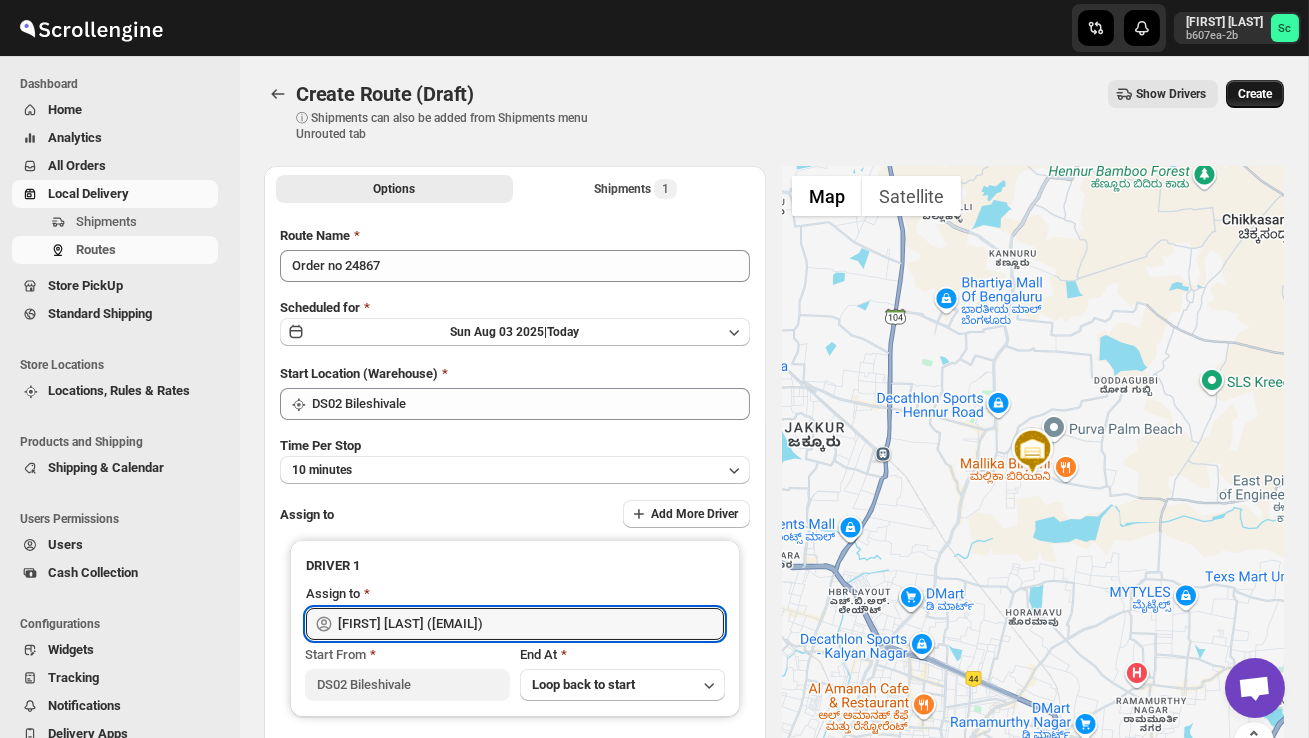 type on "[FIRST] [LAST] ([EMAIL])" 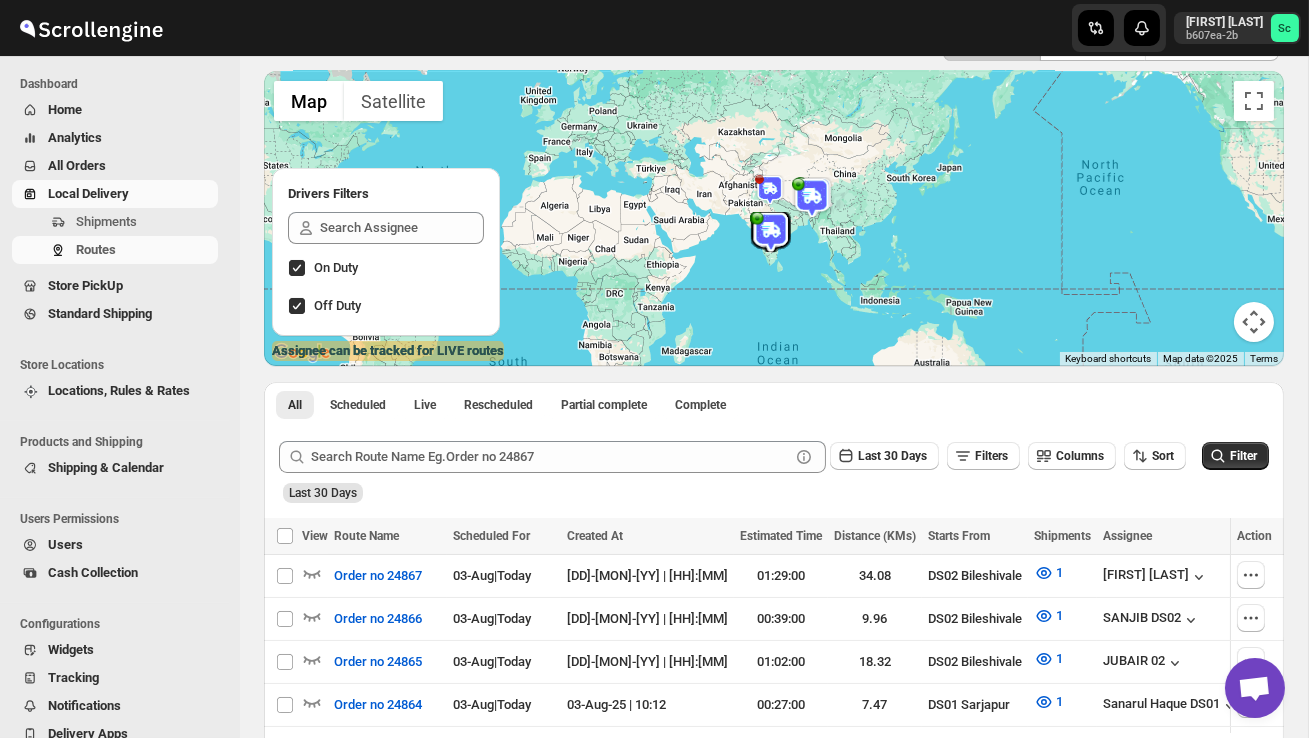 scroll, scrollTop: 138, scrollLeft: 0, axis: vertical 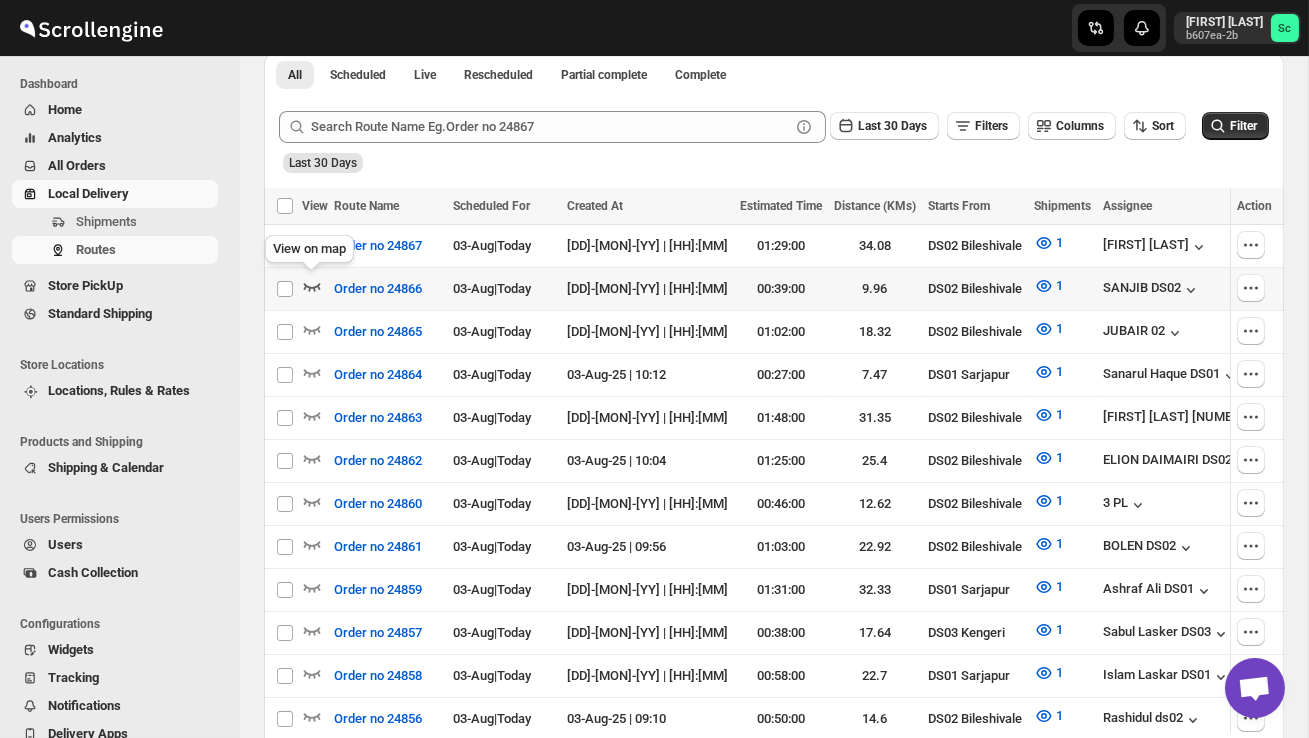 click 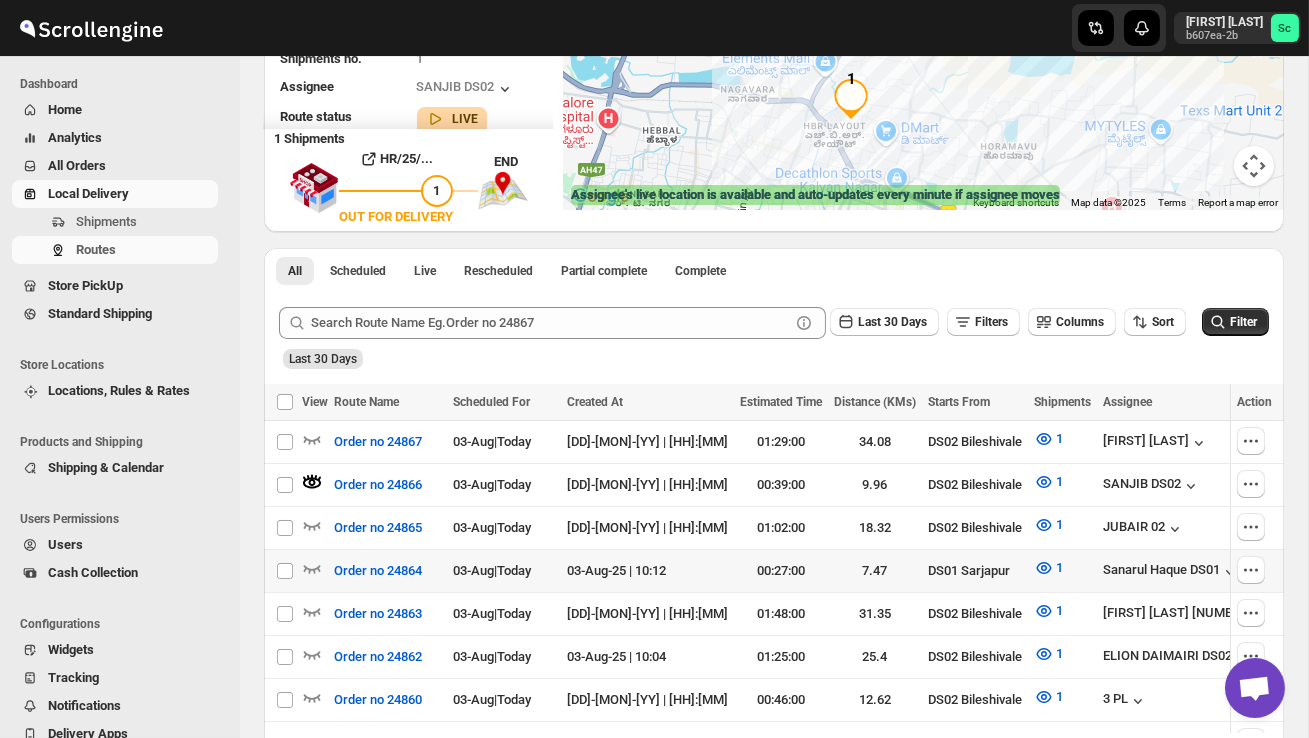 scroll, scrollTop: 282, scrollLeft: 0, axis: vertical 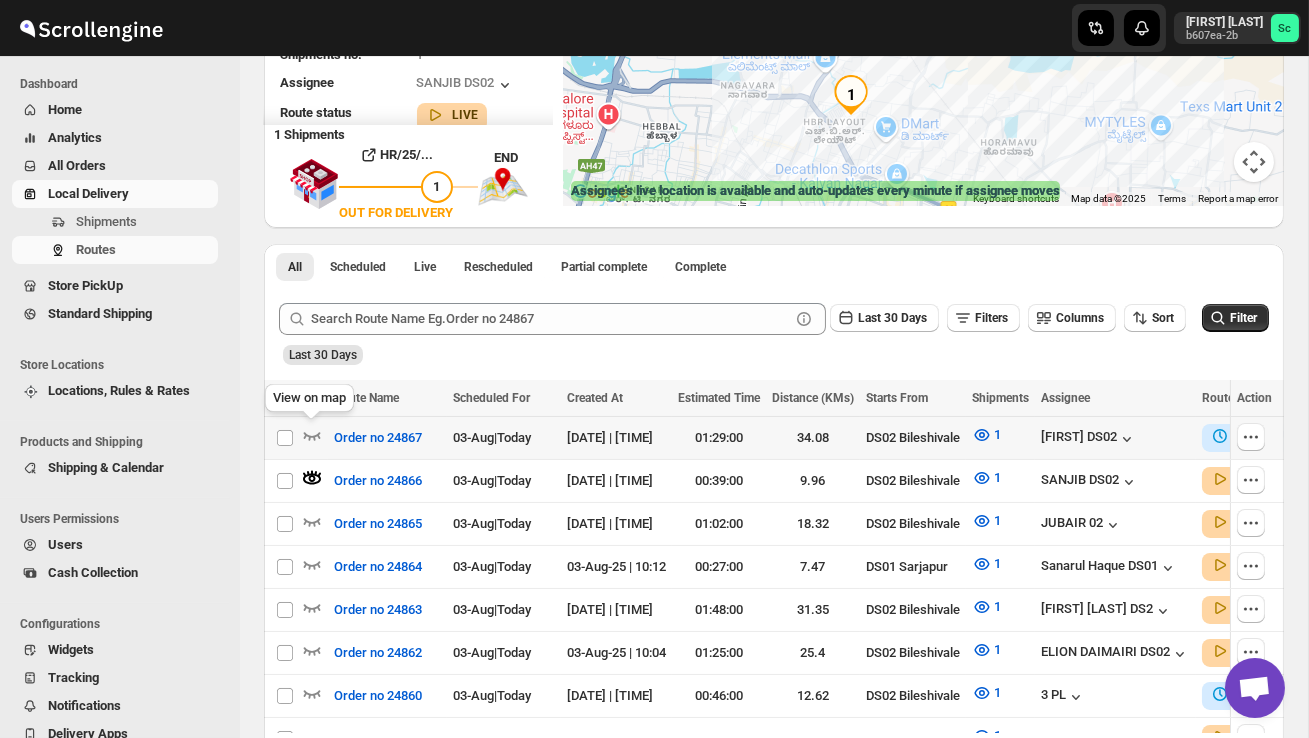 click on "View on map" at bounding box center [309, 402] 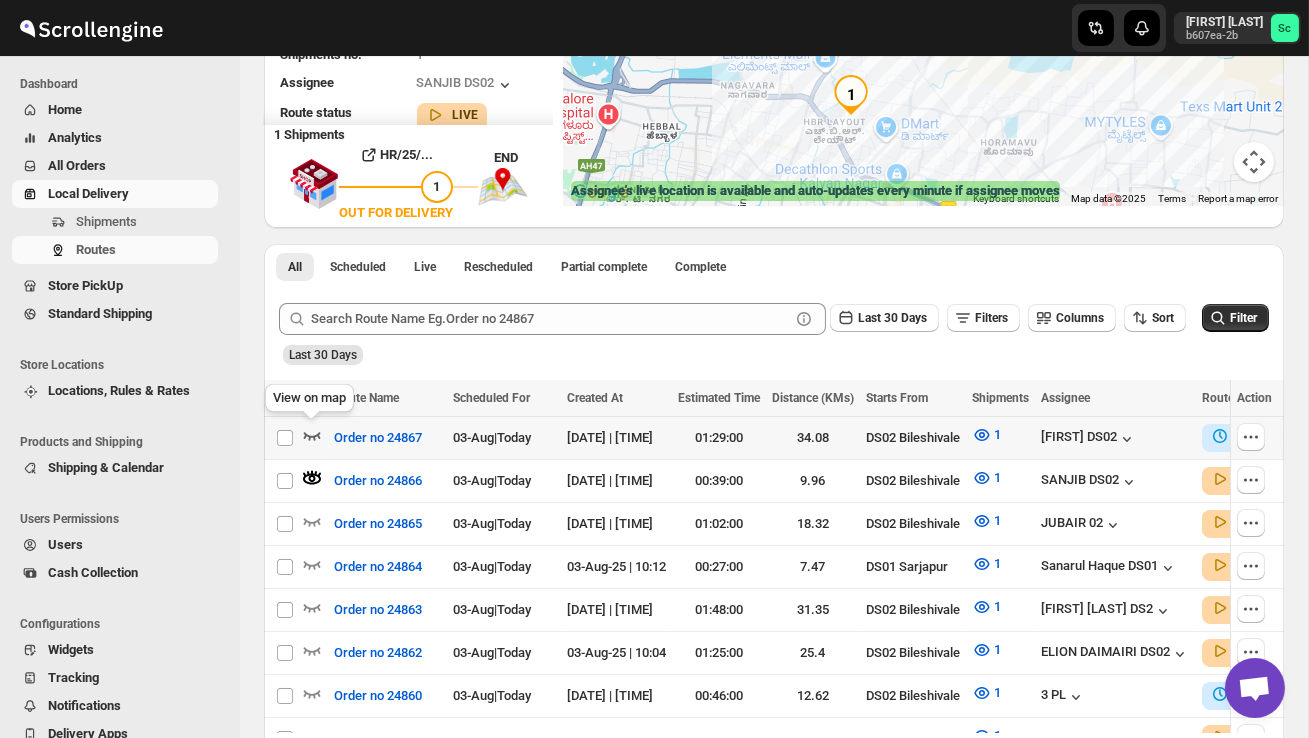 click 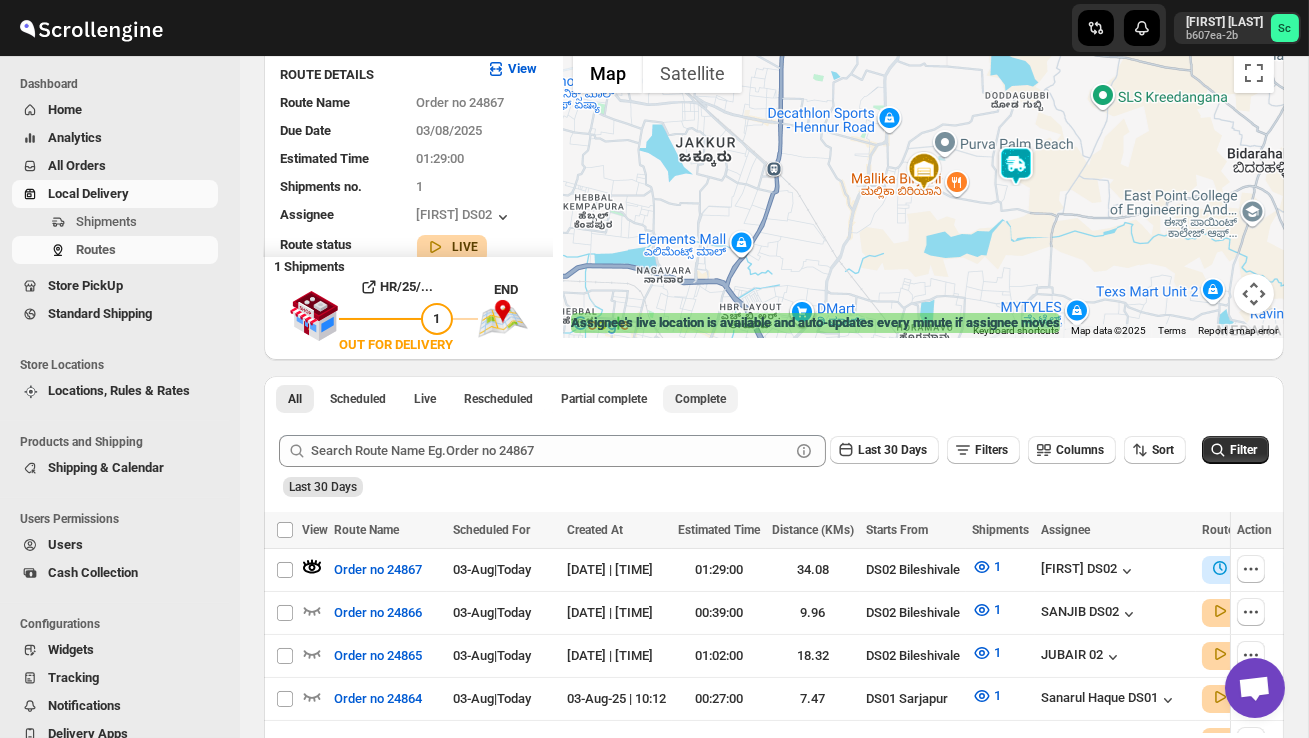 scroll, scrollTop: 0, scrollLeft: 0, axis: both 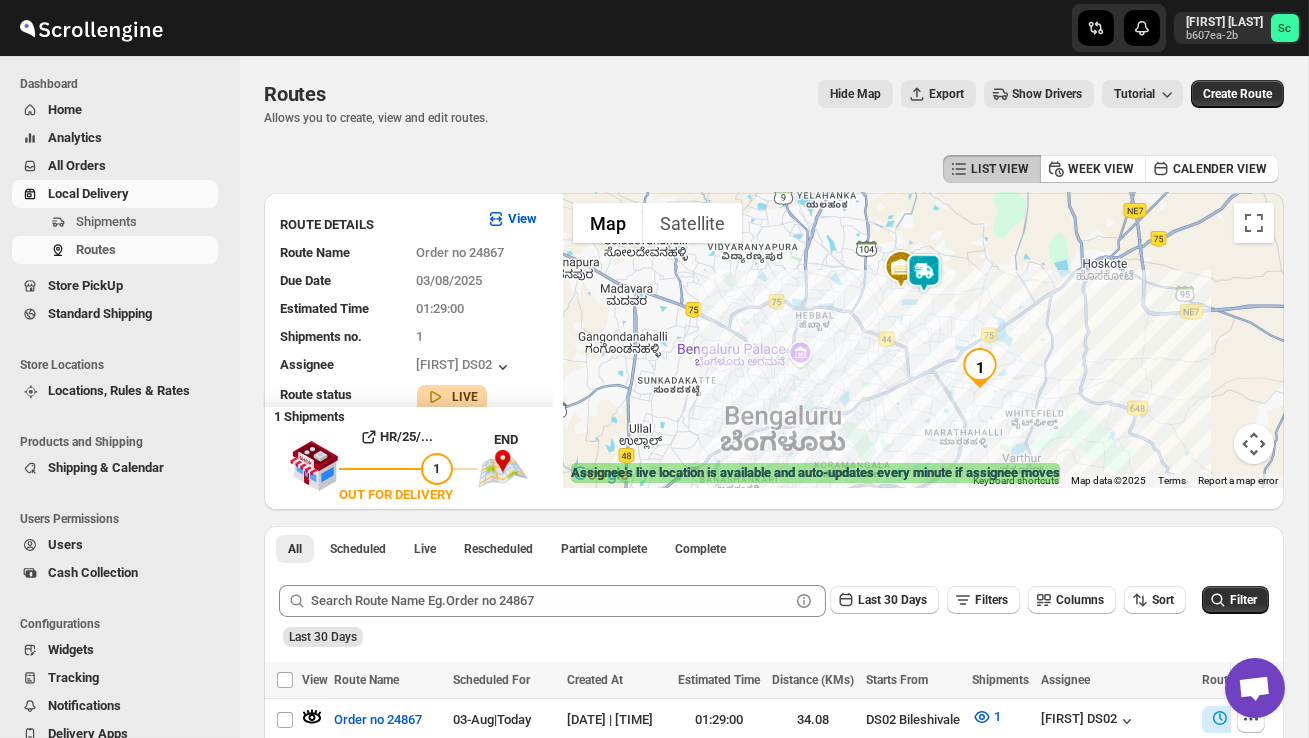 click at bounding box center (980, 368) 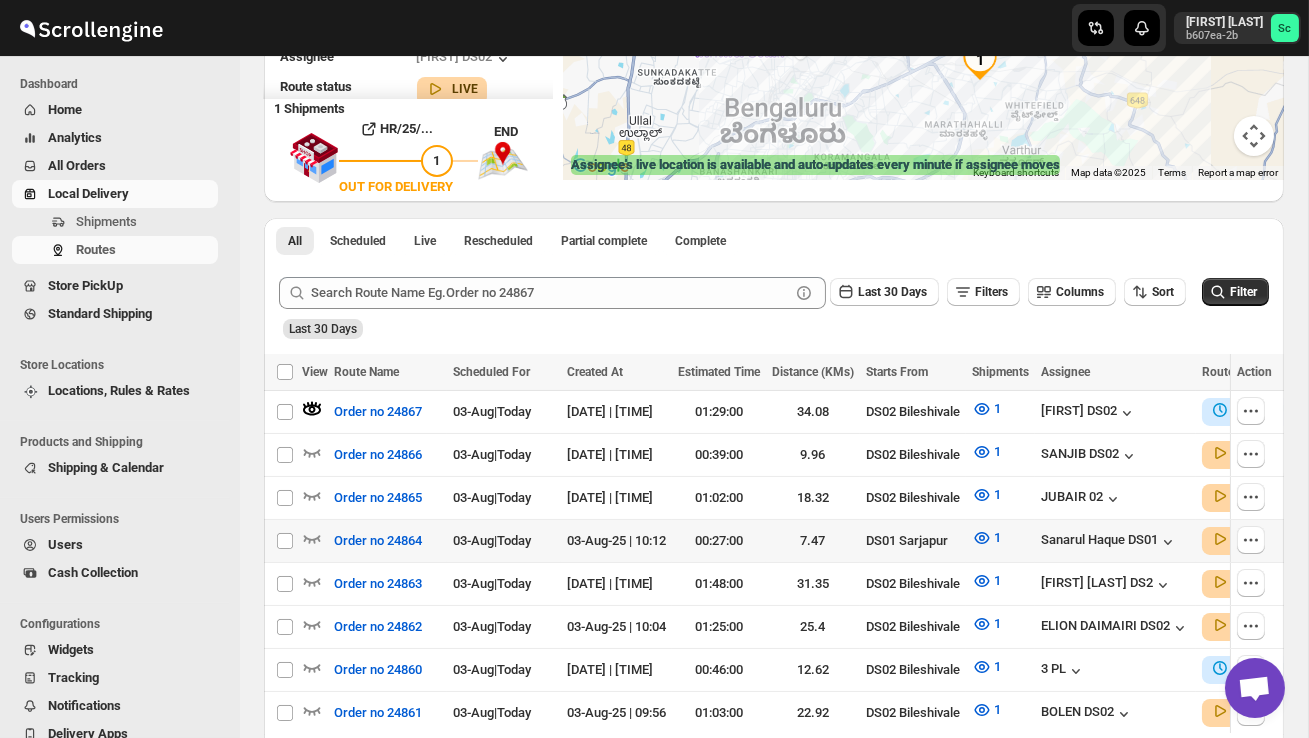 scroll, scrollTop: 313, scrollLeft: 0, axis: vertical 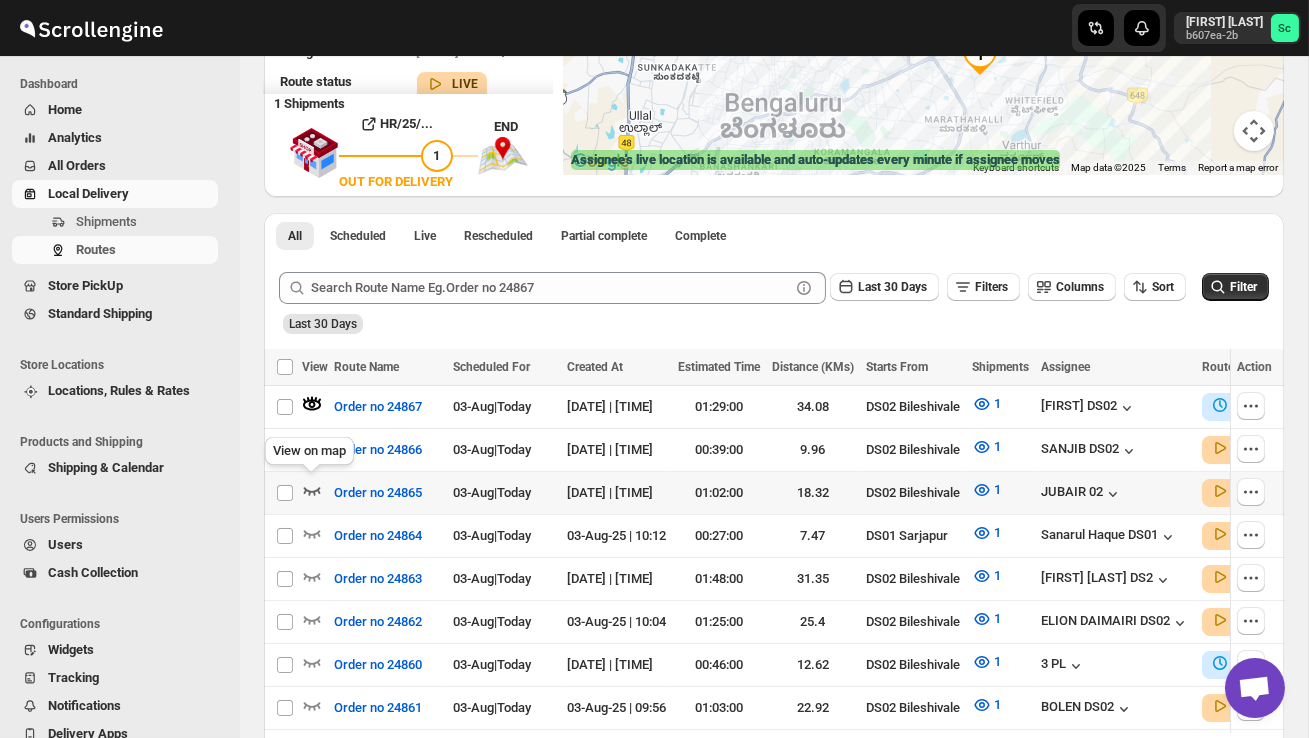 click 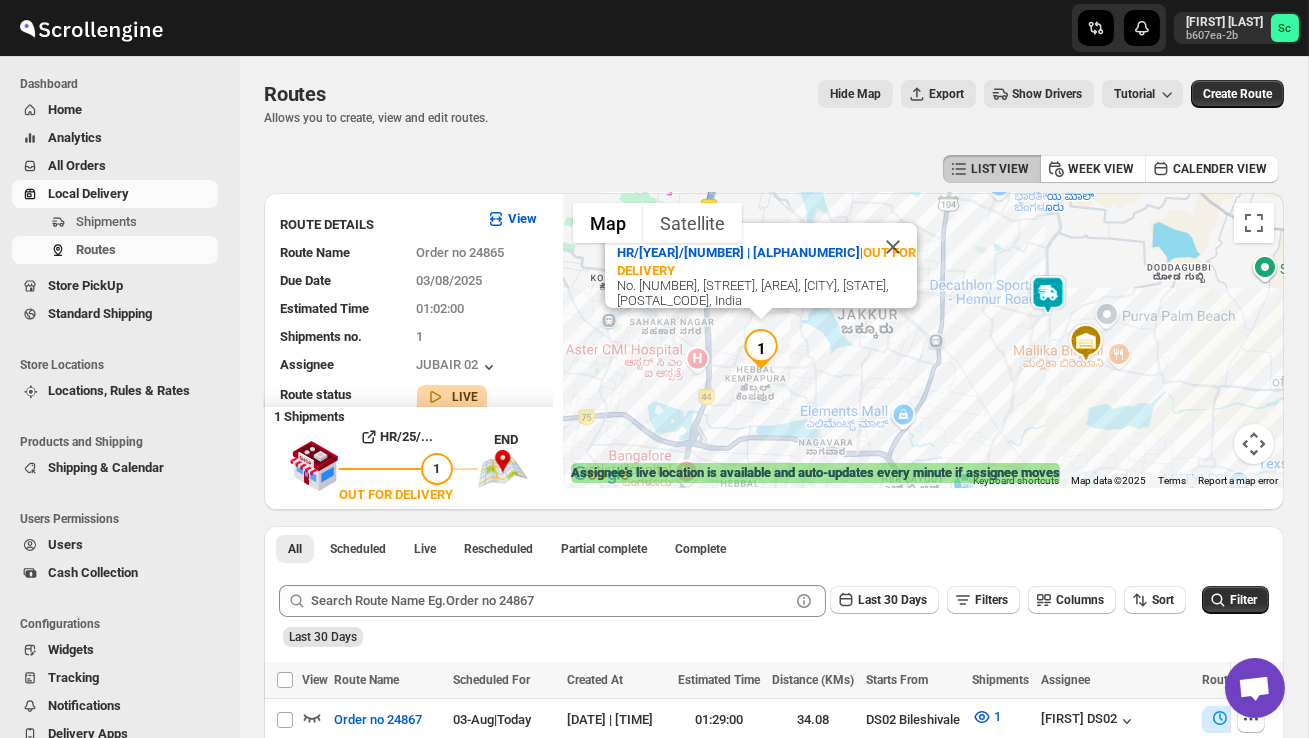 scroll, scrollTop: 0, scrollLeft: 0, axis: both 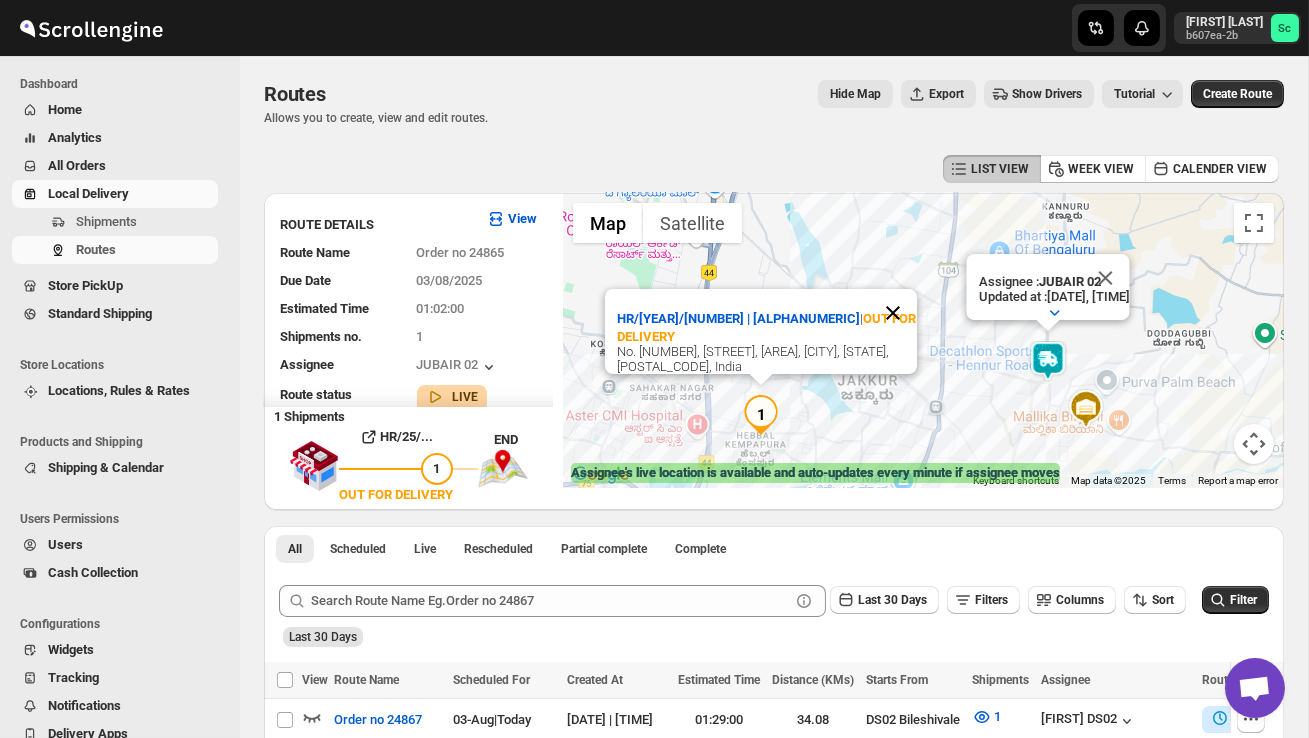 click at bounding box center (893, 313) 